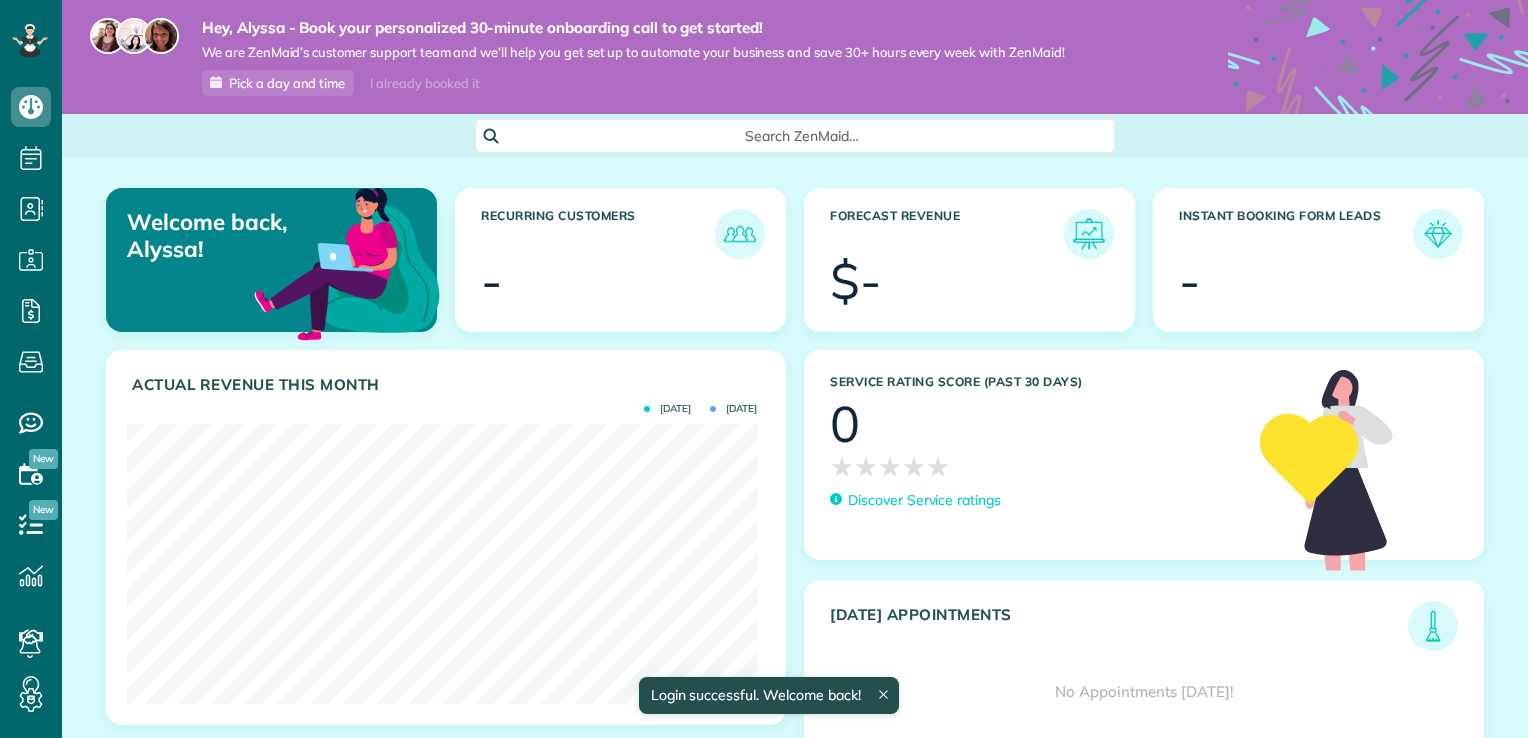scroll, scrollTop: 0, scrollLeft: 0, axis: both 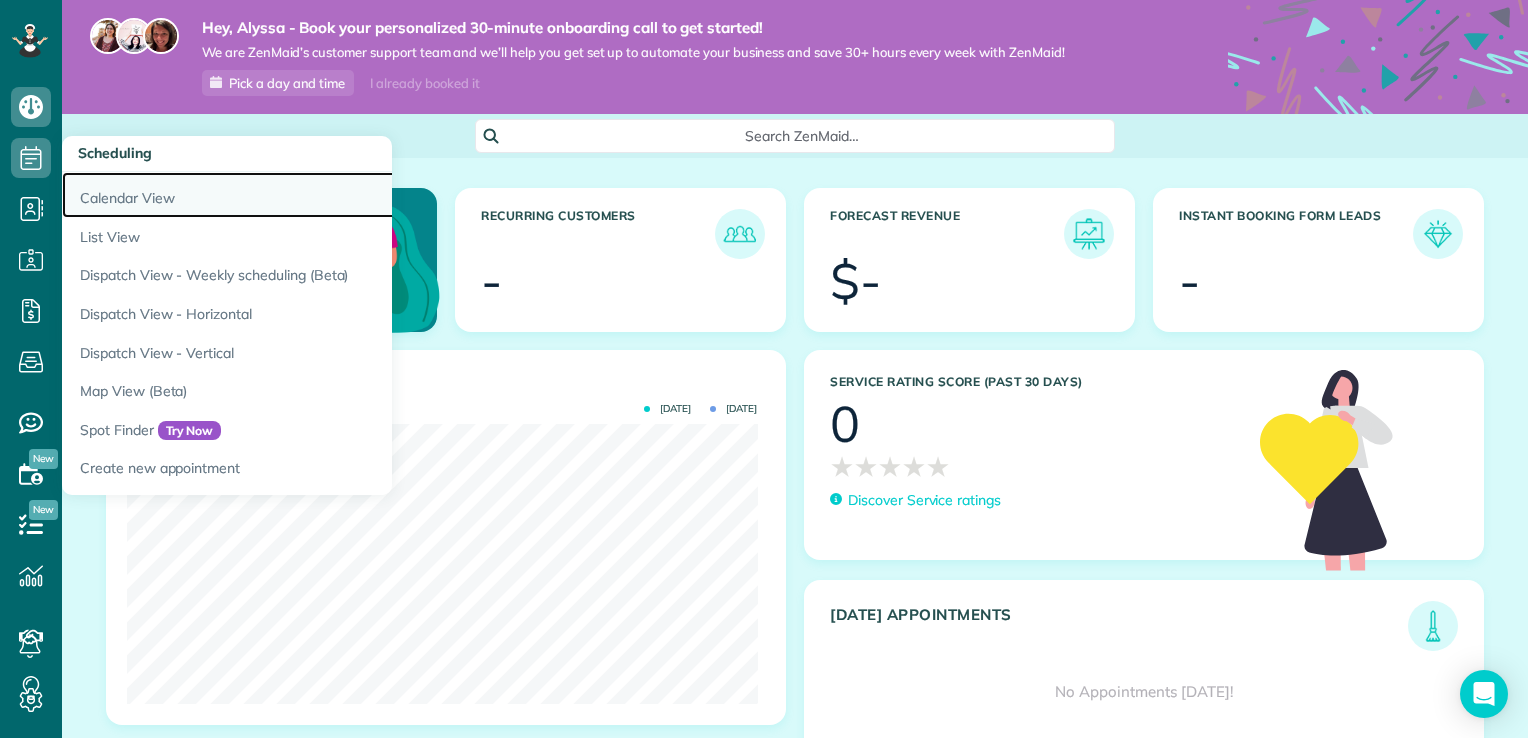 click on "Calendar View" at bounding box center [312, 195] 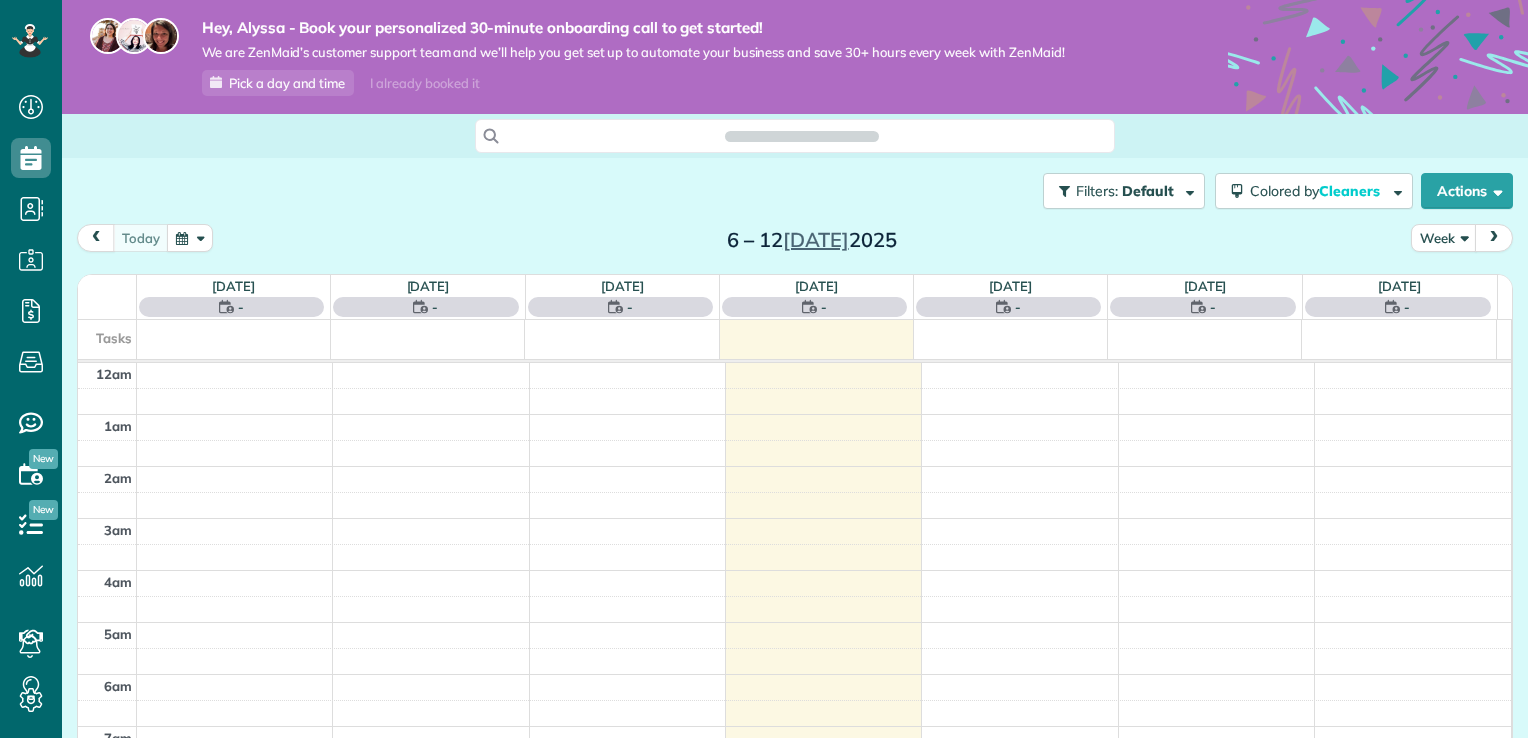 scroll, scrollTop: 0, scrollLeft: 0, axis: both 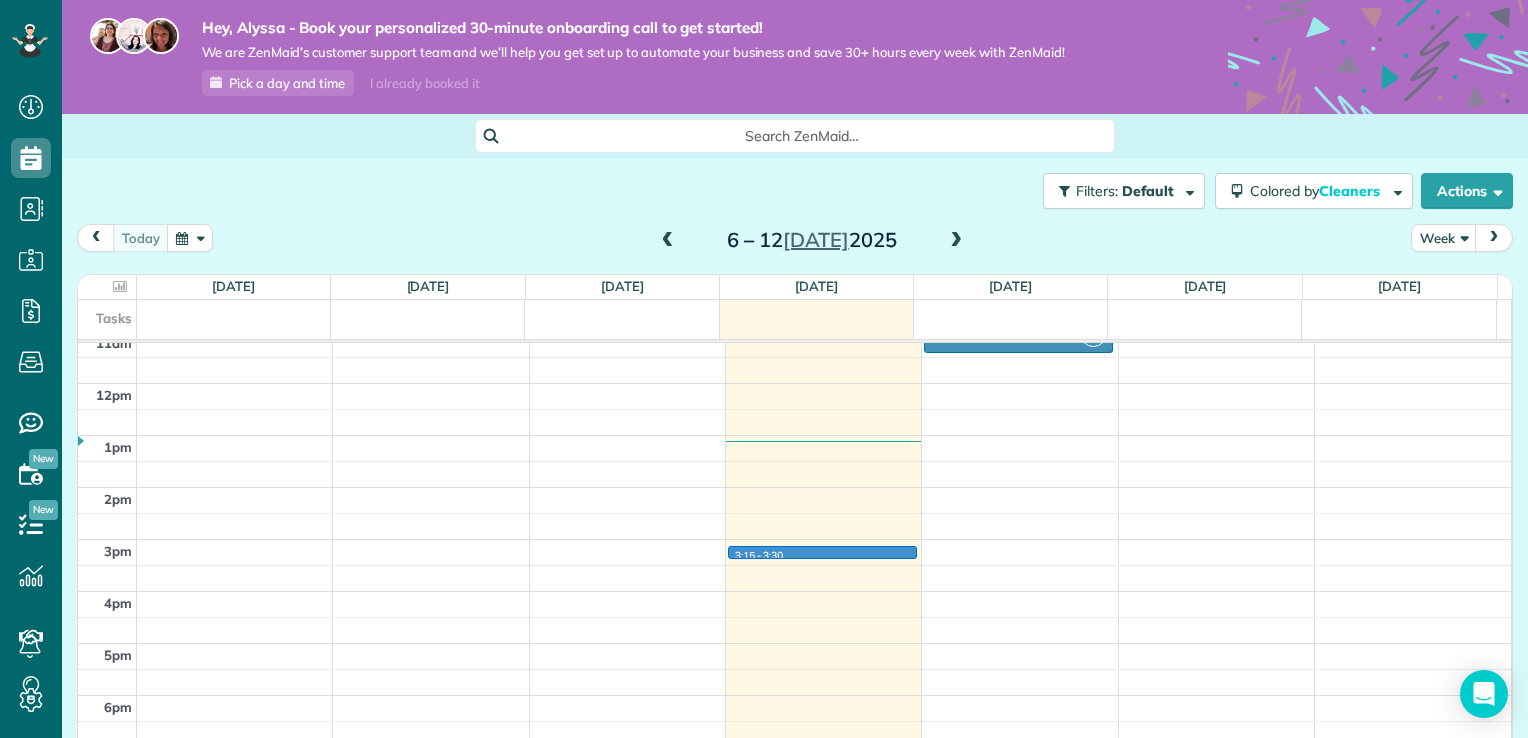 click on "12am 1am 2am 3am 4am 5am 6am 7am 8am 9am 10am 11am 12pm 1pm 2pm 3pm 4pm 5pm 6pm 7pm 8pm 9pm 10pm 11pm 3:15 - 3:30 AC 9:30 - 11:30  - Howard sawmill 10 Old Bruce Hwy, Howard QLD 4659 ?, ? ? AC 6:30 - 10:30  - Handy Hire 125 Old Maryborough Rd, Pialba QLD 4655 ?, ? ?" at bounding box center (794, 383) 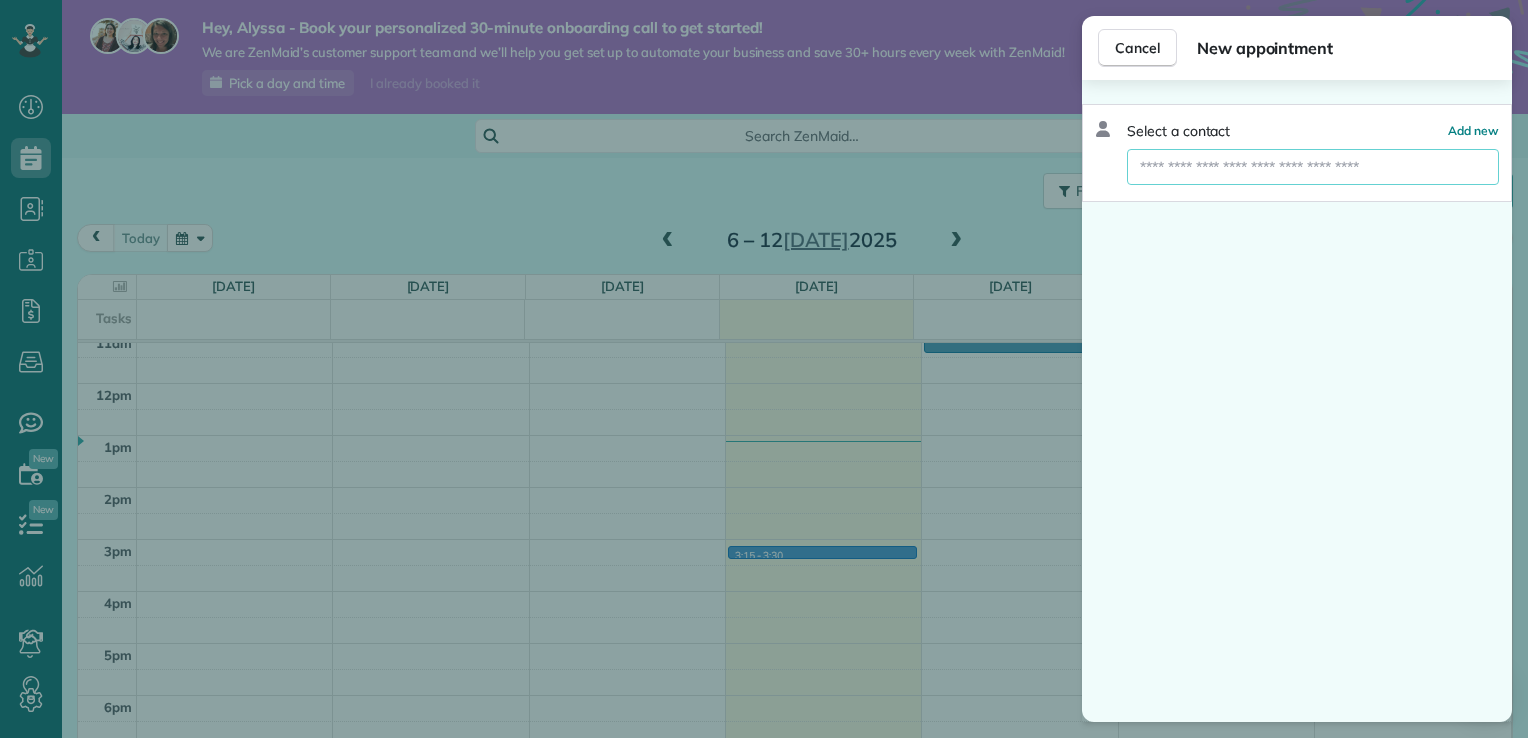 click at bounding box center (1313, 167) 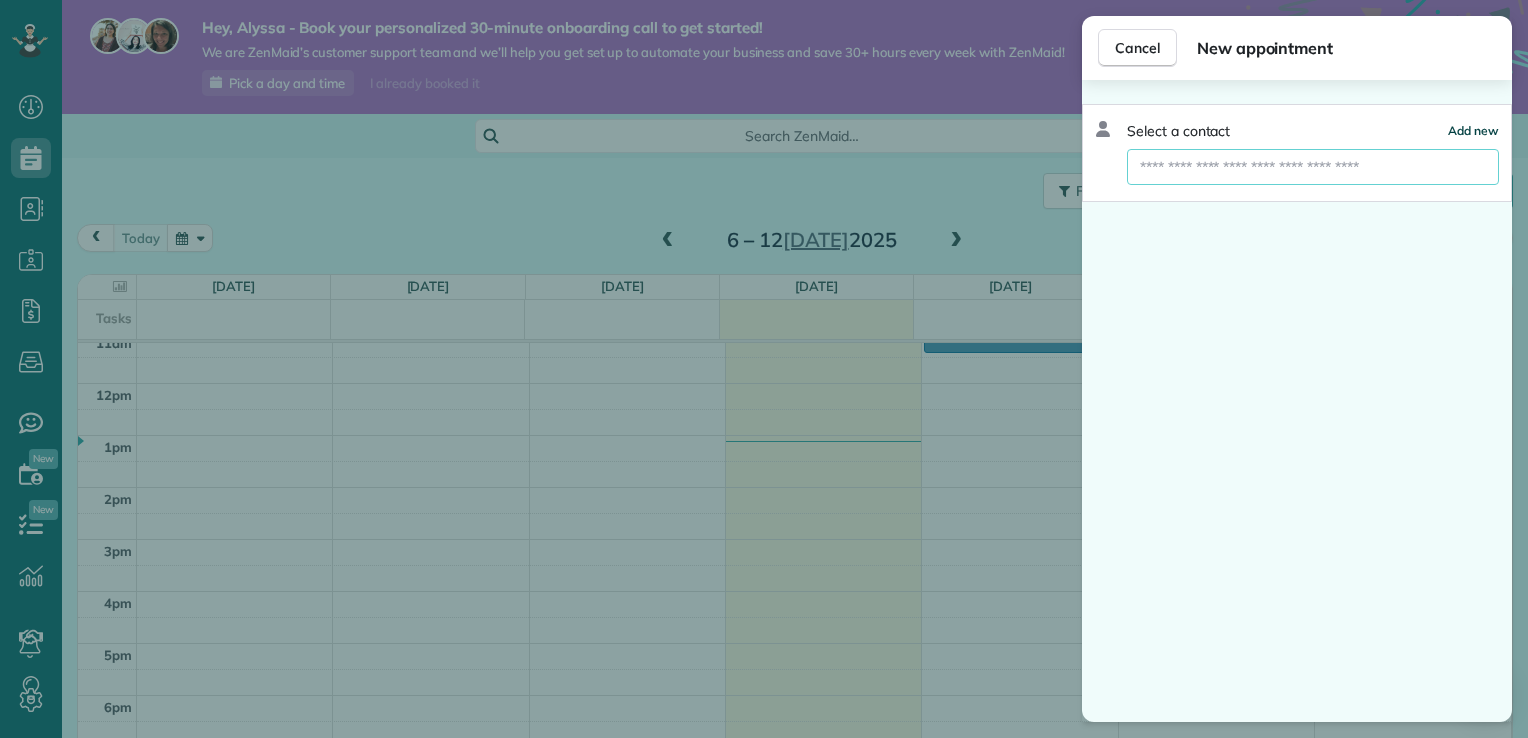 click on "Add new" at bounding box center [1473, 130] 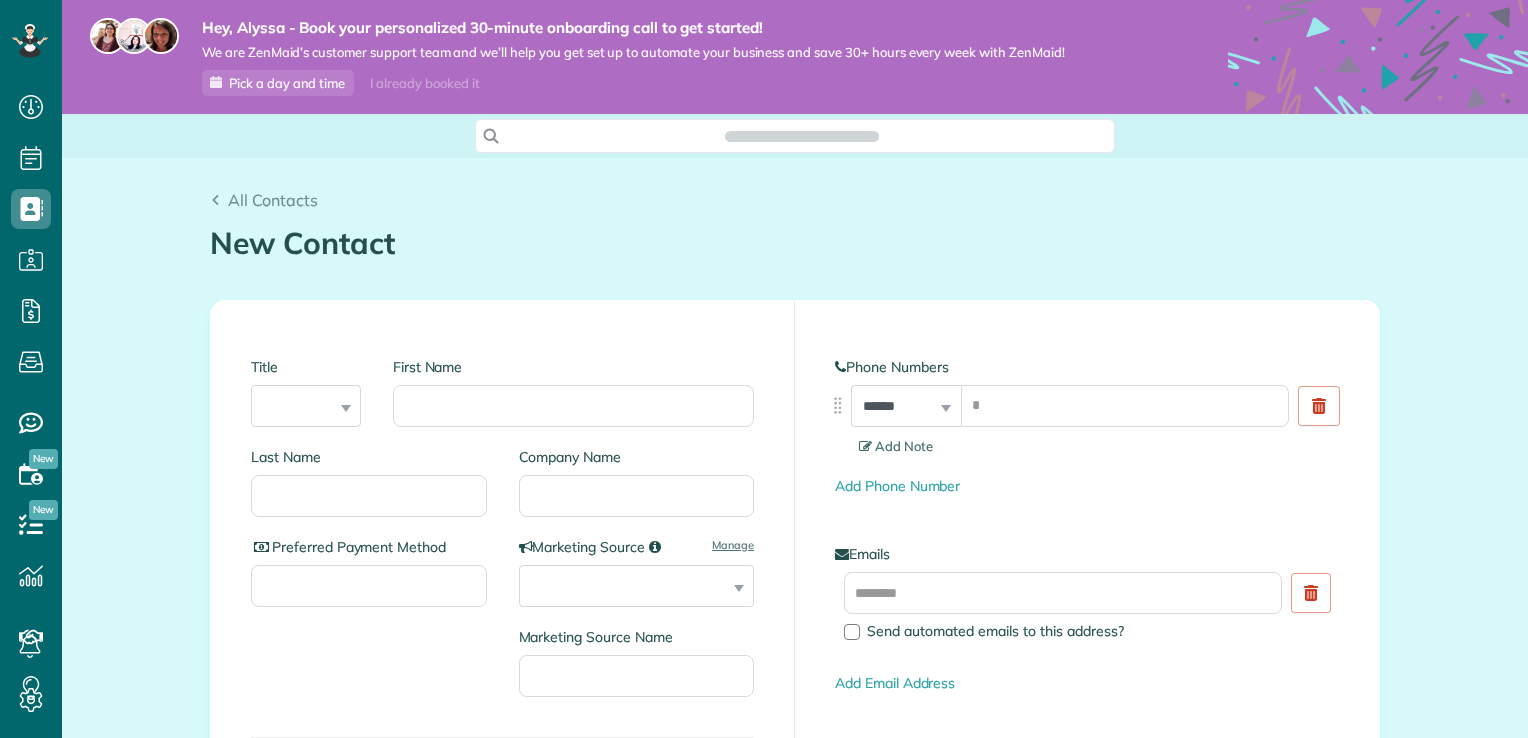 scroll, scrollTop: 0, scrollLeft: 0, axis: both 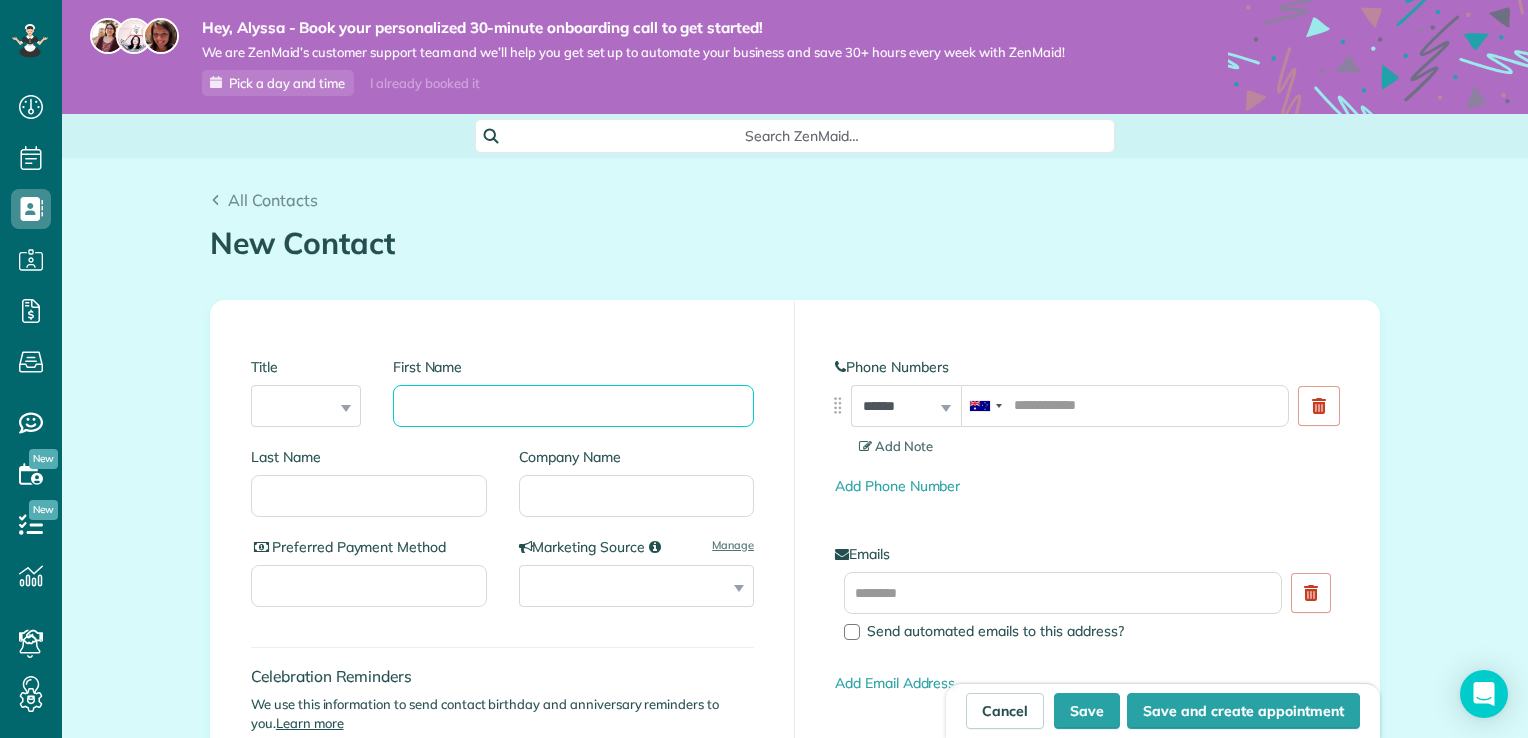 click on "First Name" at bounding box center [573, 406] 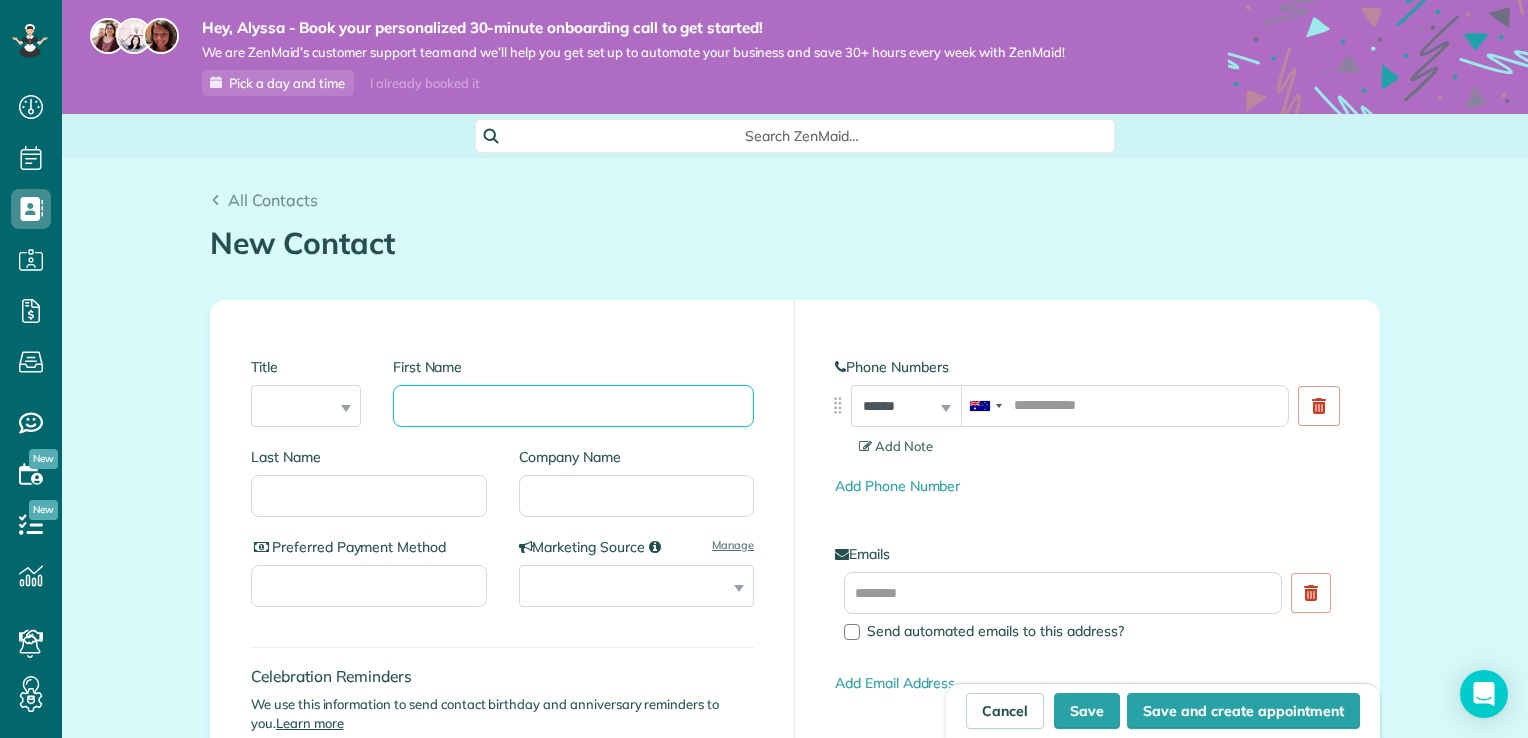 type on "******" 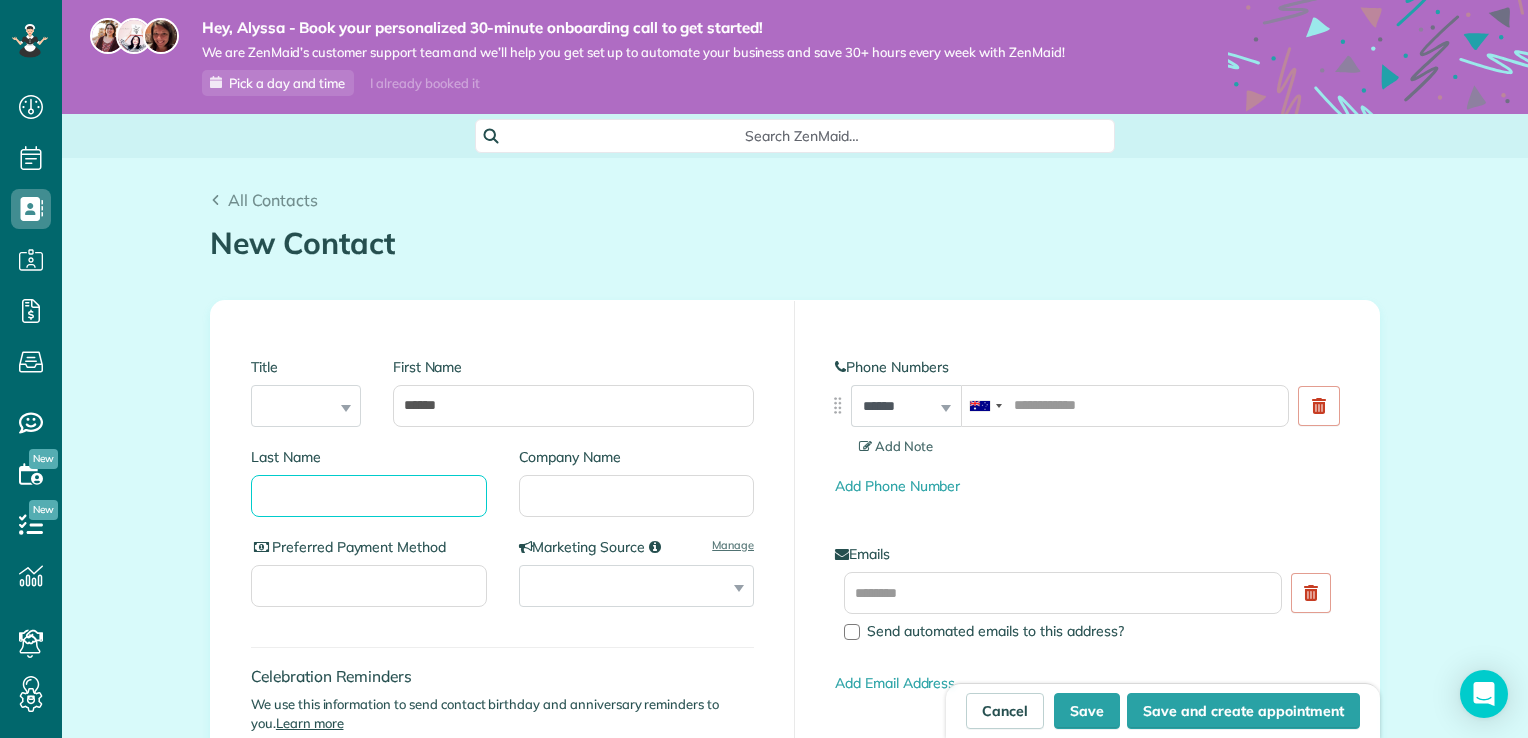 type on "******" 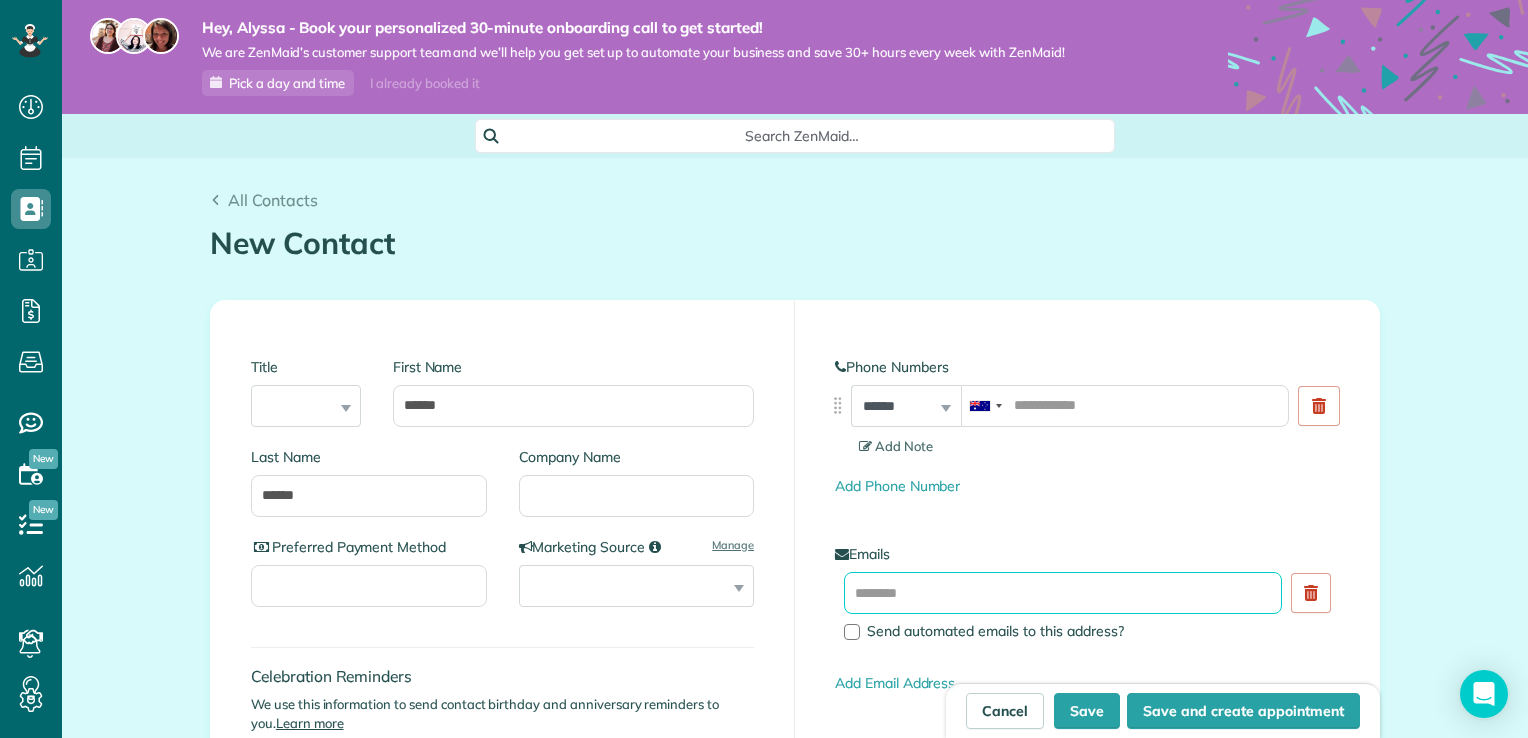 type on "**********" 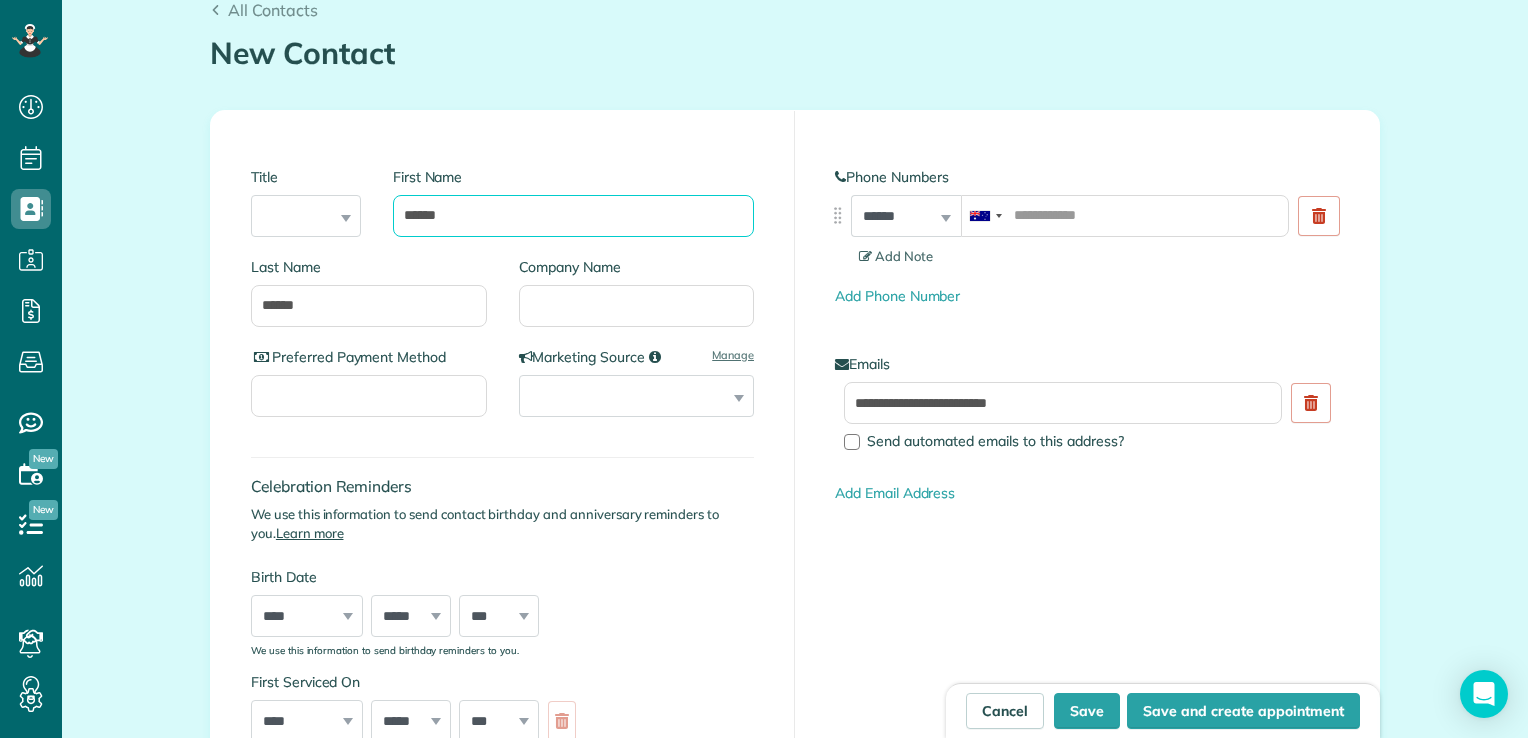 scroll, scrollTop: 193, scrollLeft: 0, axis: vertical 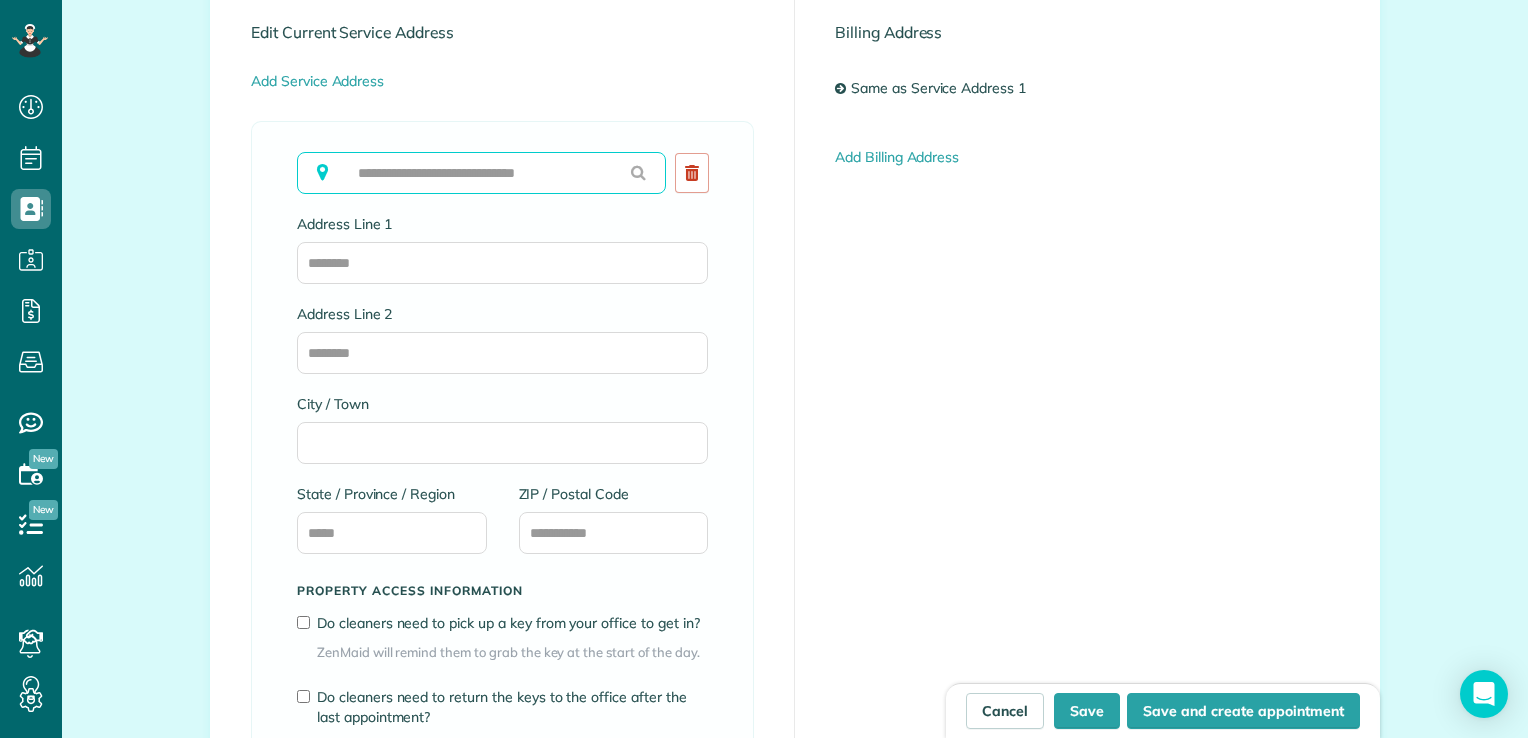 click at bounding box center (481, 173) 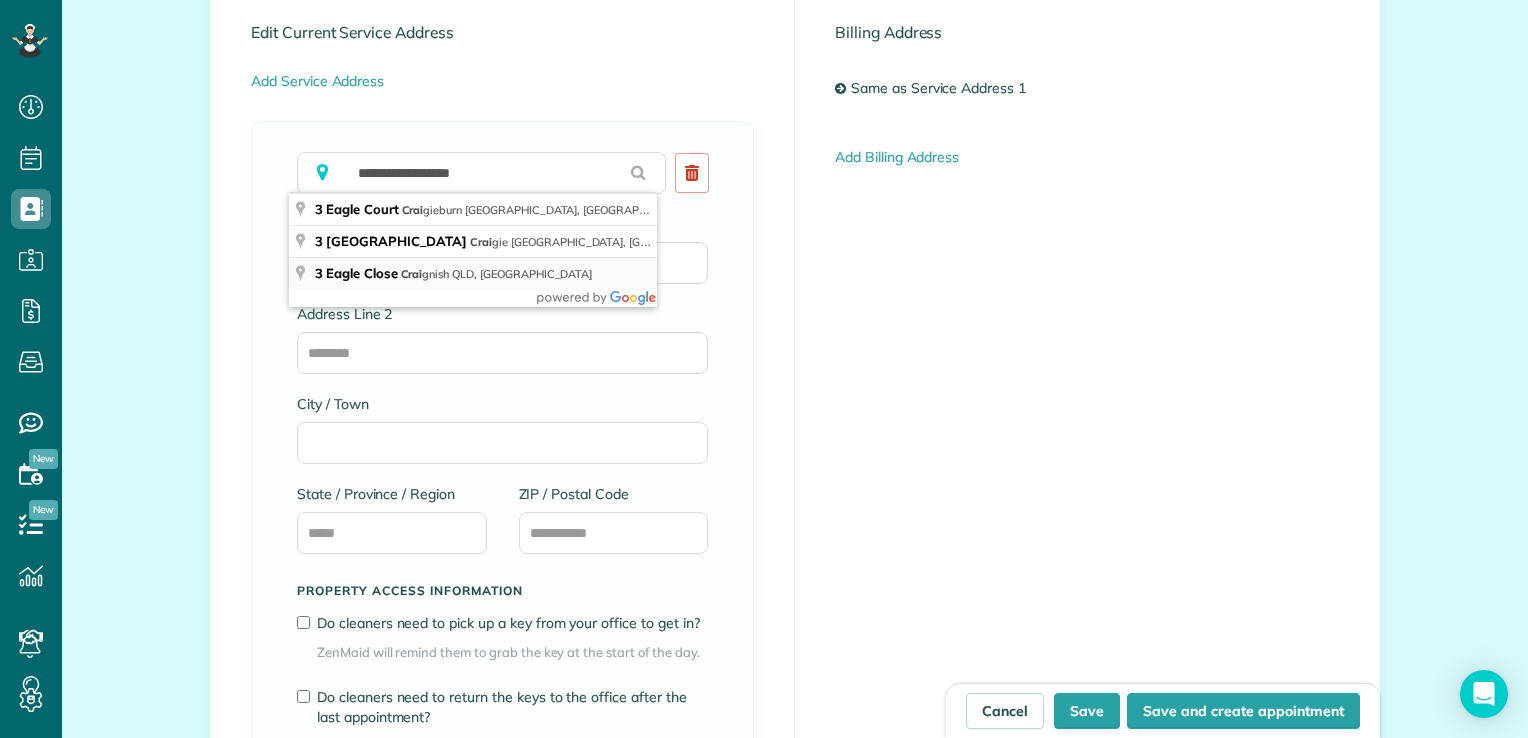 type on "**********" 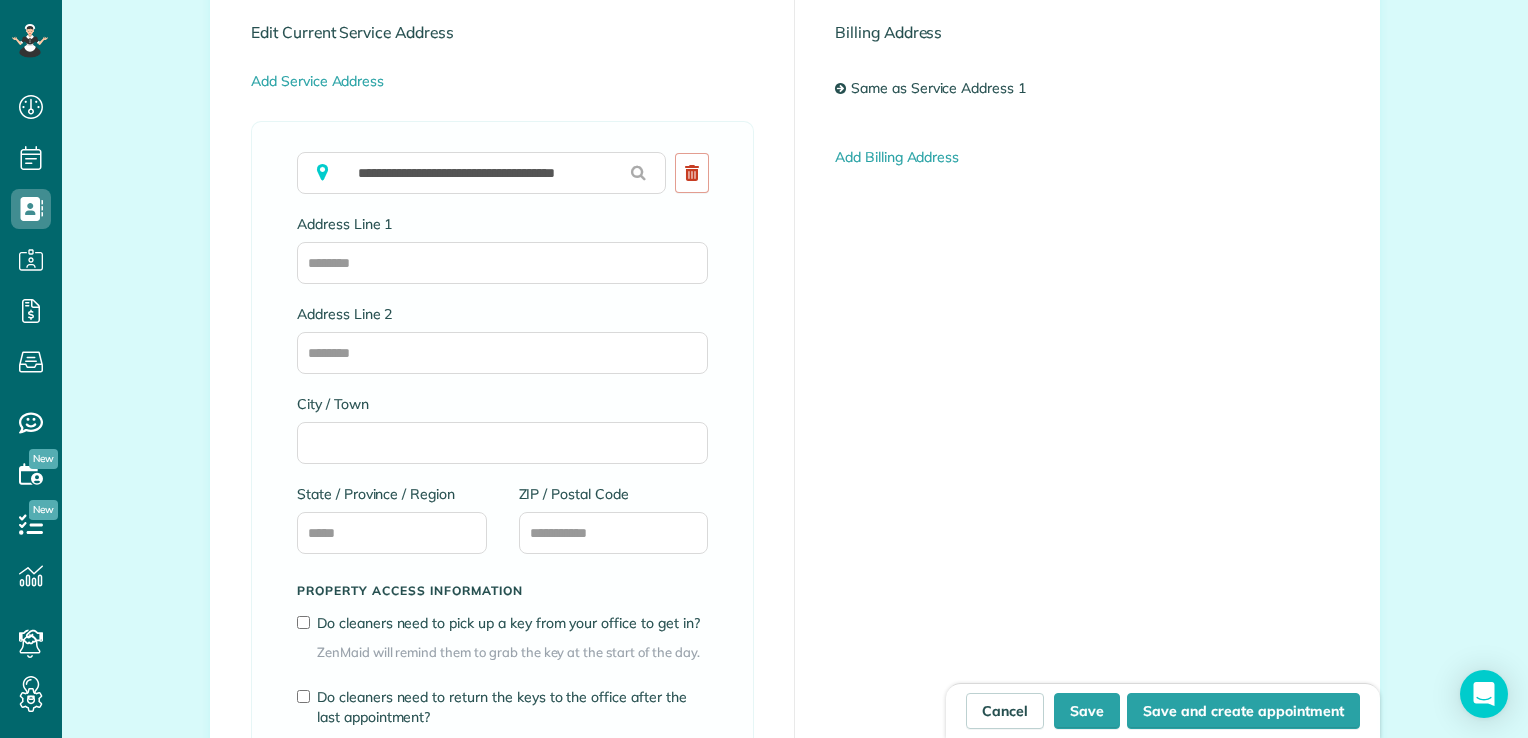 type on "**********" 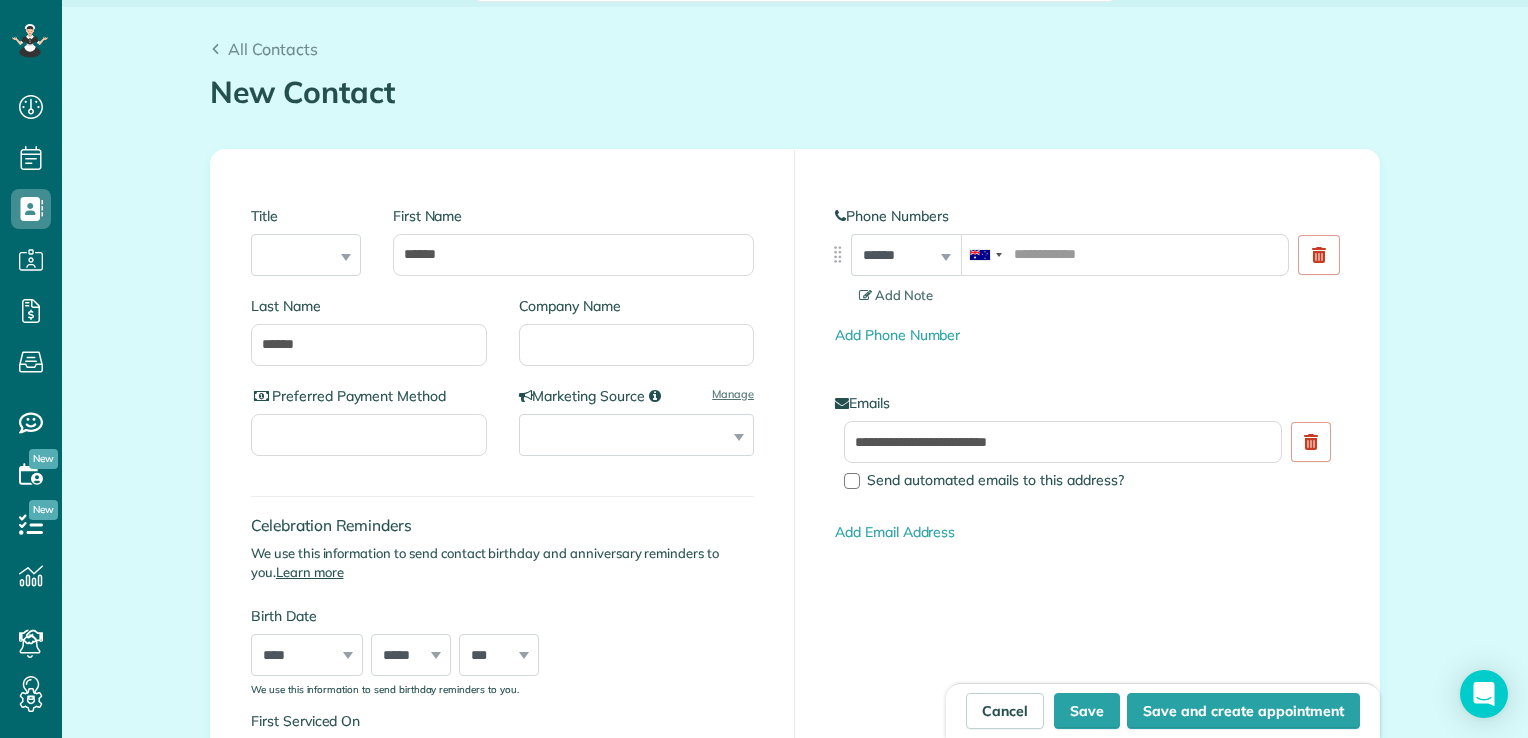 scroll, scrollTop: 140, scrollLeft: 0, axis: vertical 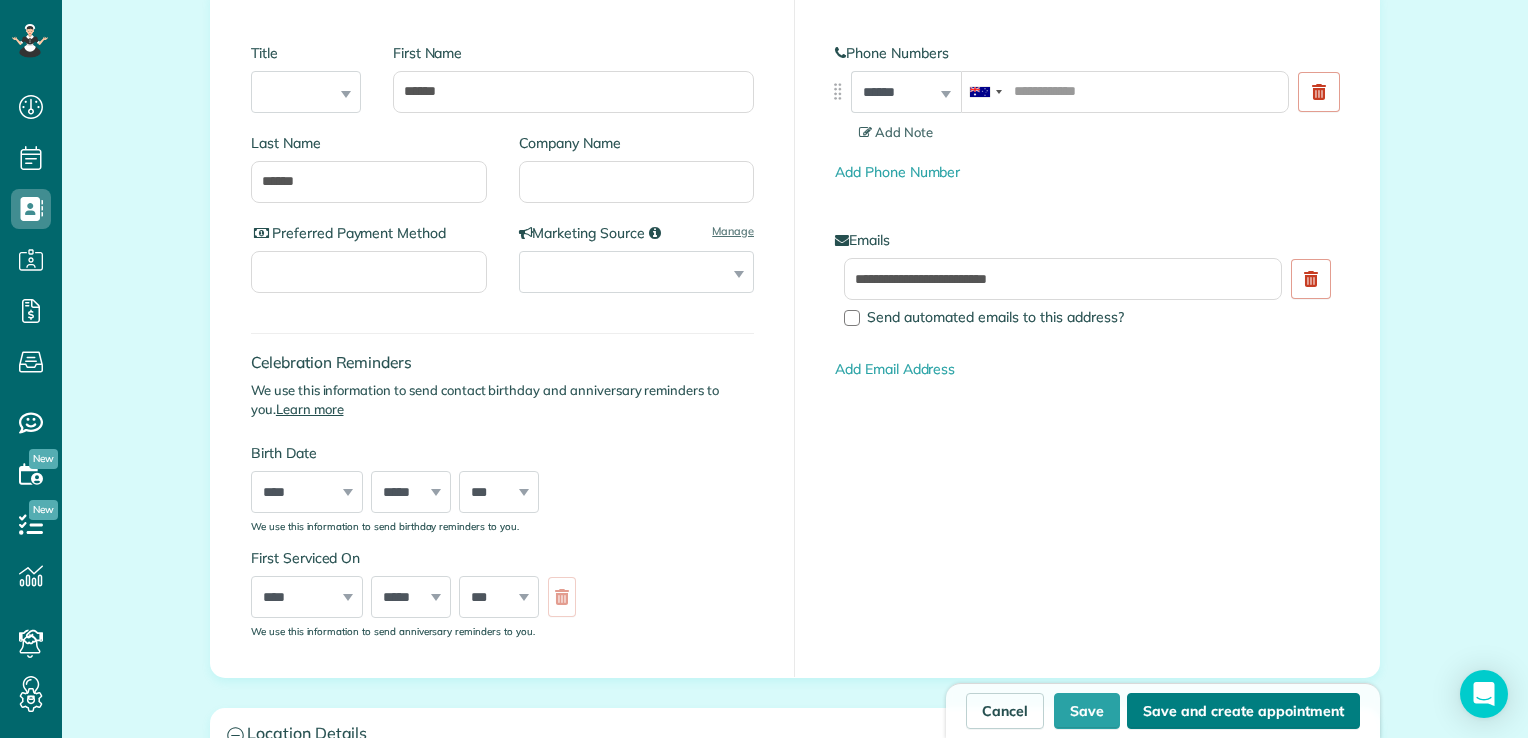 click on "Save and create appointment" at bounding box center [1243, 711] 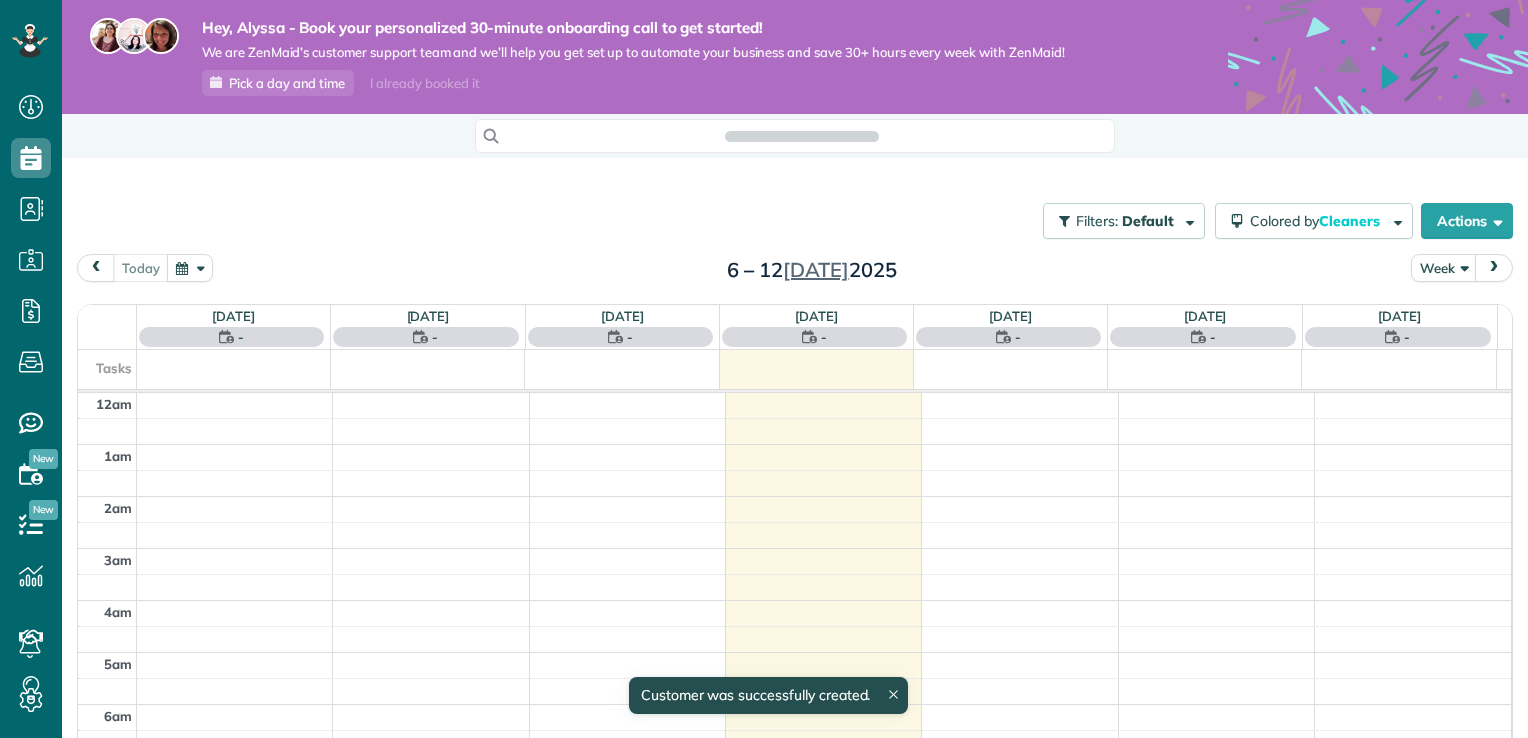 scroll, scrollTop: 0, scrollLeft: 0, axis: both 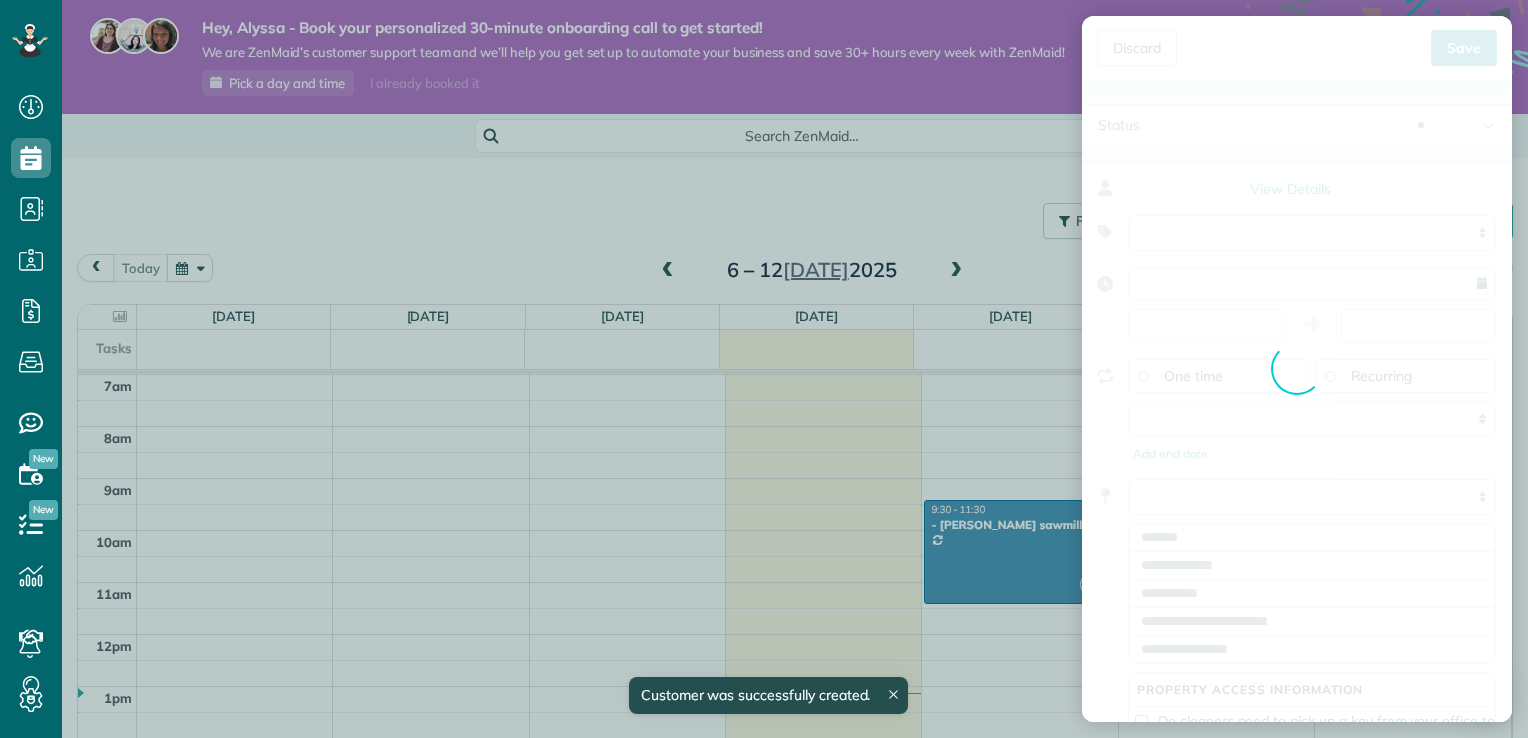 type on "**********" 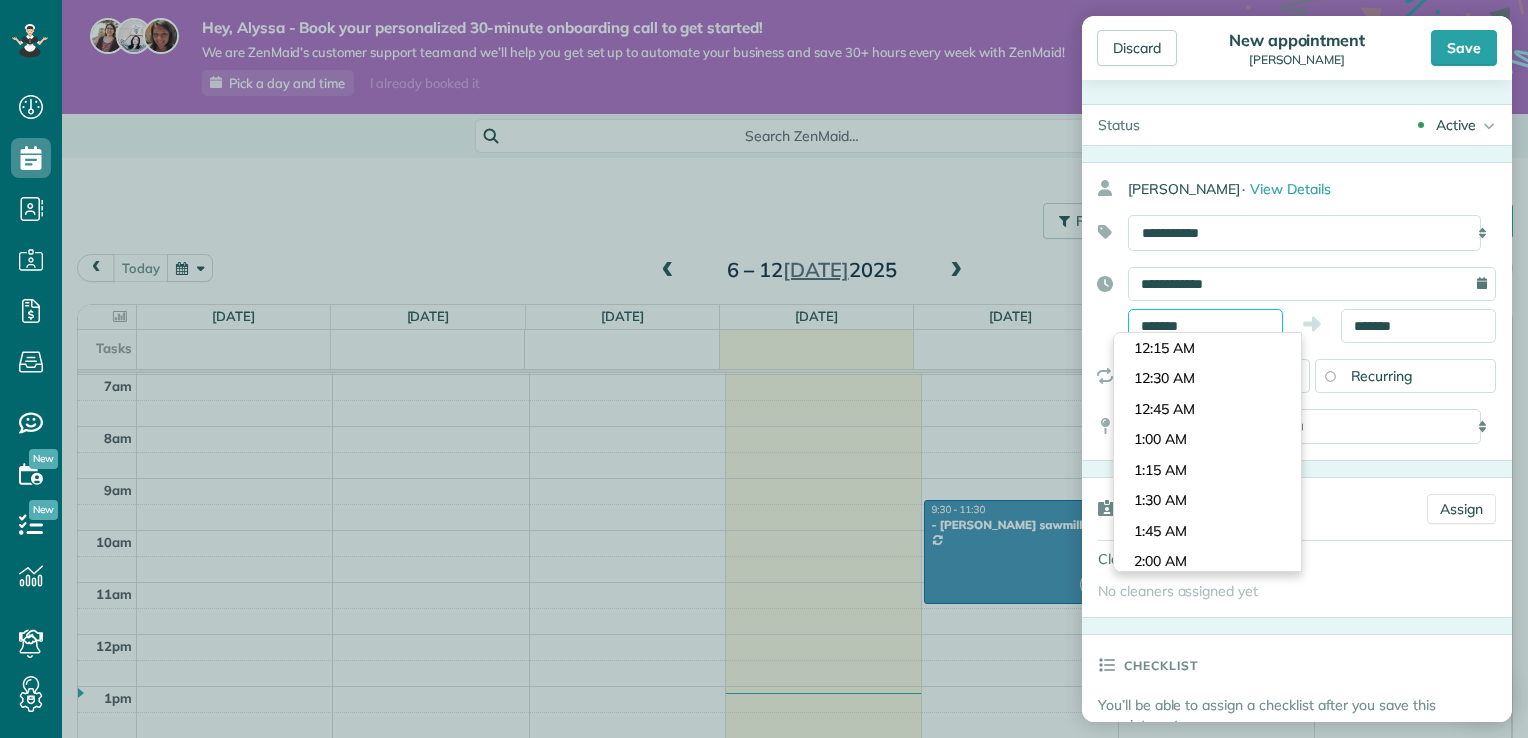 click on "*******" at bounding box center [1205, 326] 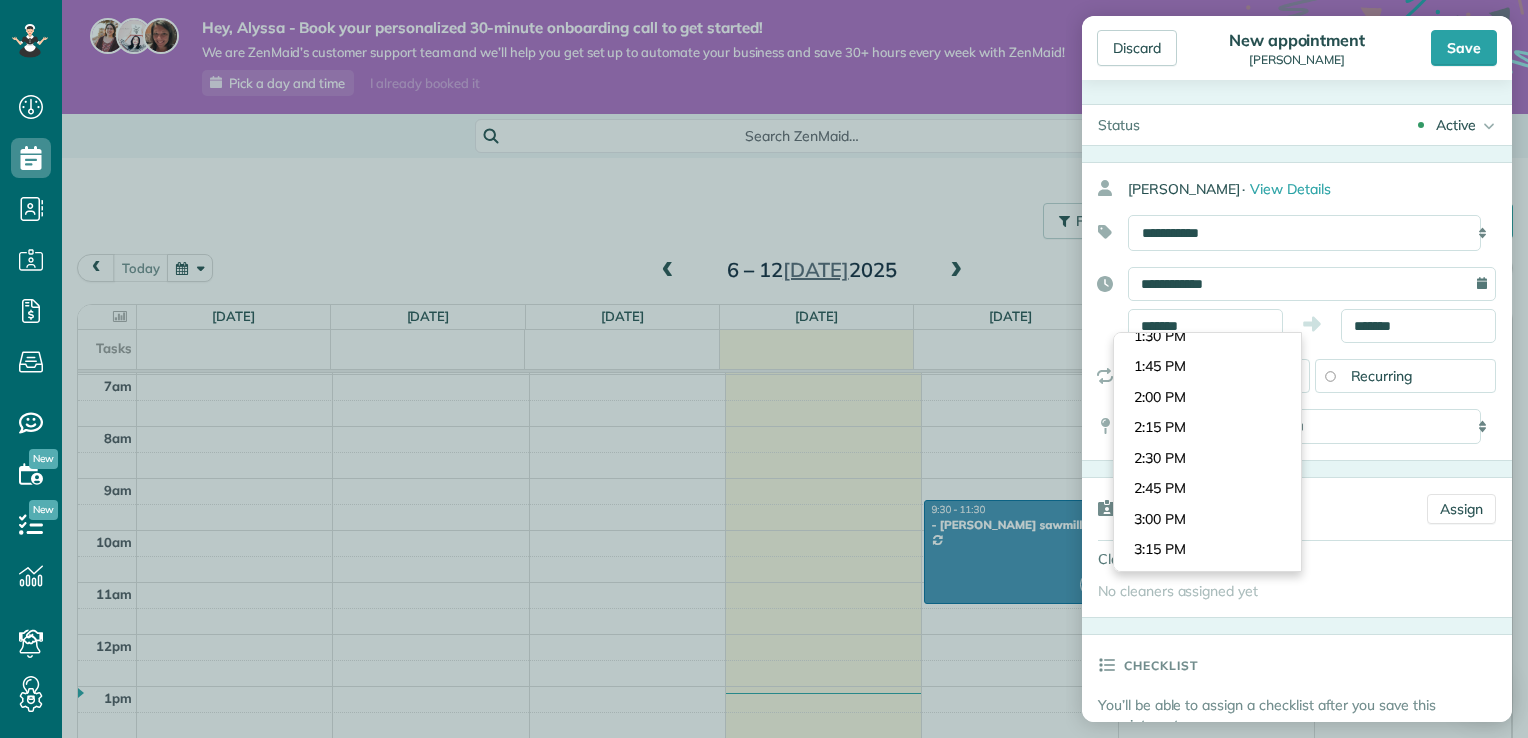 scroll, scrollTop: 1600, scrollLeft: 0, axis: vertical 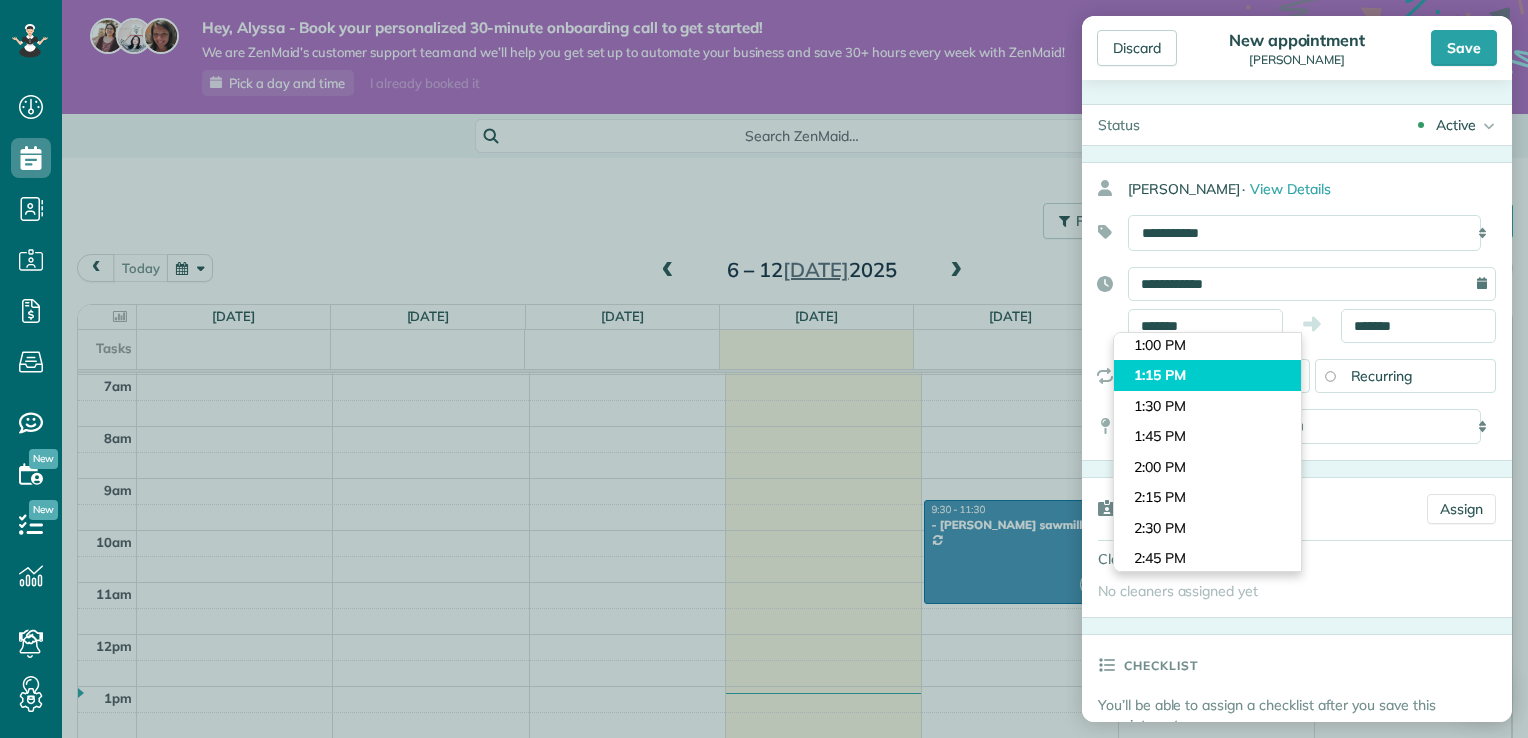 type on "*******" 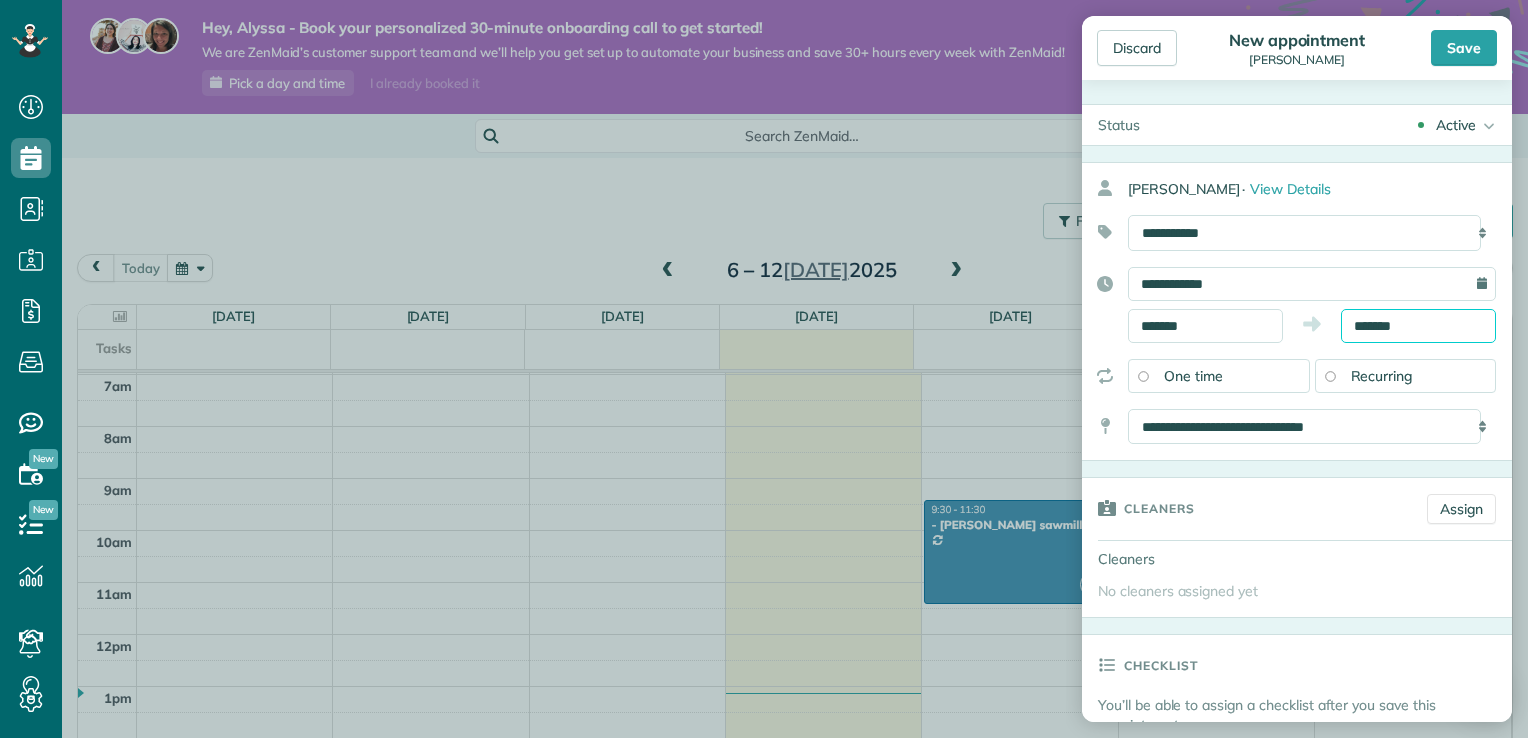 click on "*******" at bounding box center (1418, 326) 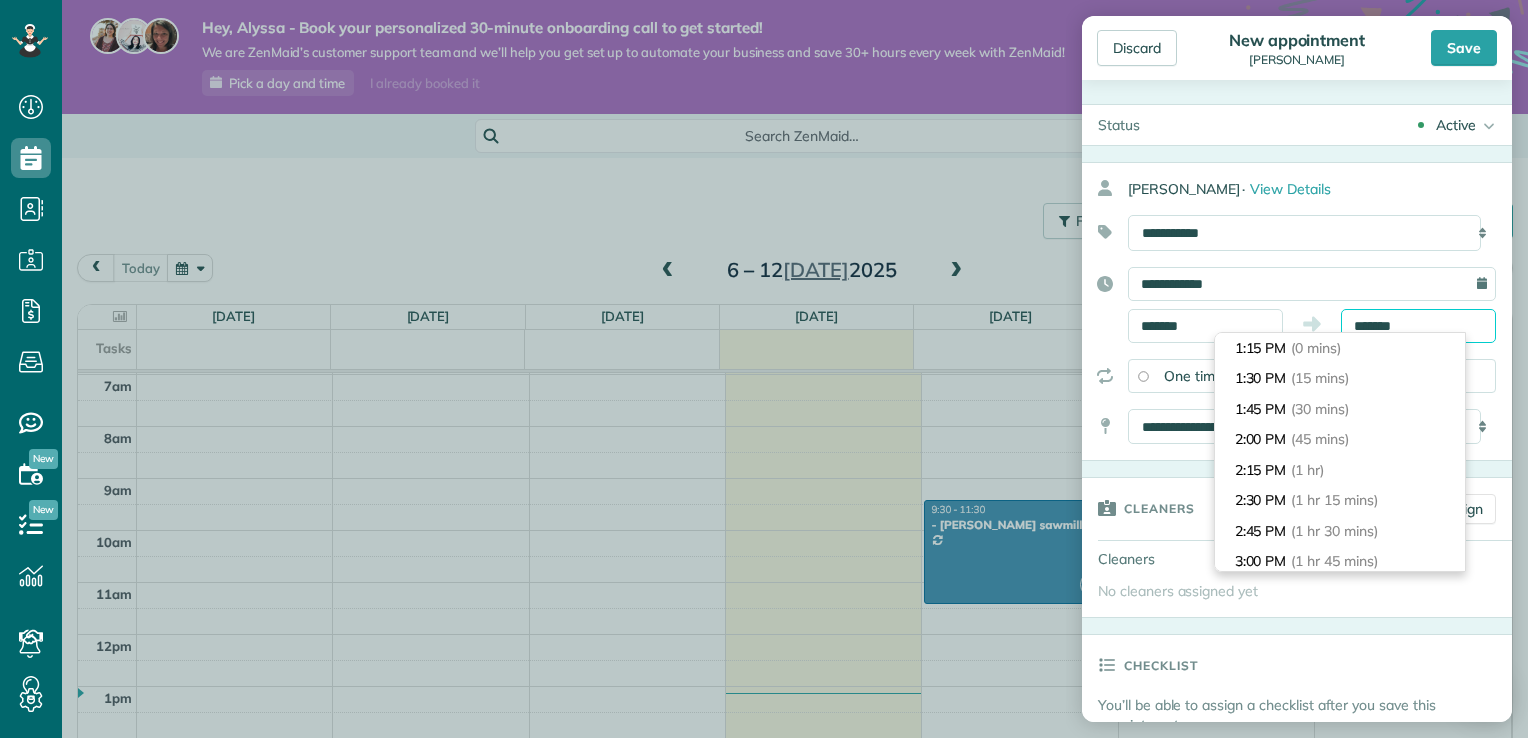 scroll, scrollTop: 244, scrollLeft: 0, axis: vertical 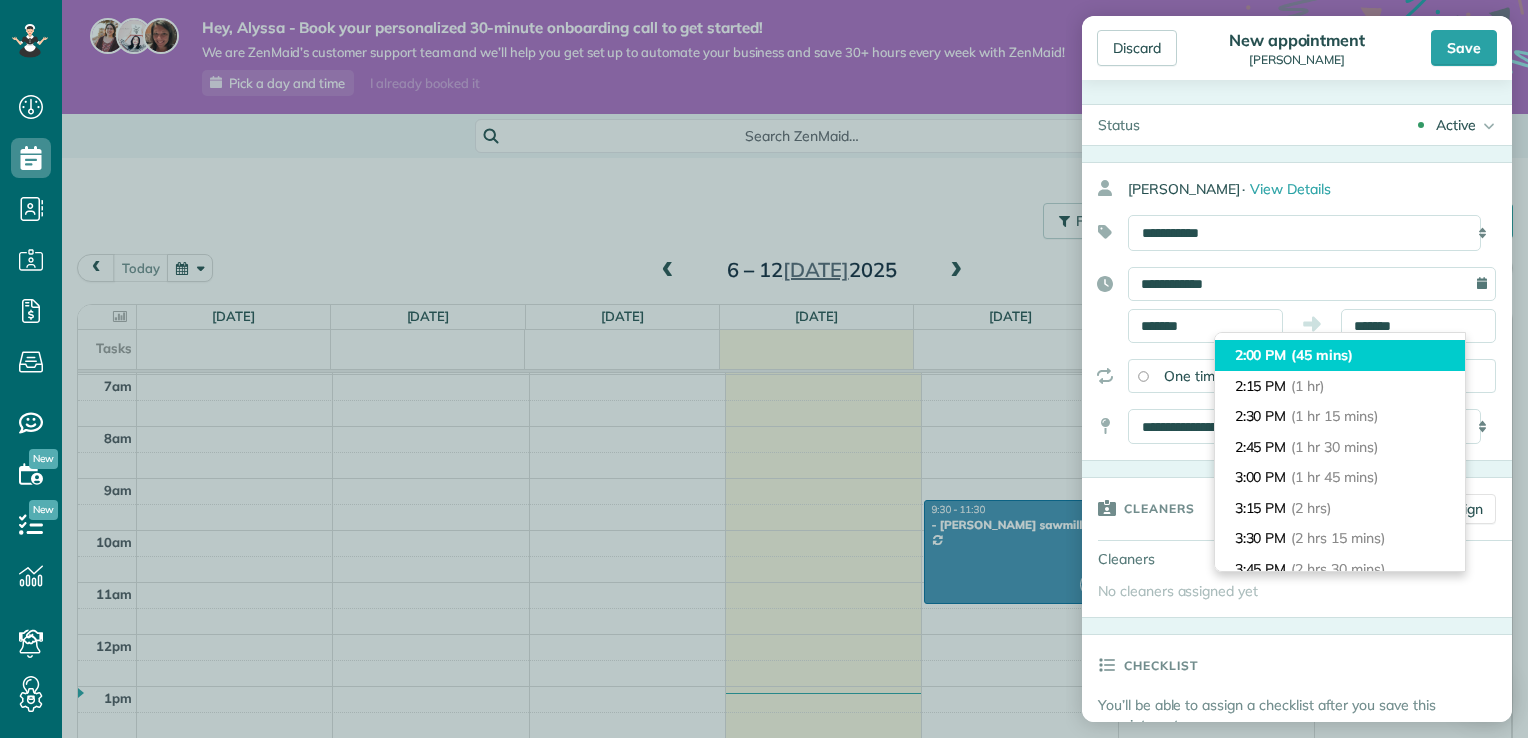type on "*******" 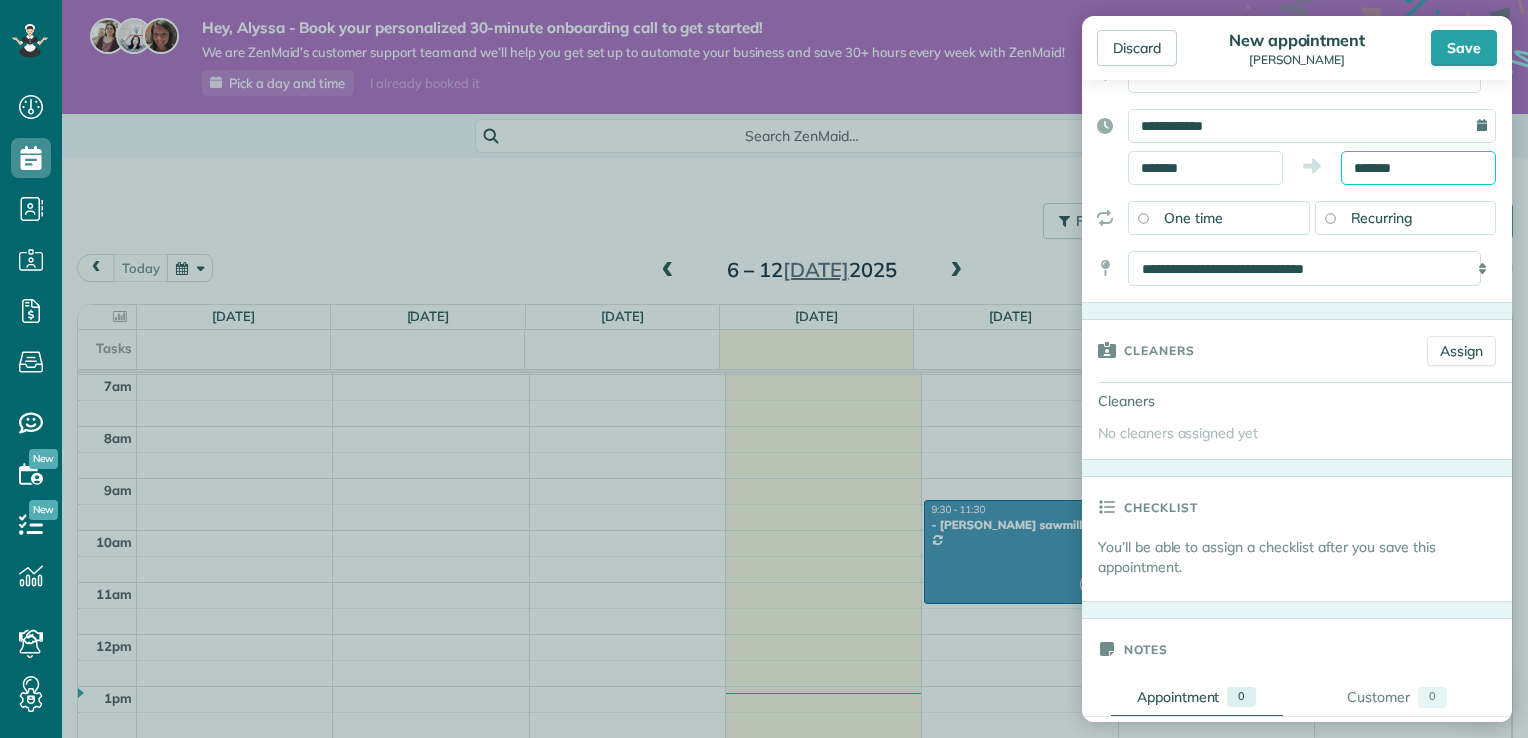 scroll, scrollTop: 199, scrollLeft: 0, axis: vertical 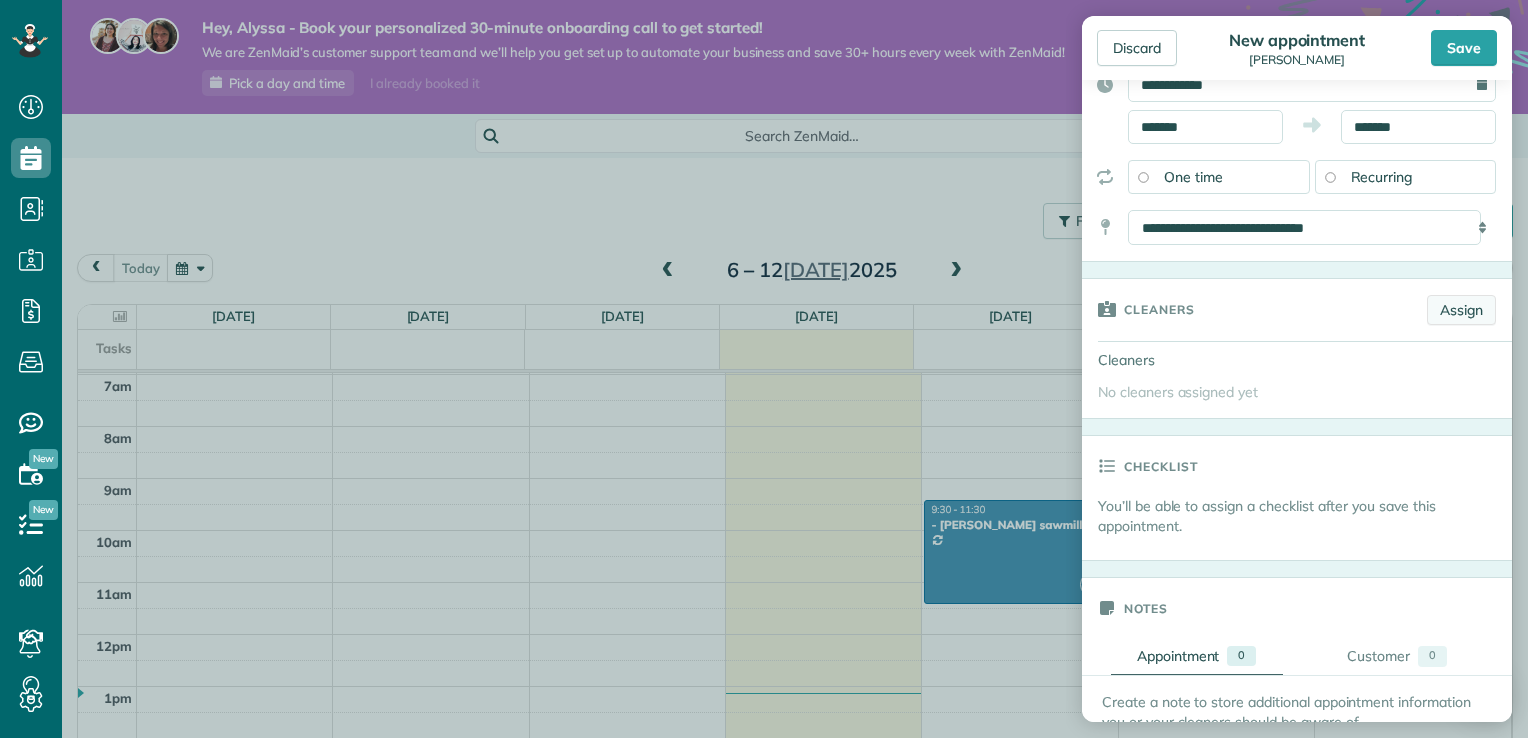 click on "Assign" at bounding box center [1461, 310] 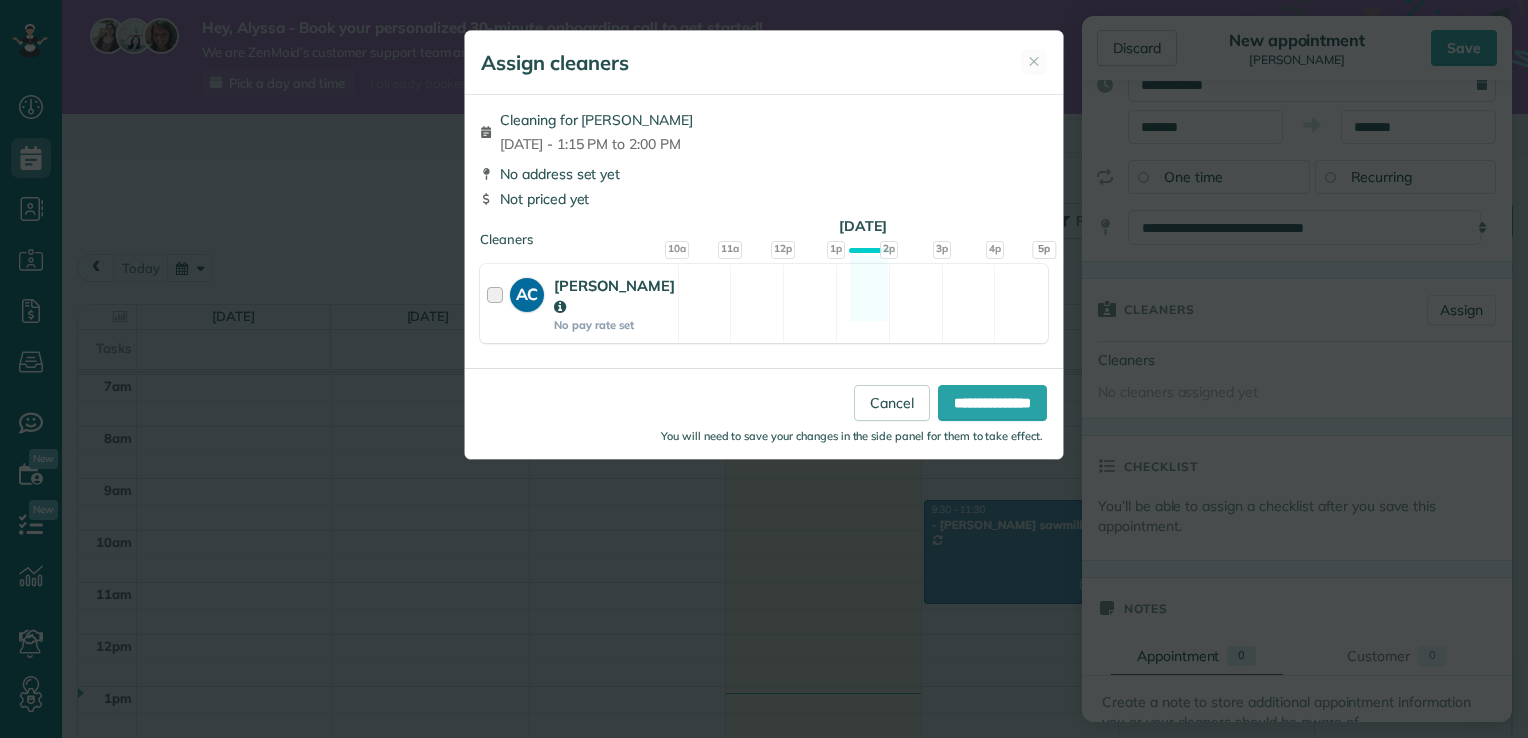 click at bounding box center [498, 303] 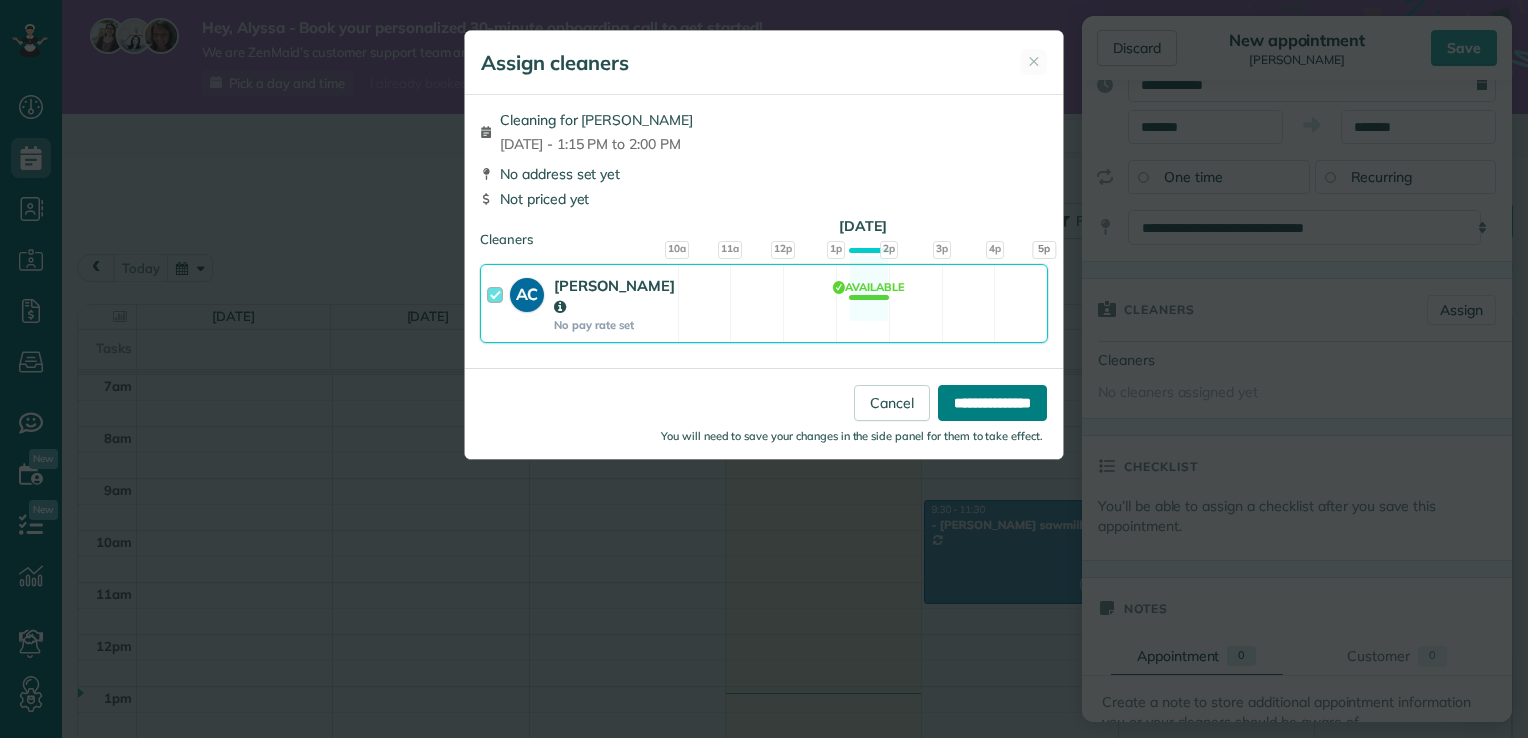 click on "**********" at bounding box center [992, 403] 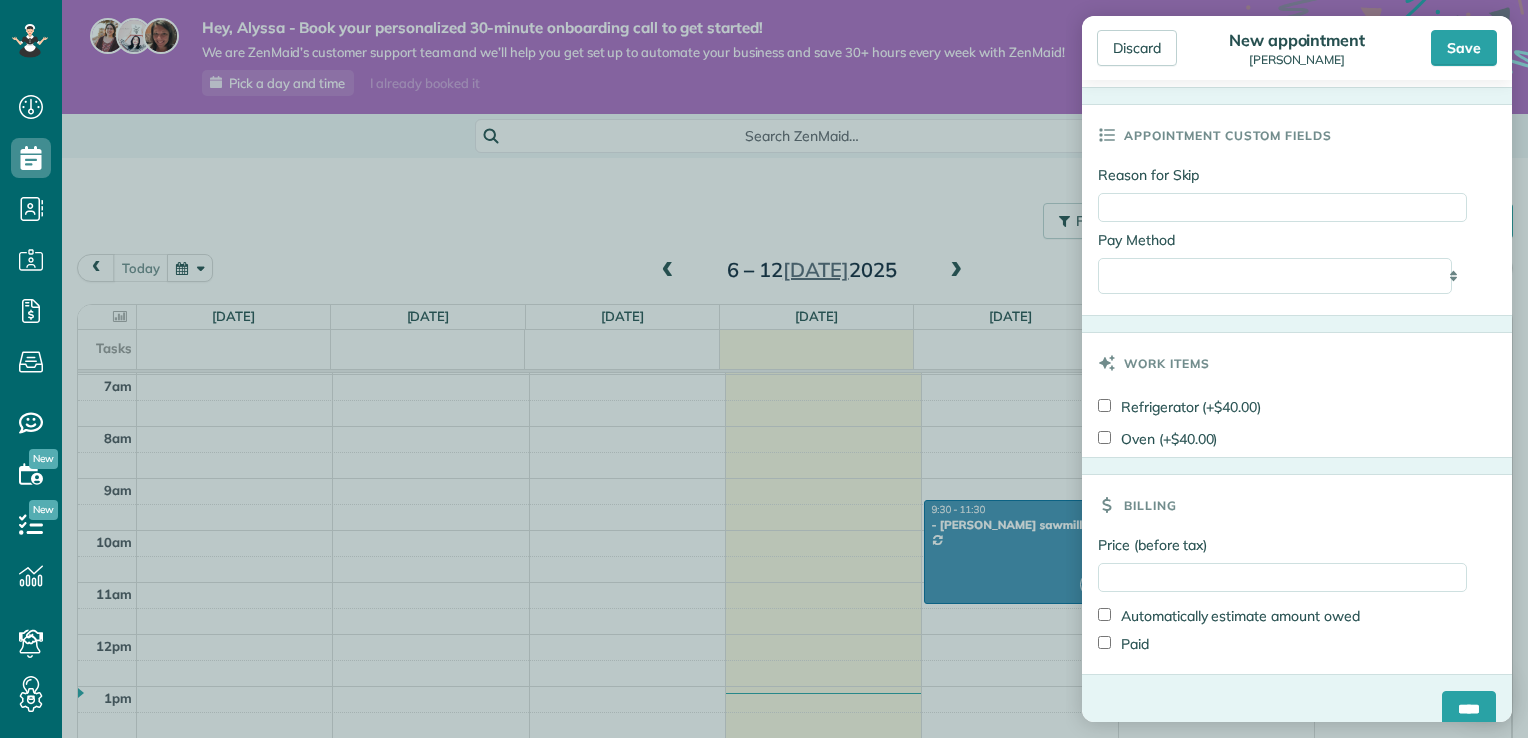 scroll, scrollTop: 1024, scrollLeft: 0, axis: vertical 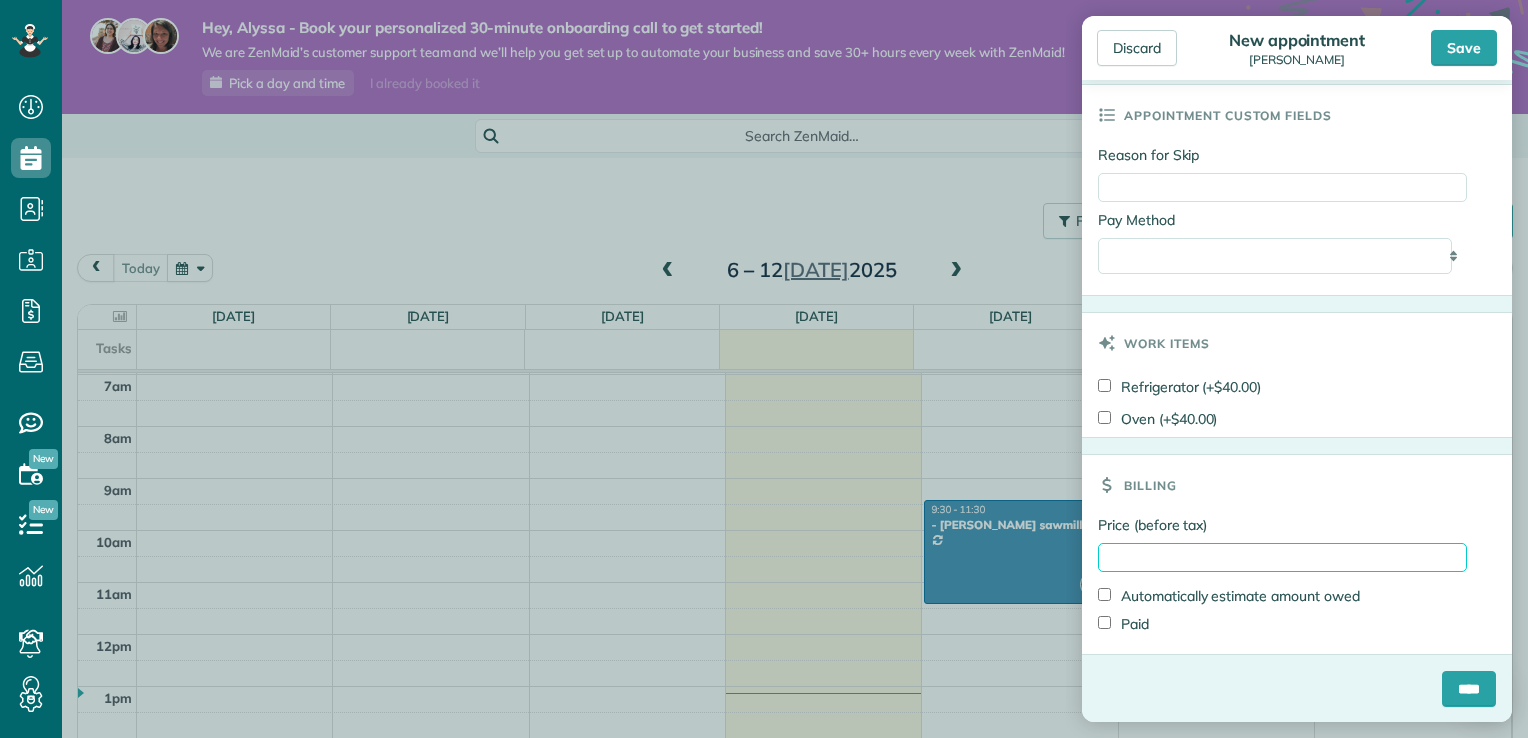 click on "Price (before tax)" at bounding box center (1282, 557) 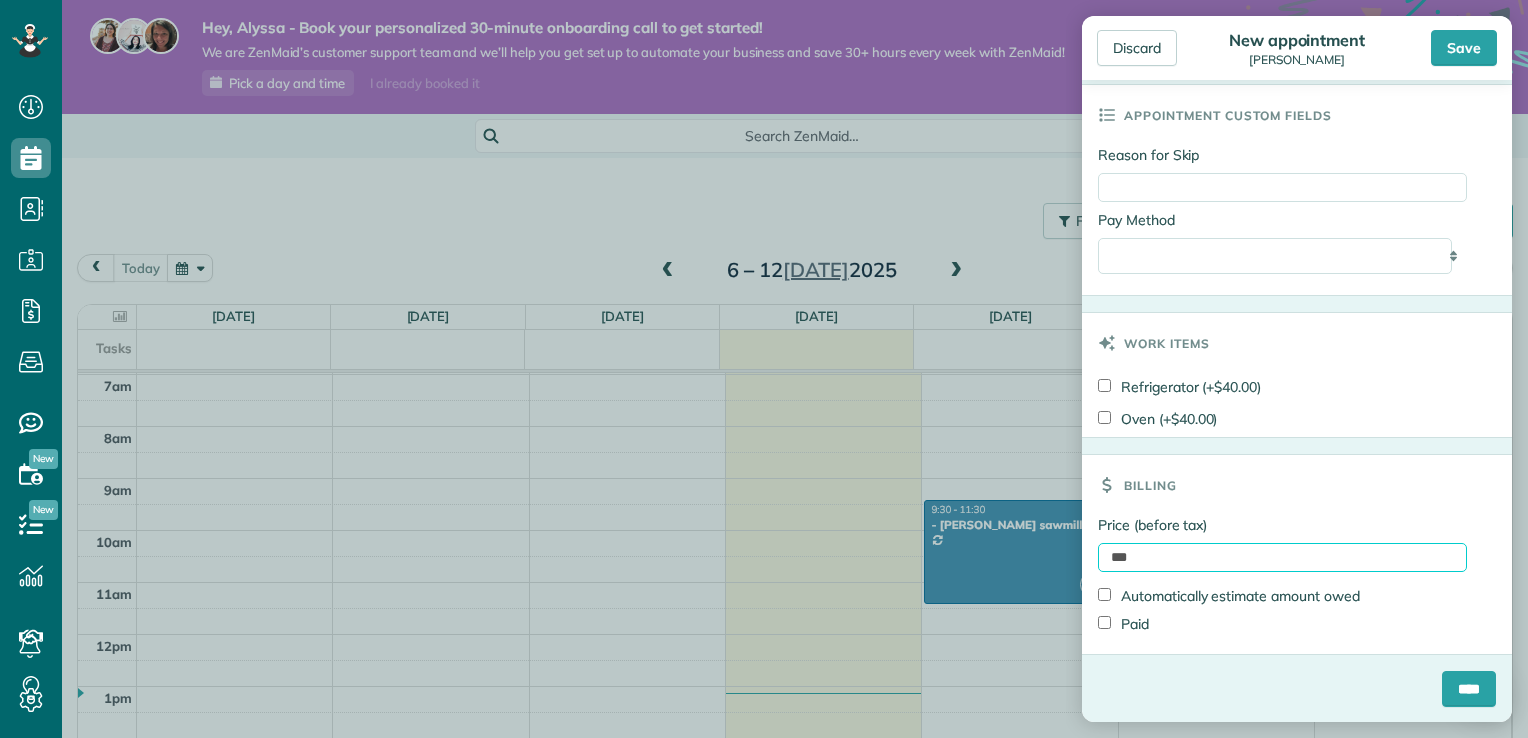 type on "***" 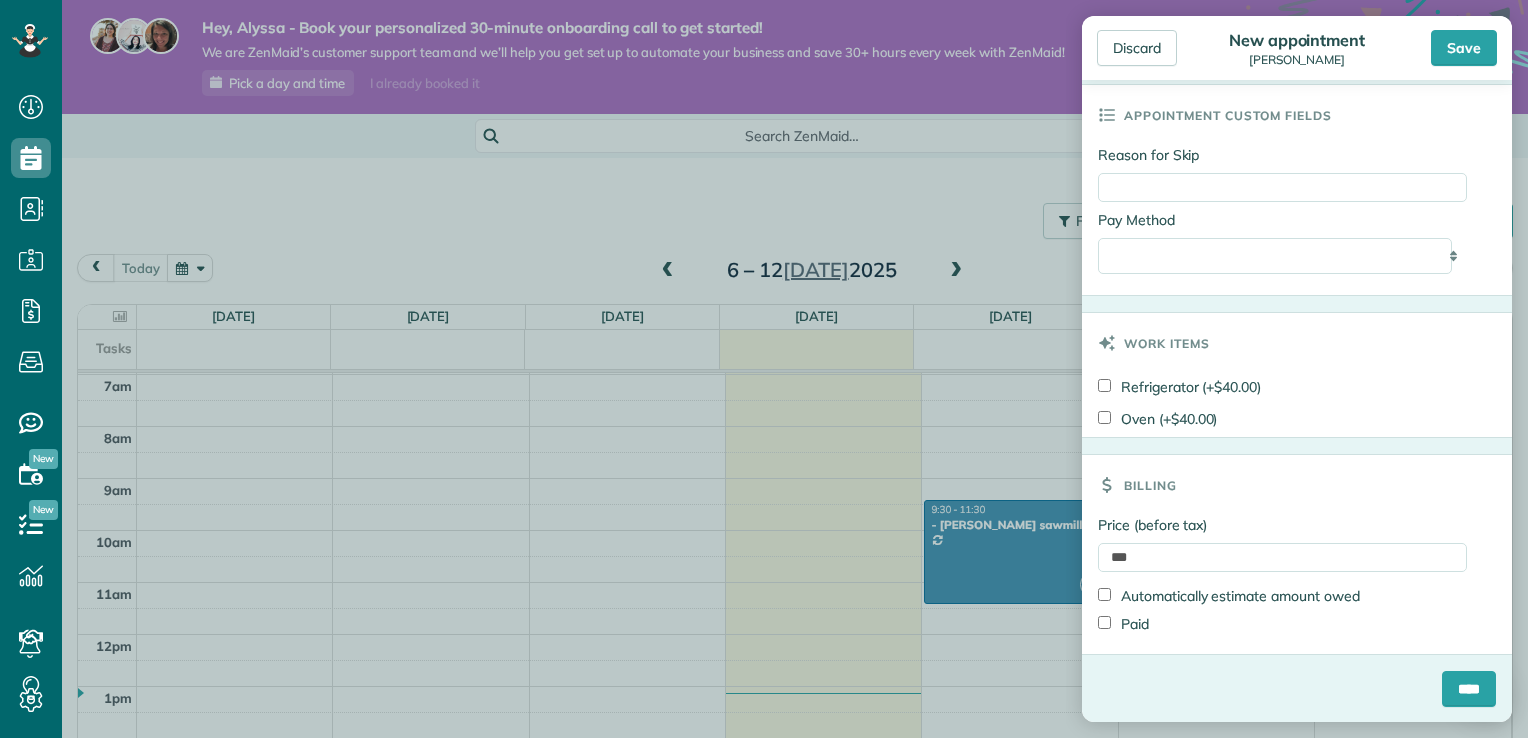 click on "Oven (+$40.00)" at bounding box center (1157, 419) 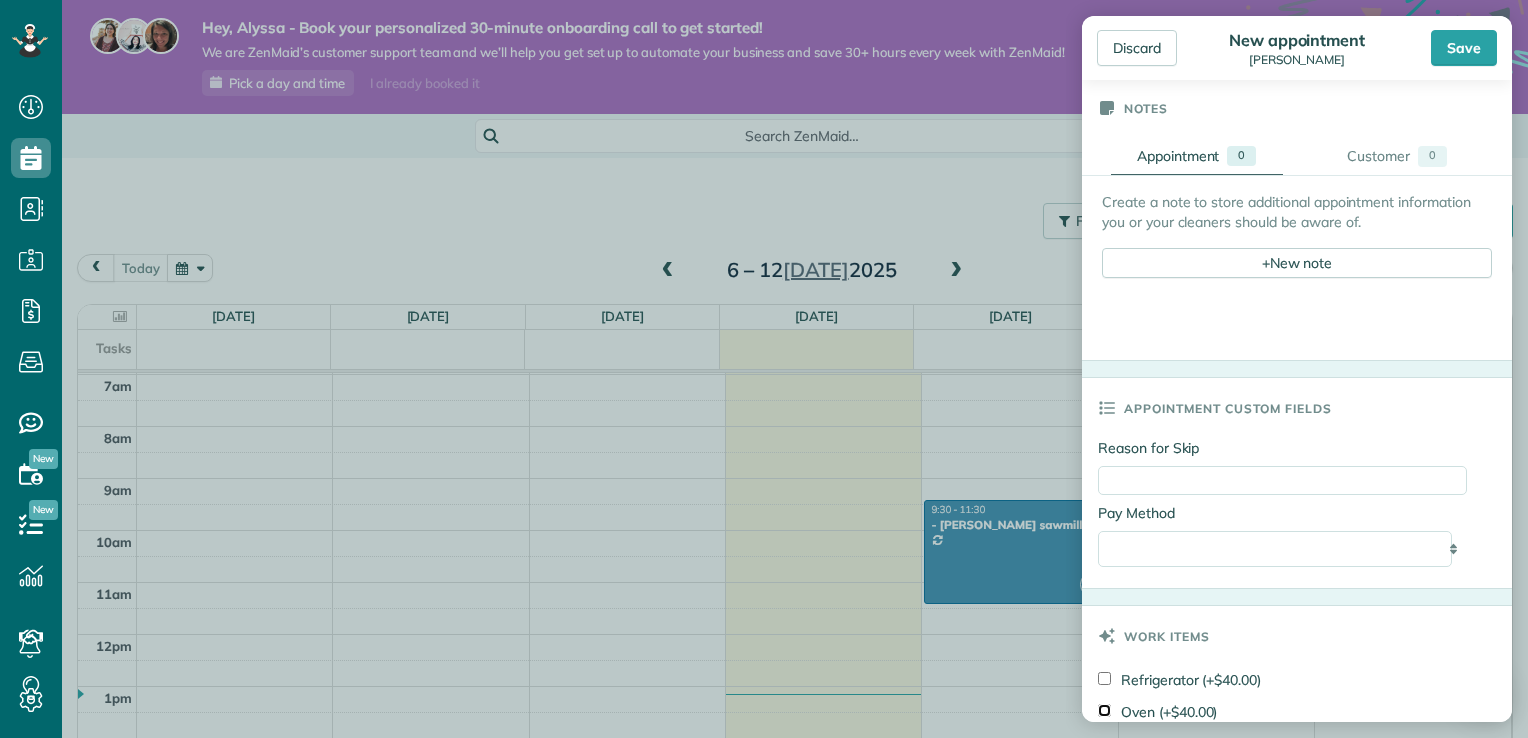 scroll, scrollTop: 722, scrollLeft: 0, axis: vertical 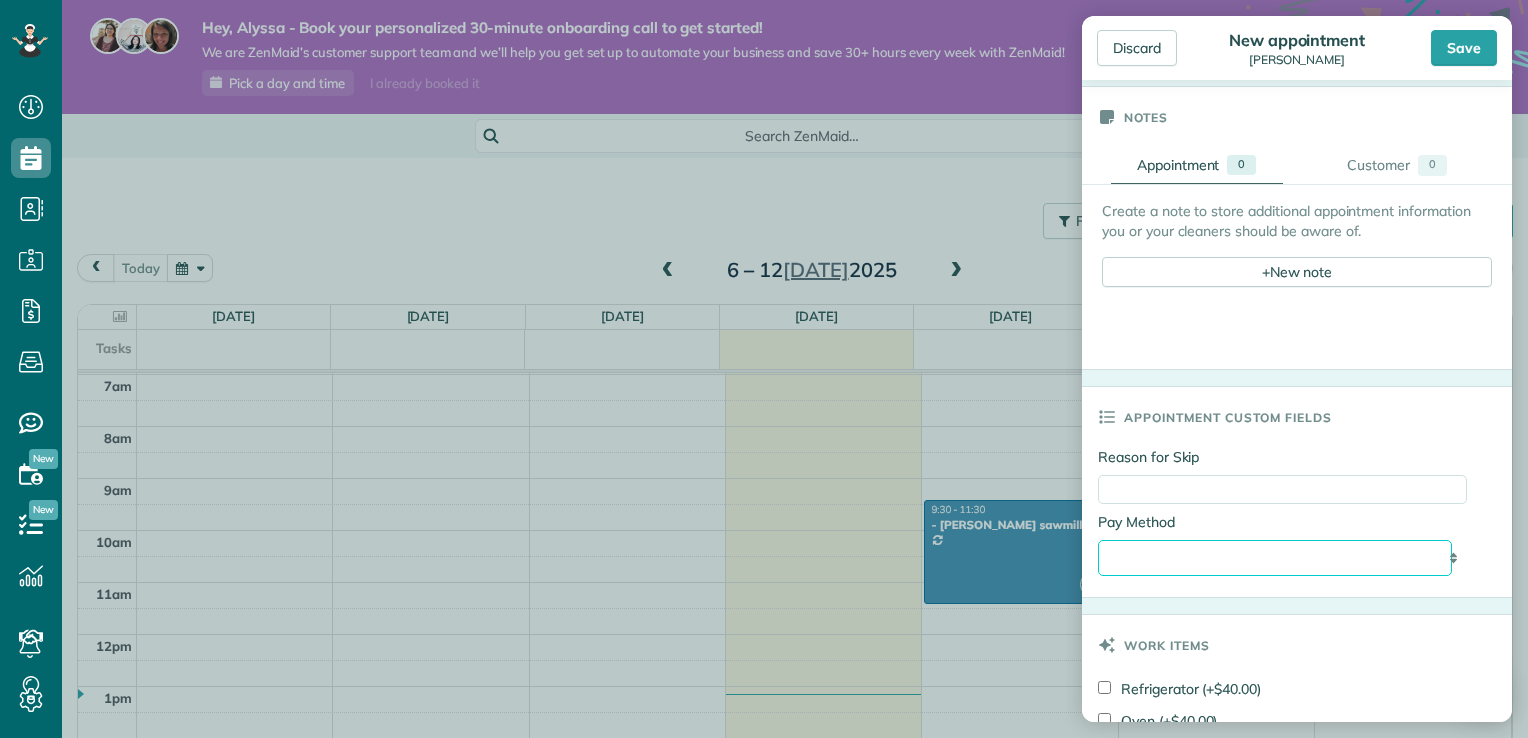 click on "**********" at bounding box center [1275, 558] 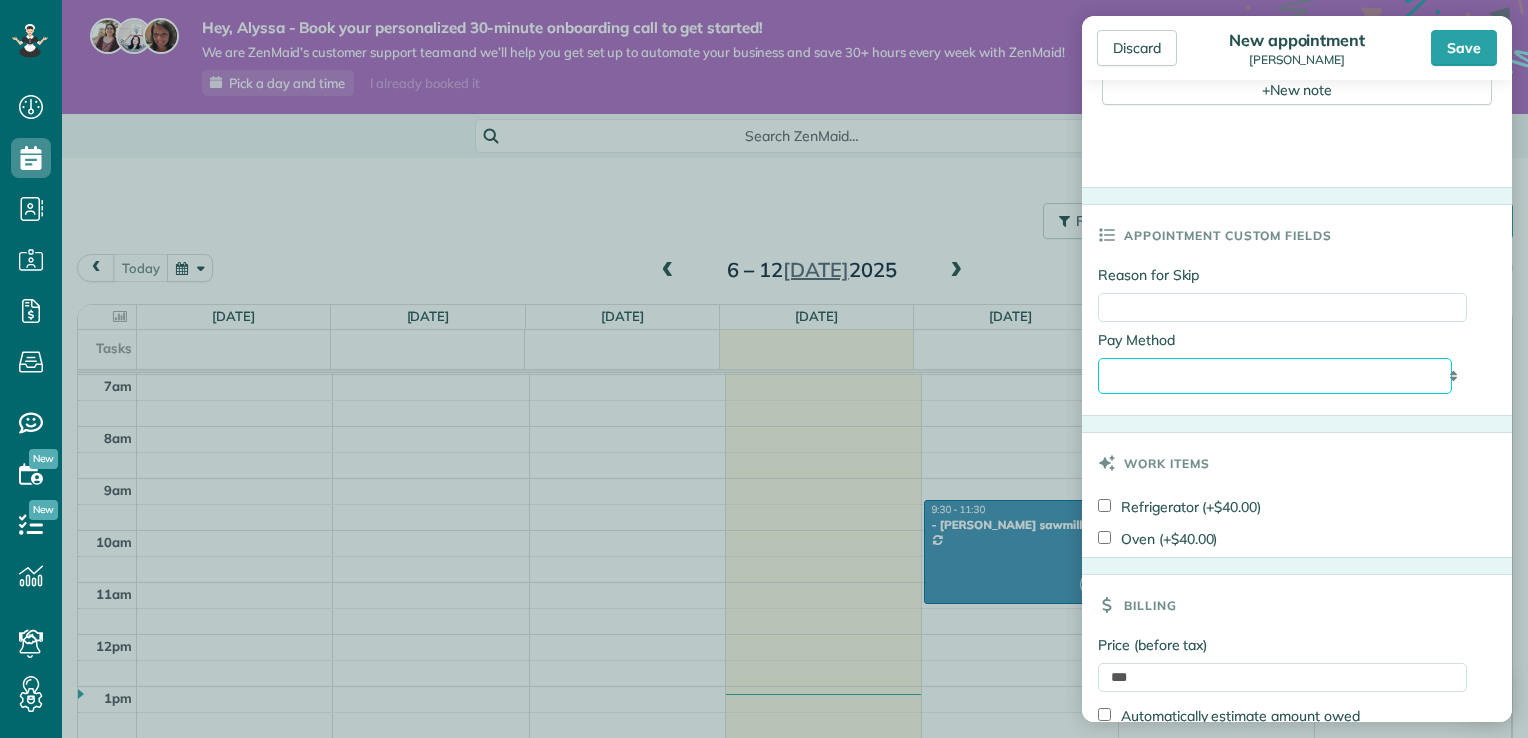 scroll, scrollTop: 1011, scrollLeft: 0, axis: vertical 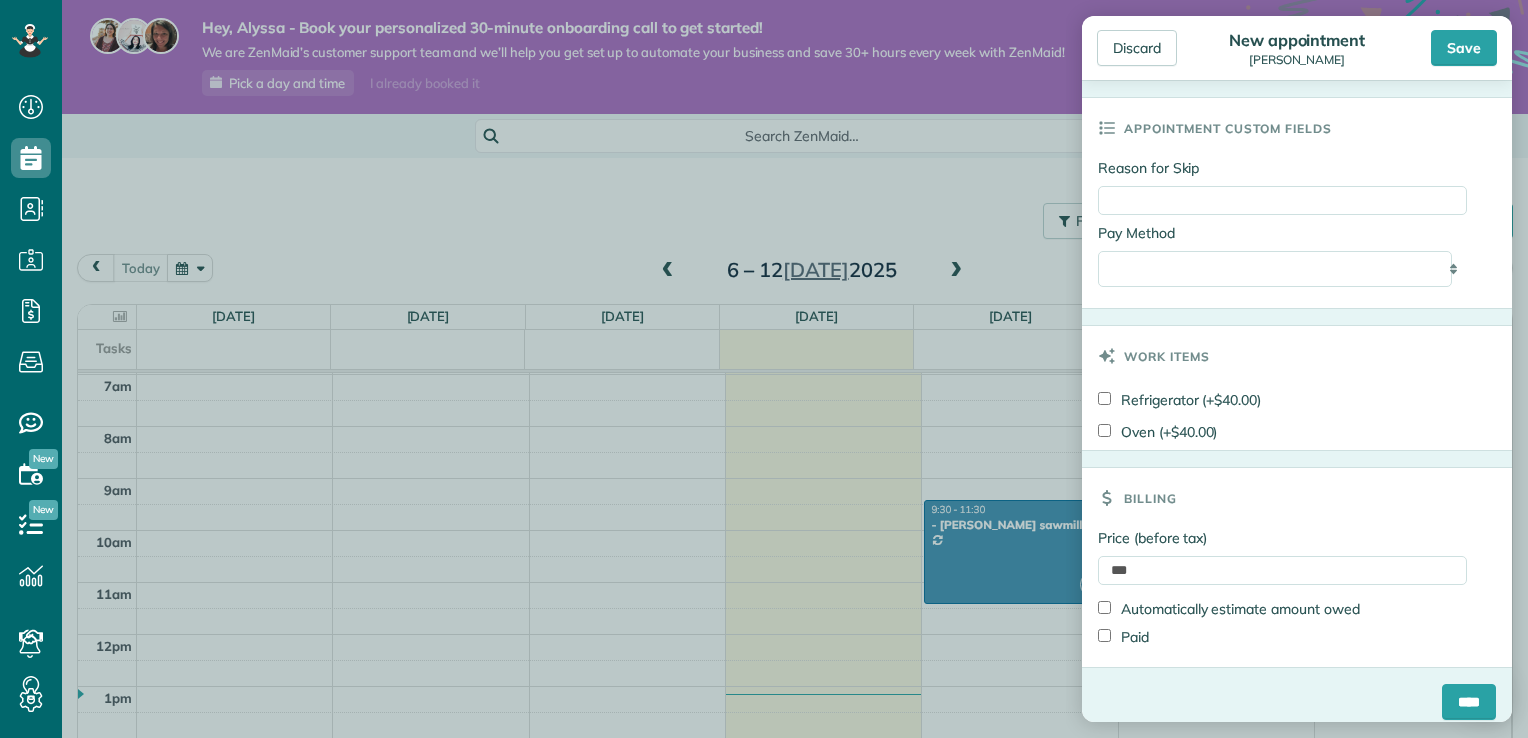 click on "**********" at bounding box center (1282, 269) 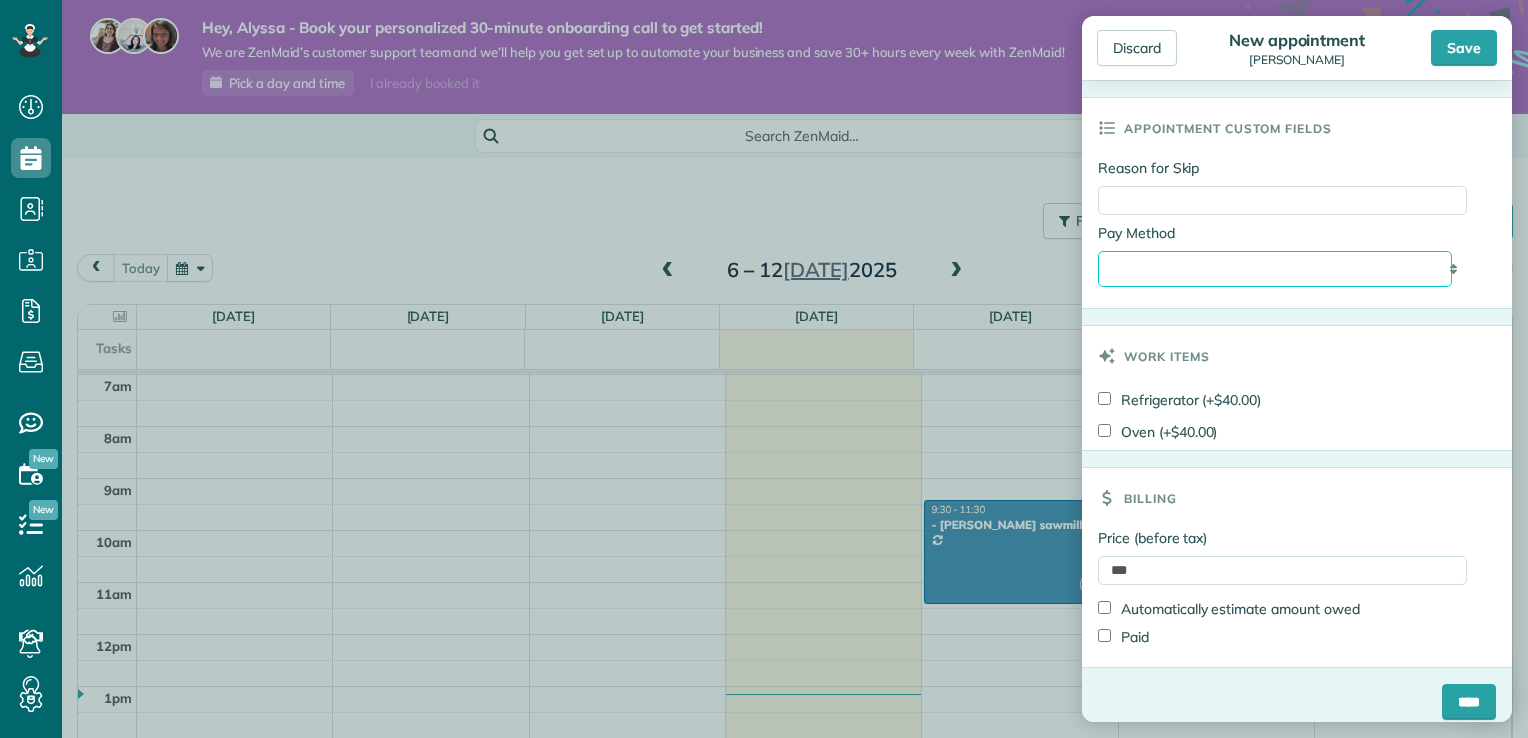 click on "**********" at bounding box center (1275, 269) 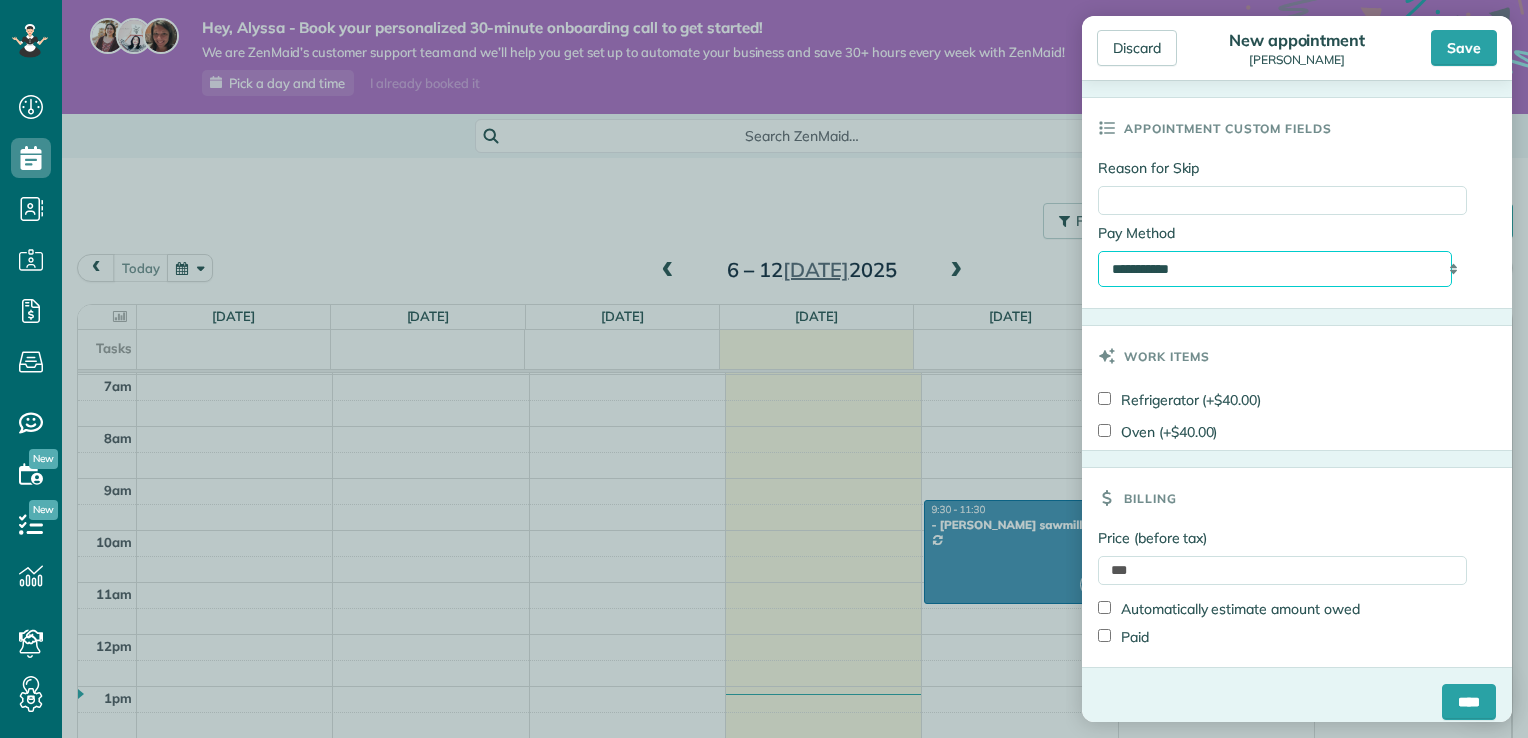 click on "**********" at bounding box center (1275, 269) 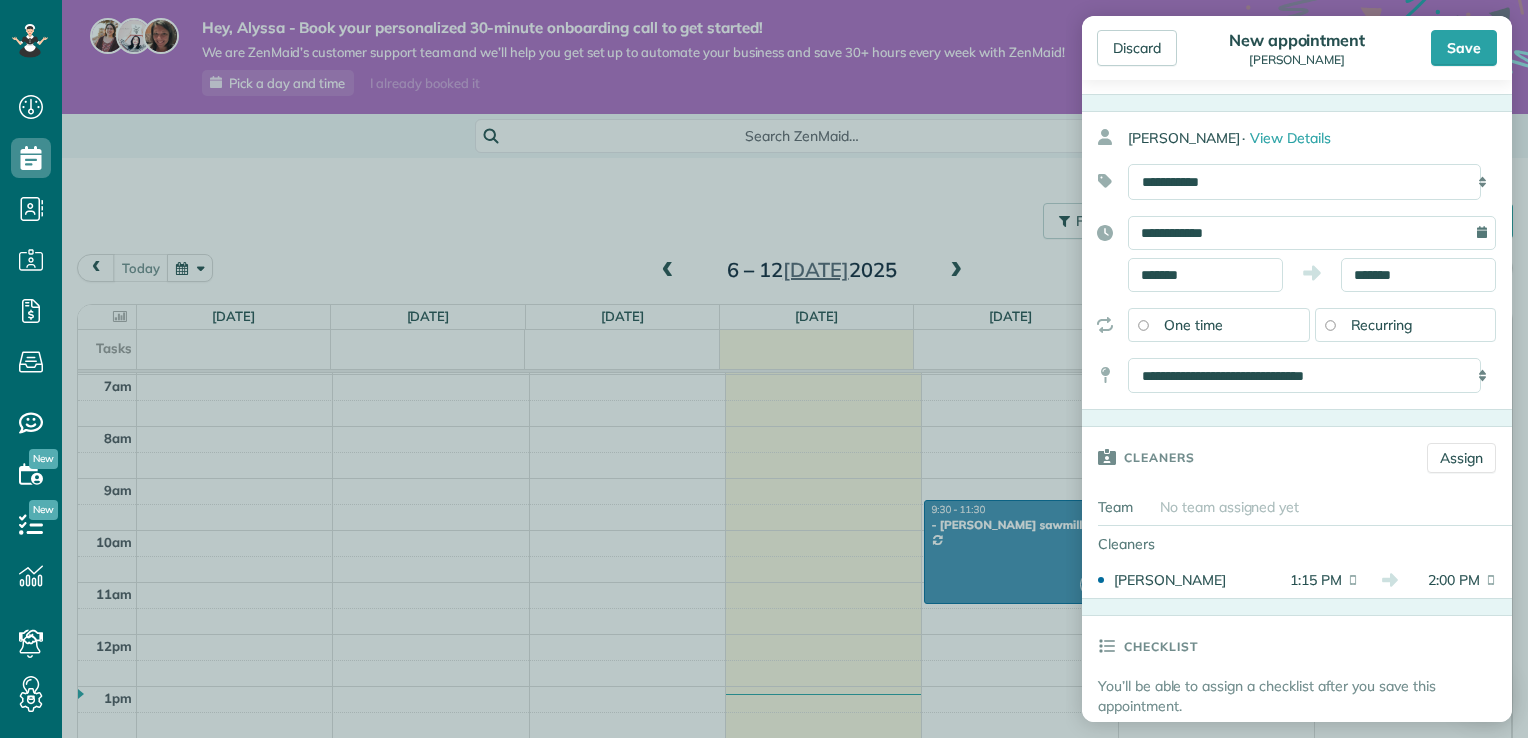 scroll, scrollTop: 0, scrollLeft: 0, axis: both 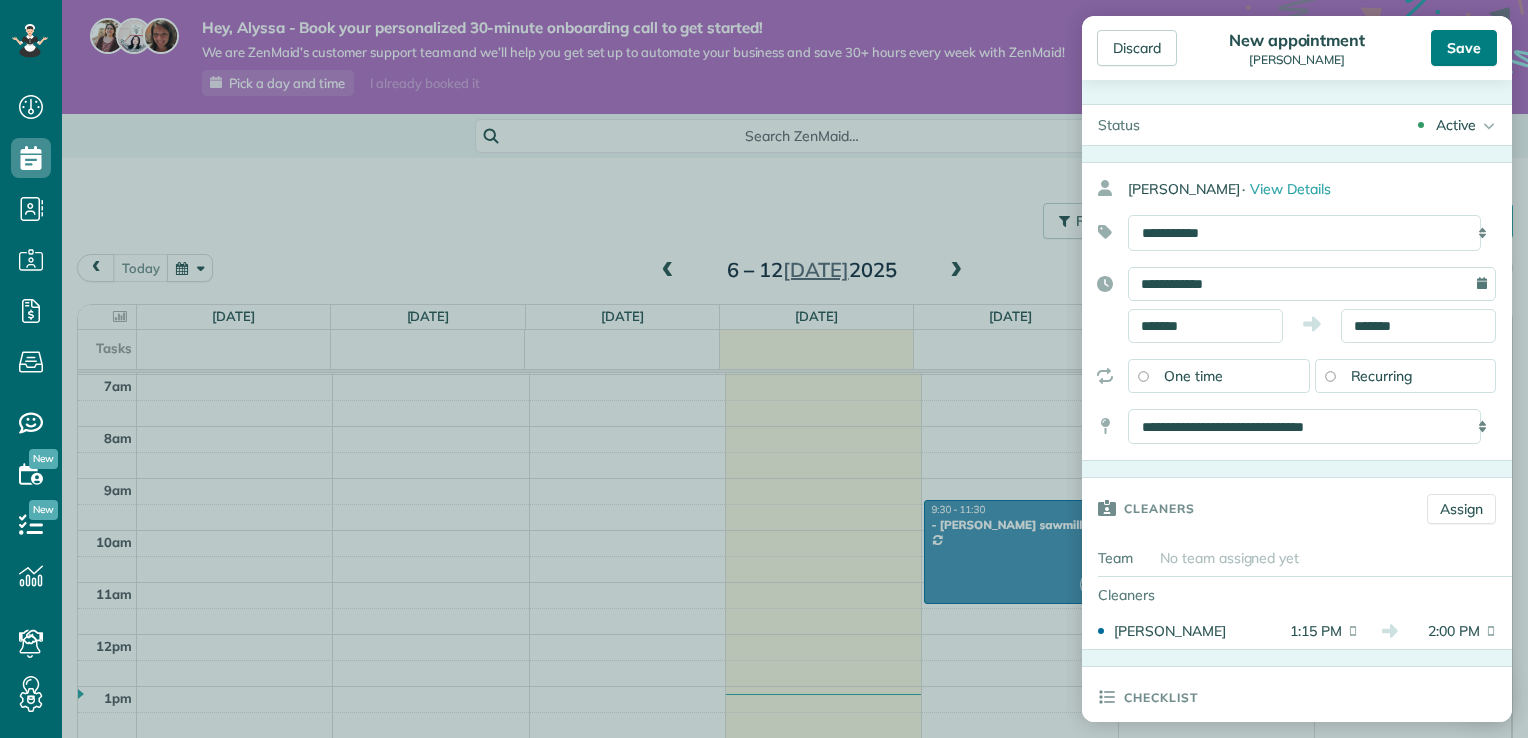 click on "Save" at bounding box center (1464, 48) 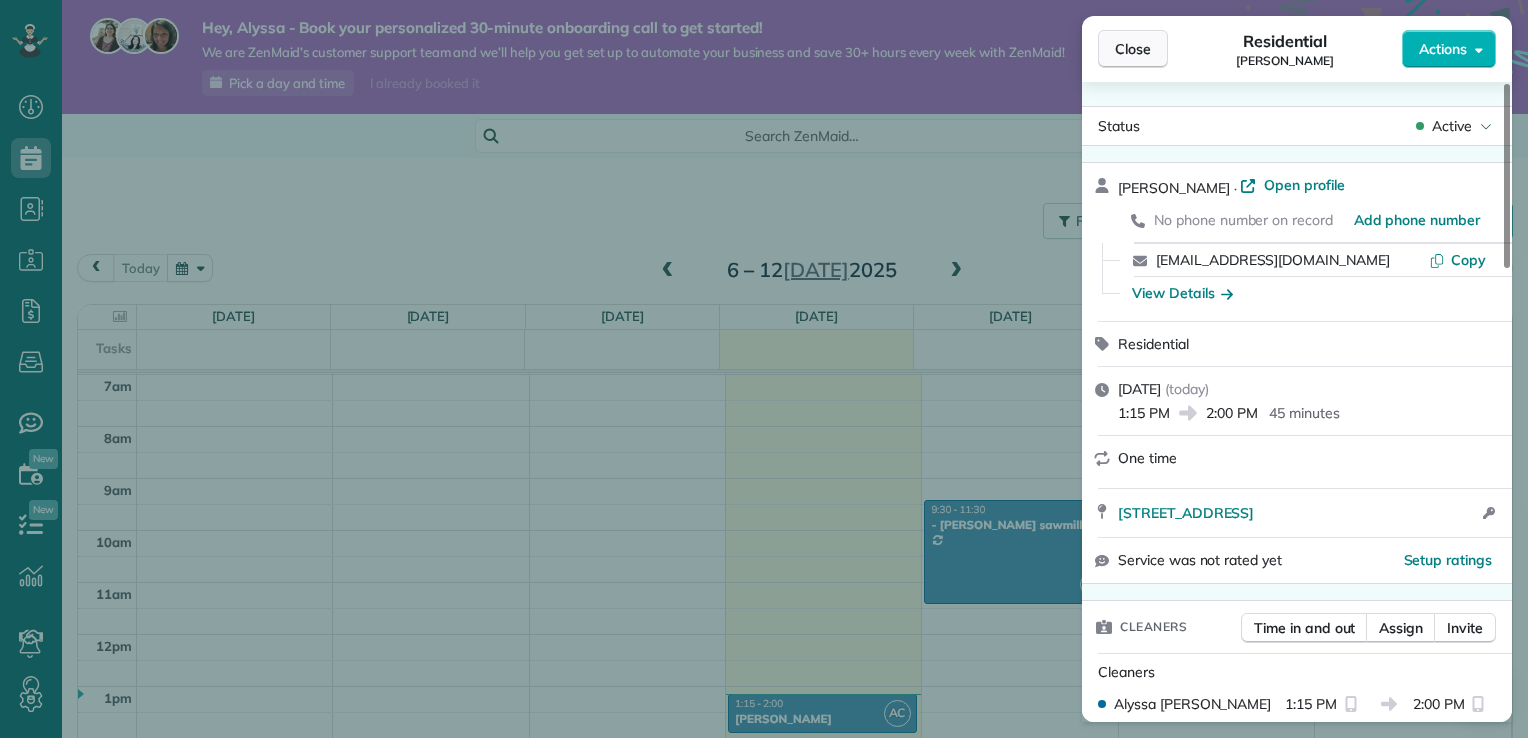 click on "Close" at bounding box center [1133, 49] 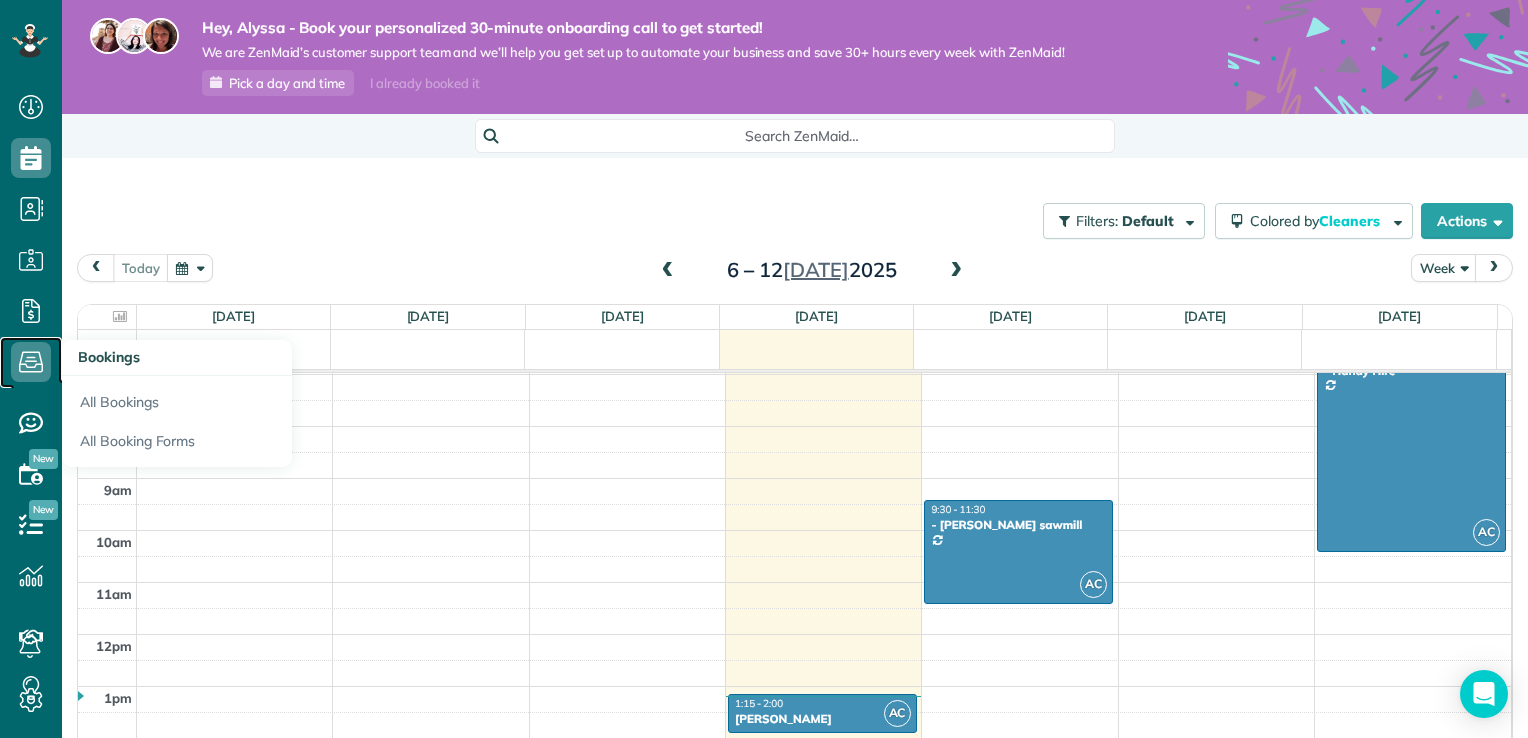 click 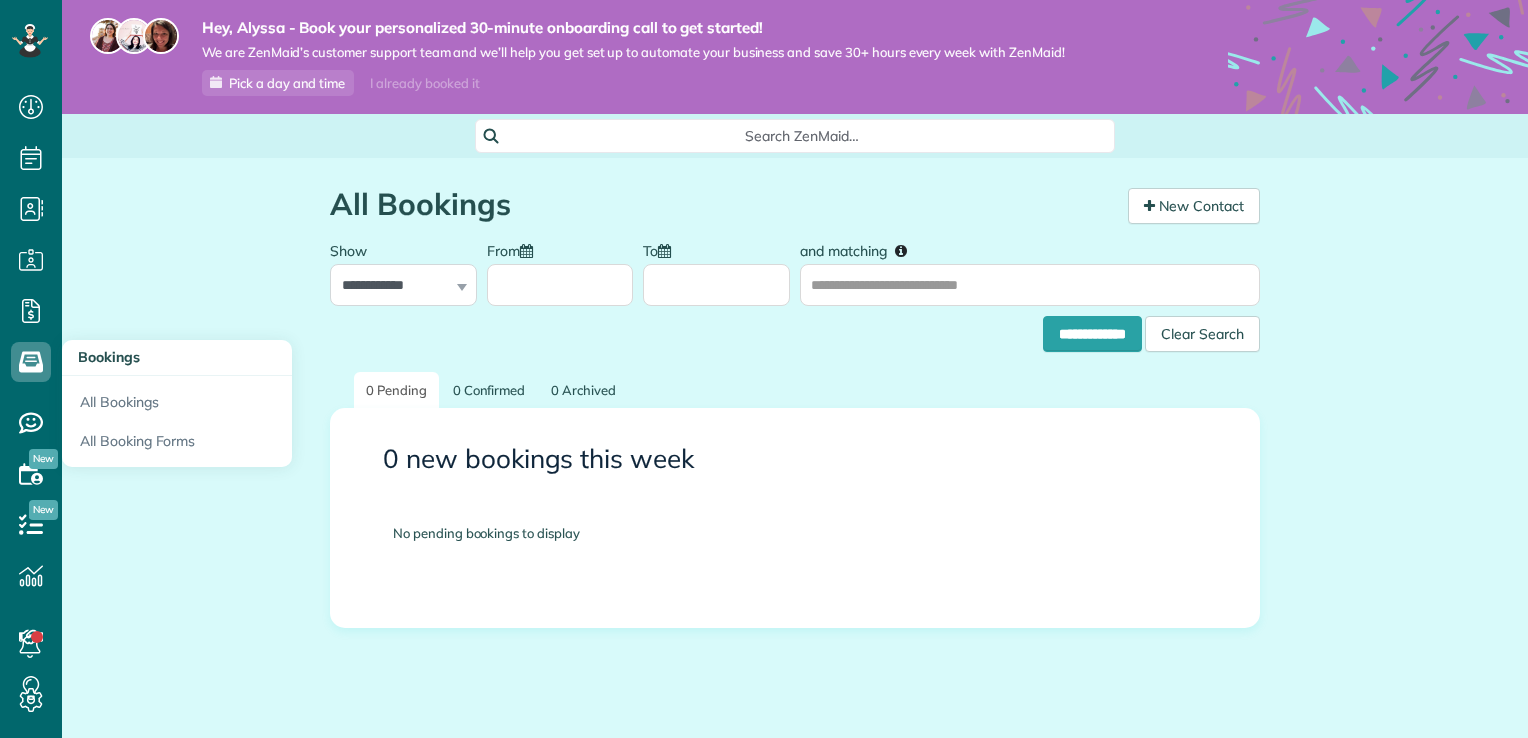 scroll, scrollTop: 0, scrollLeft: 0, axis: both 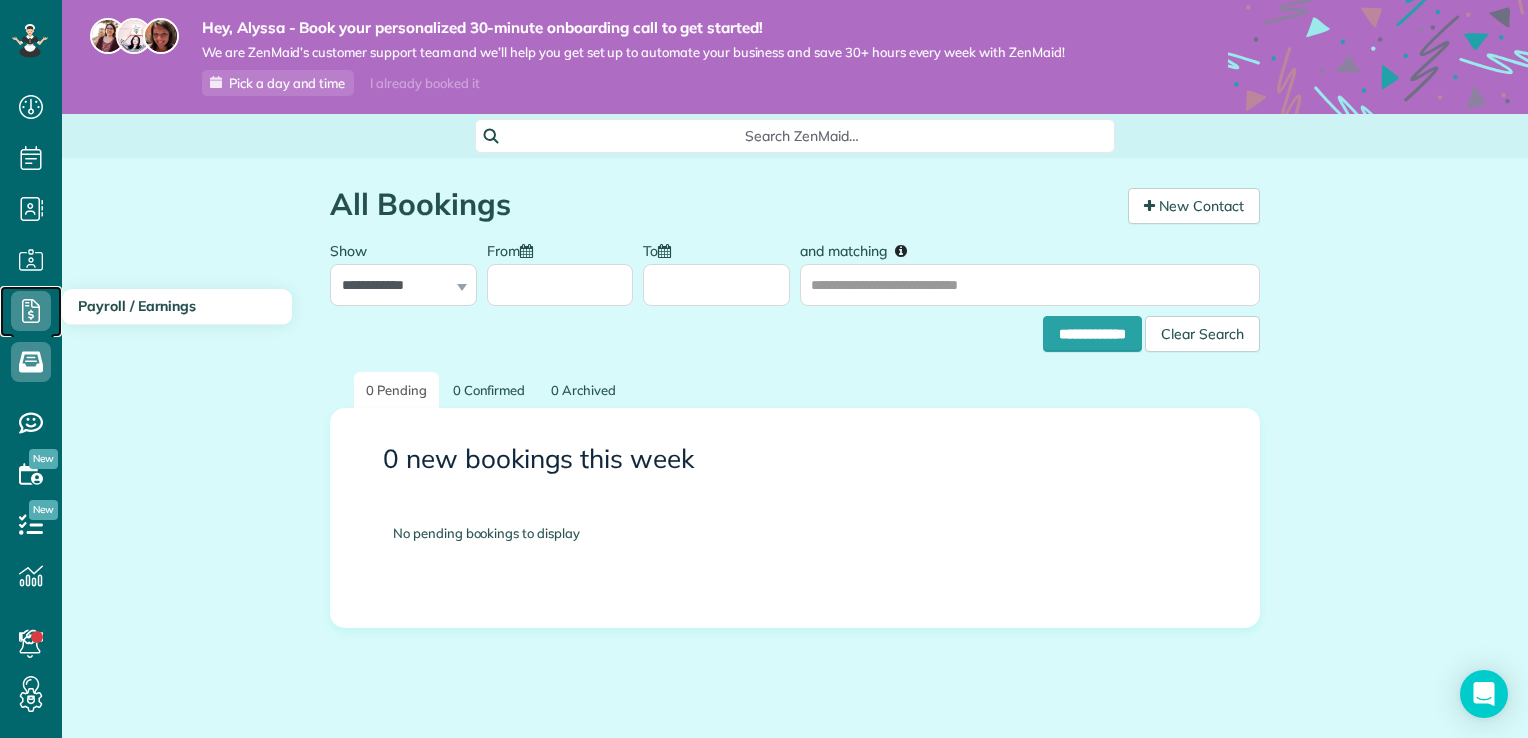 click 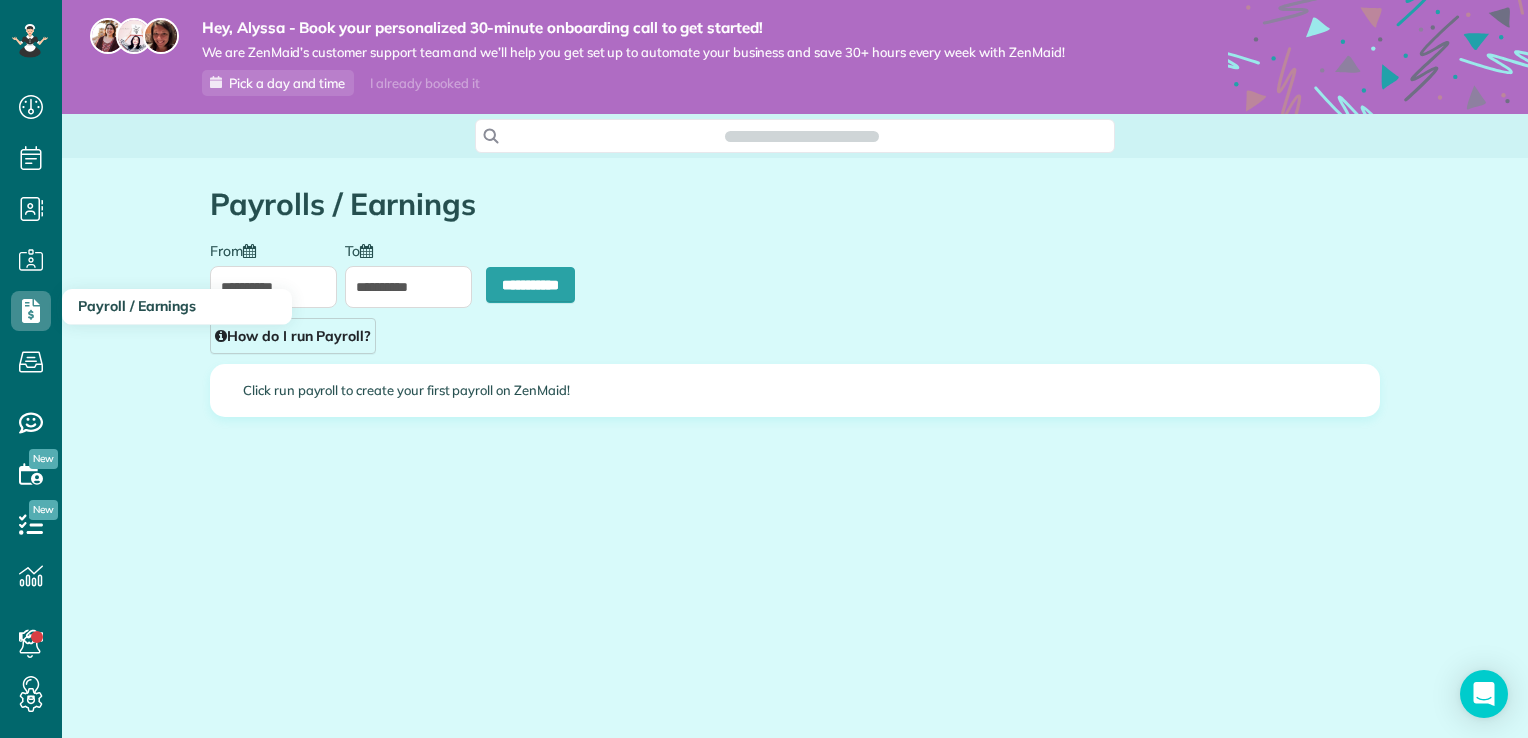 scroll, scrollTop: 0, scrollLeft: 0, axis: both 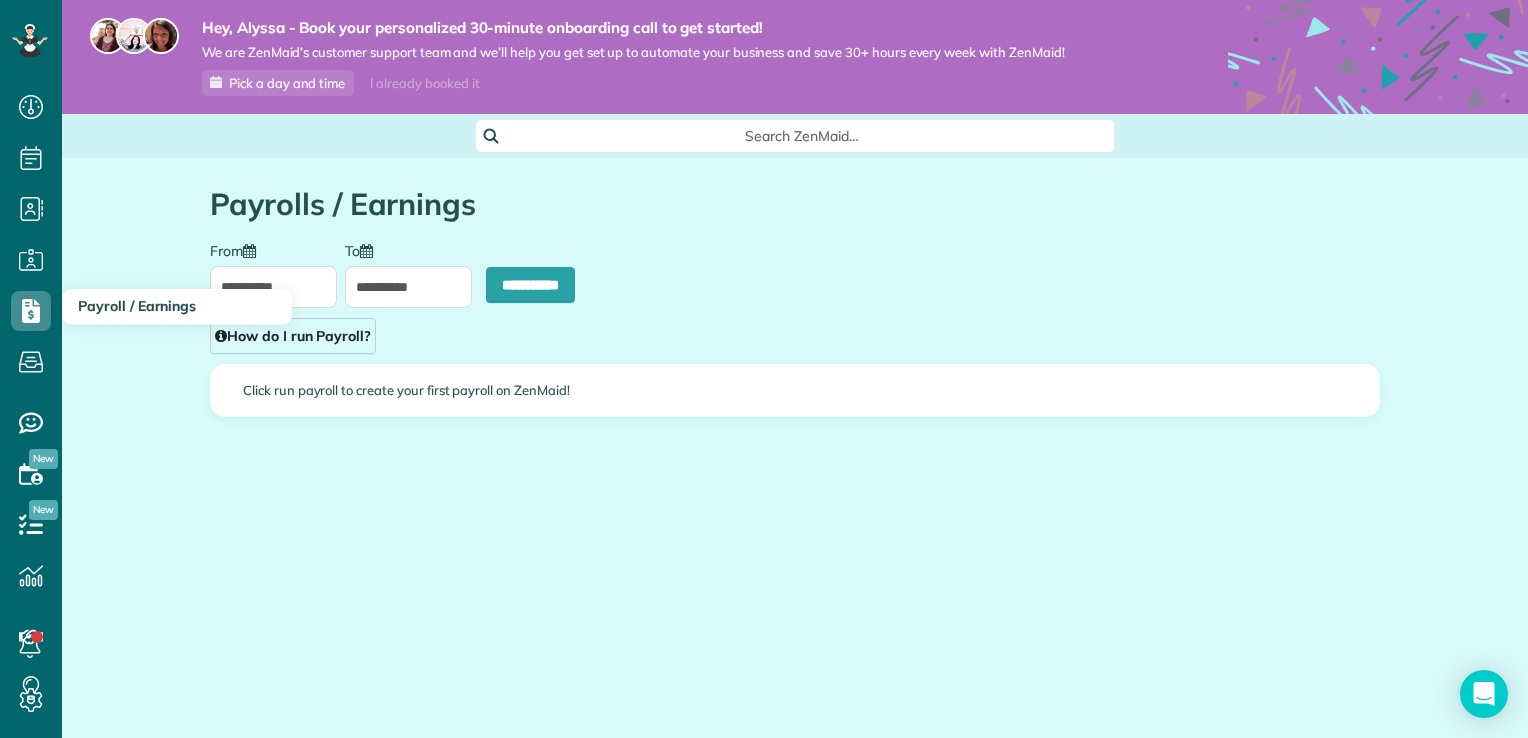 type on "**********" 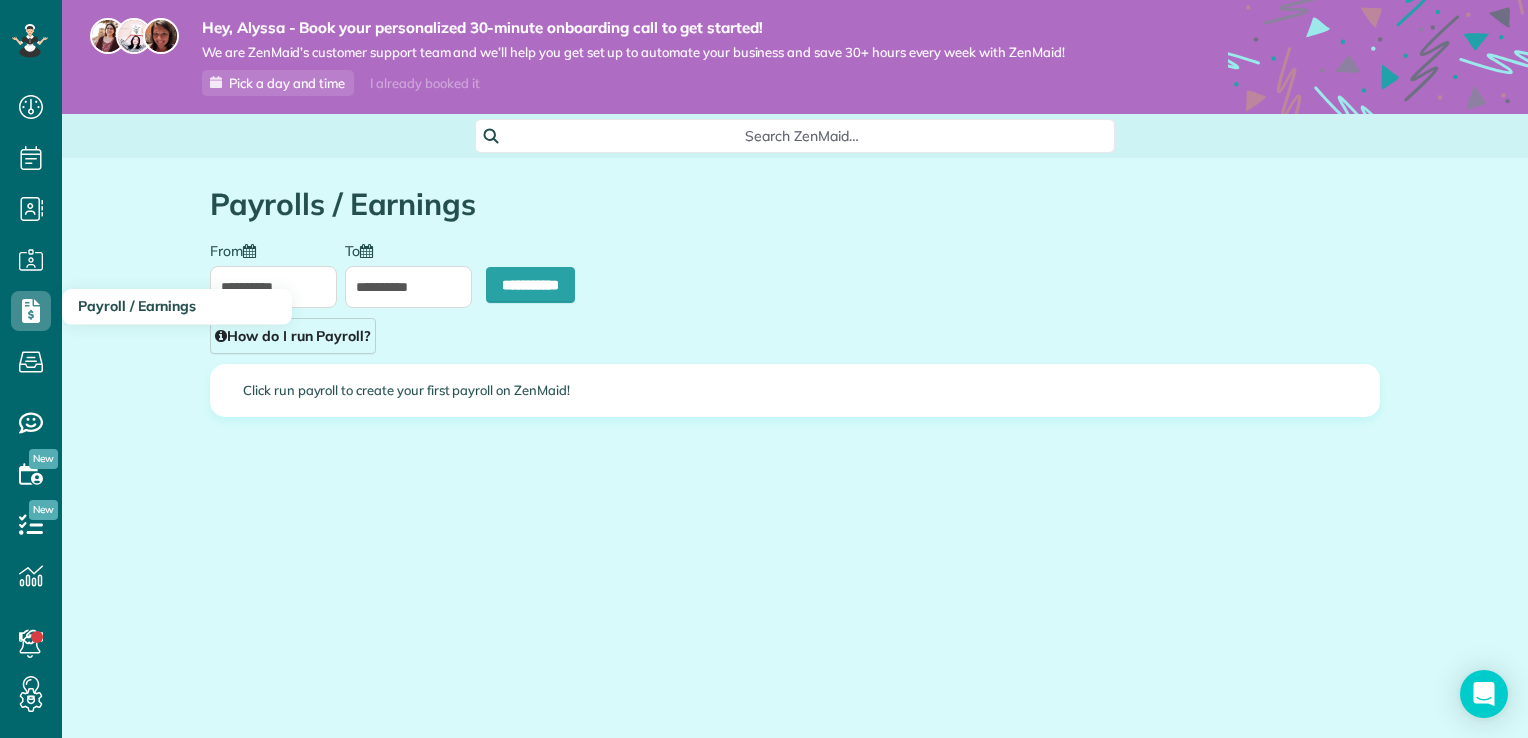 type on "**********" 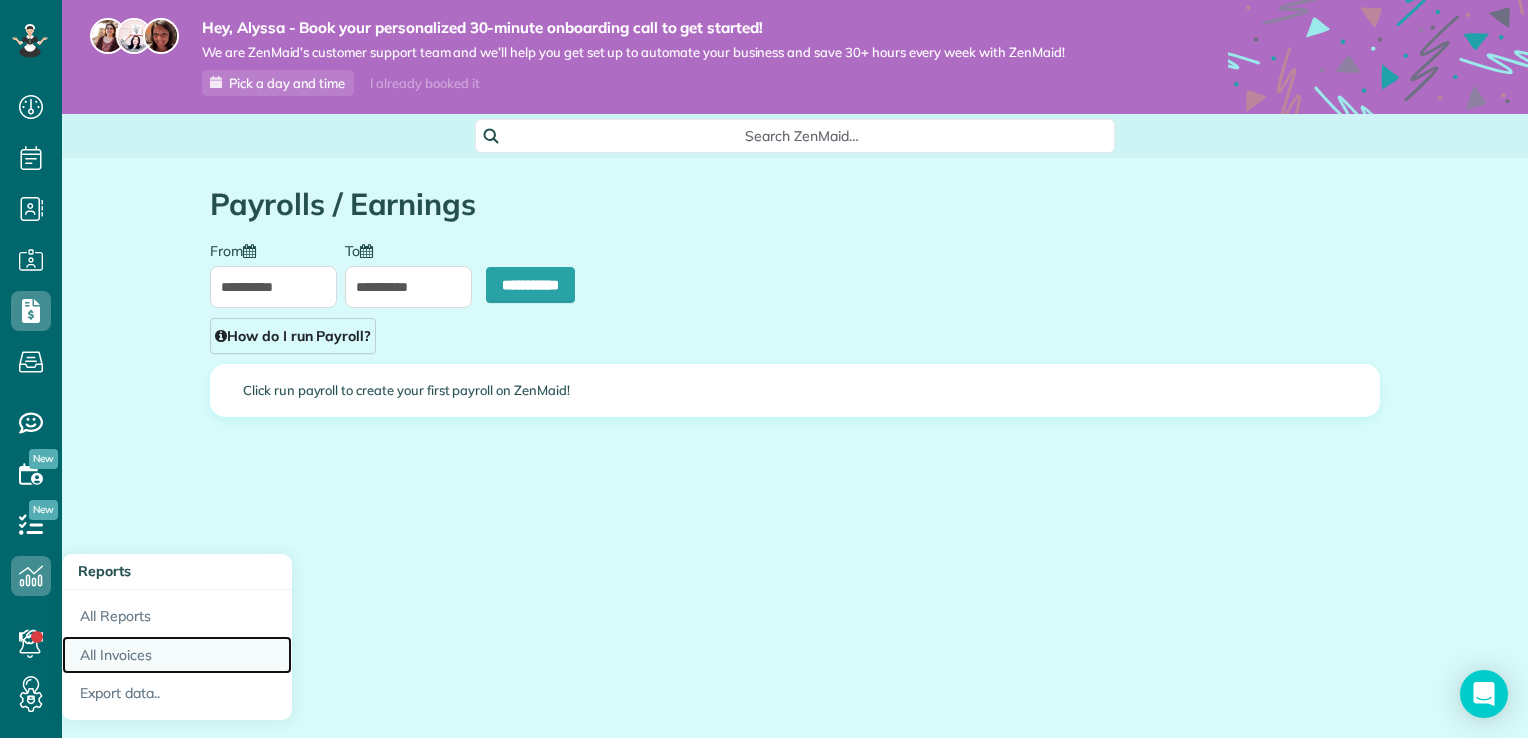 click on "All Invoices" at bounding box center (177, 655) 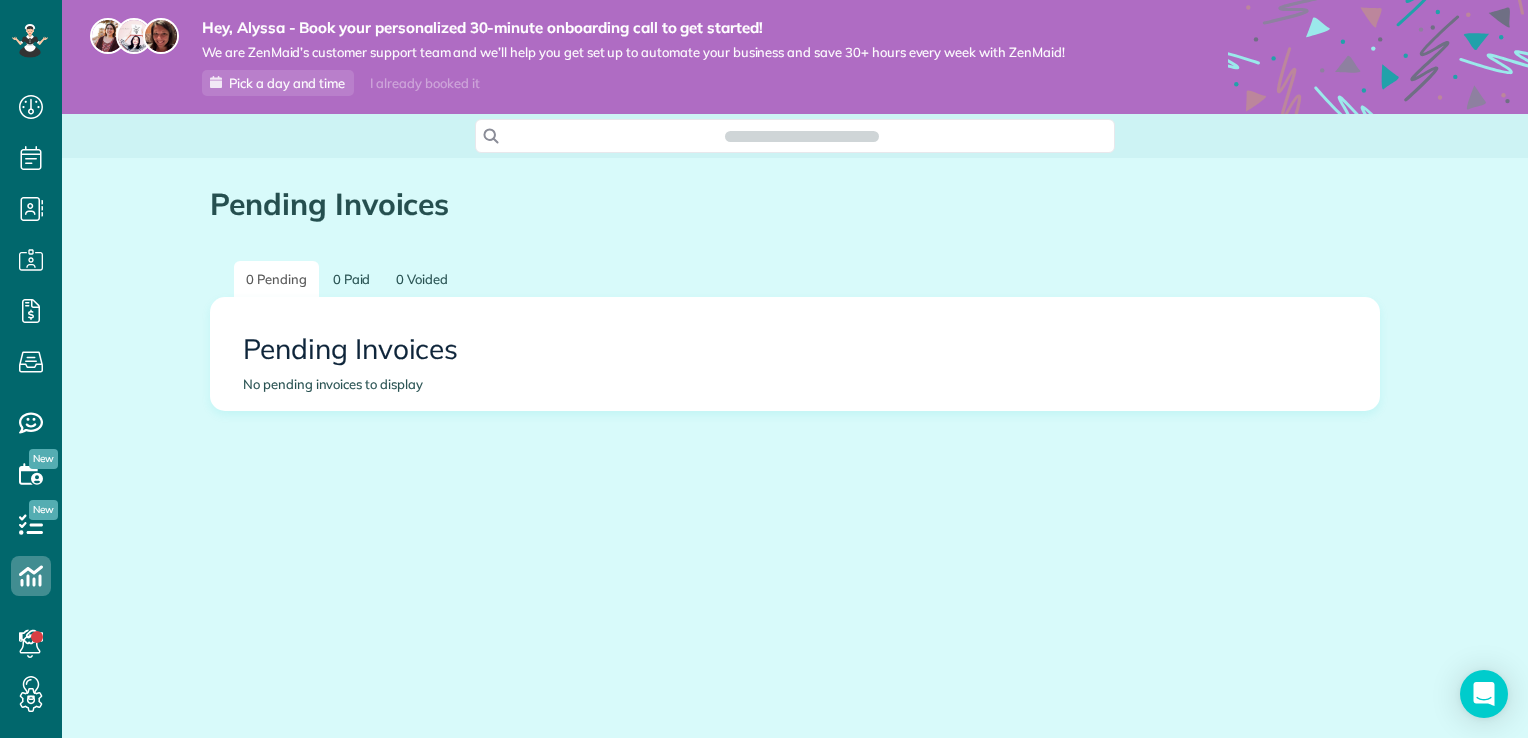 scroll, scrollTop: 0, scrollLeft: 0, axis: both 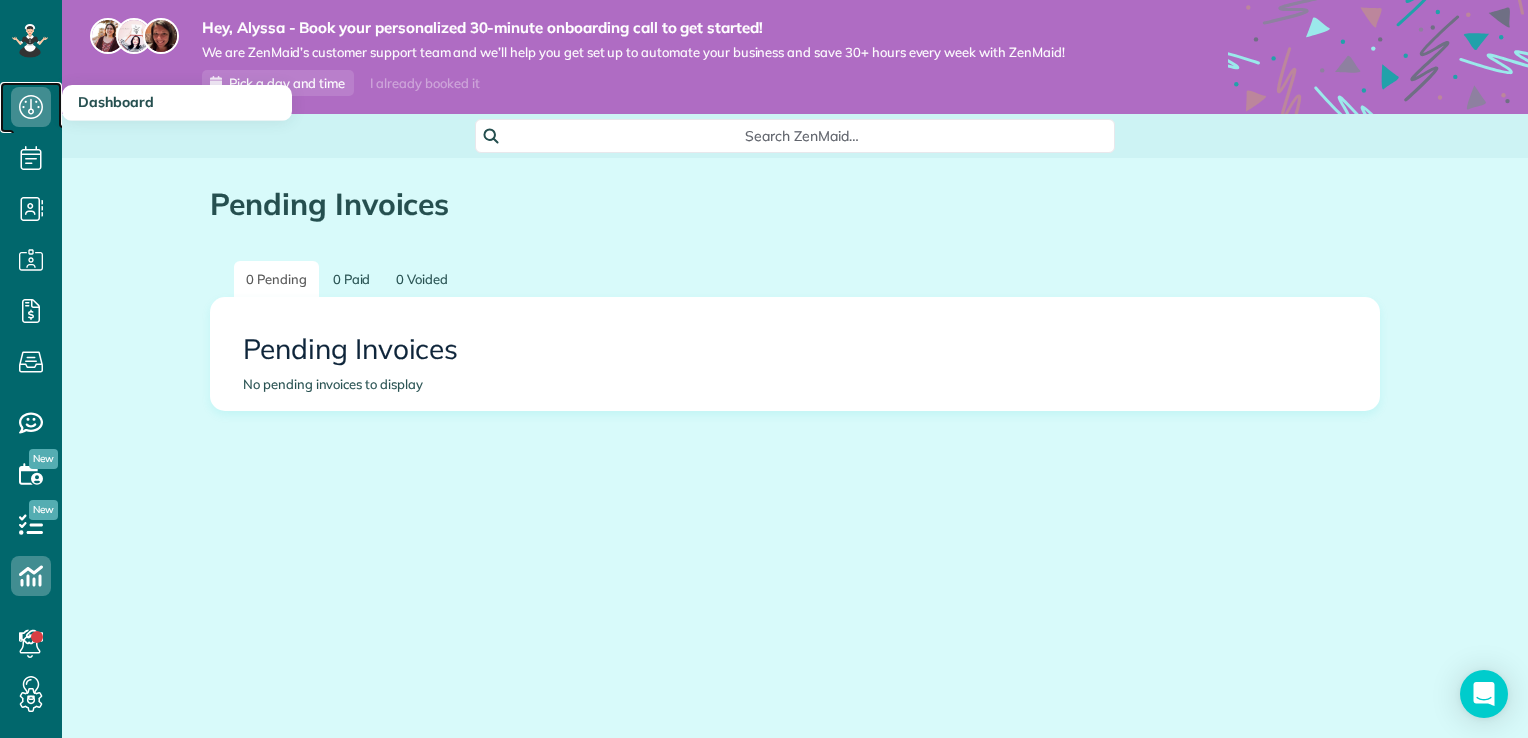 click 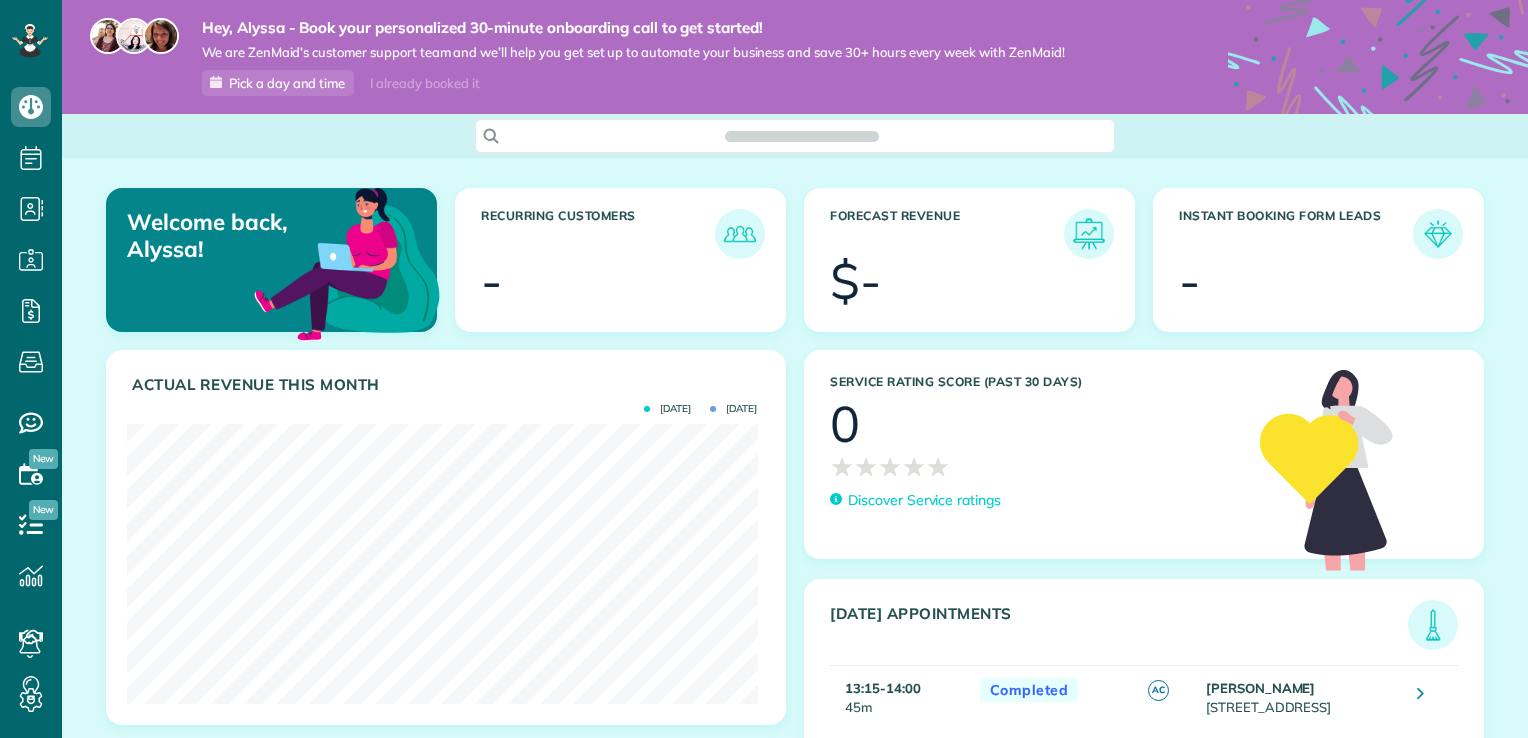 scroll, scrollTop: 0, scrollLeft: 0, axis: both 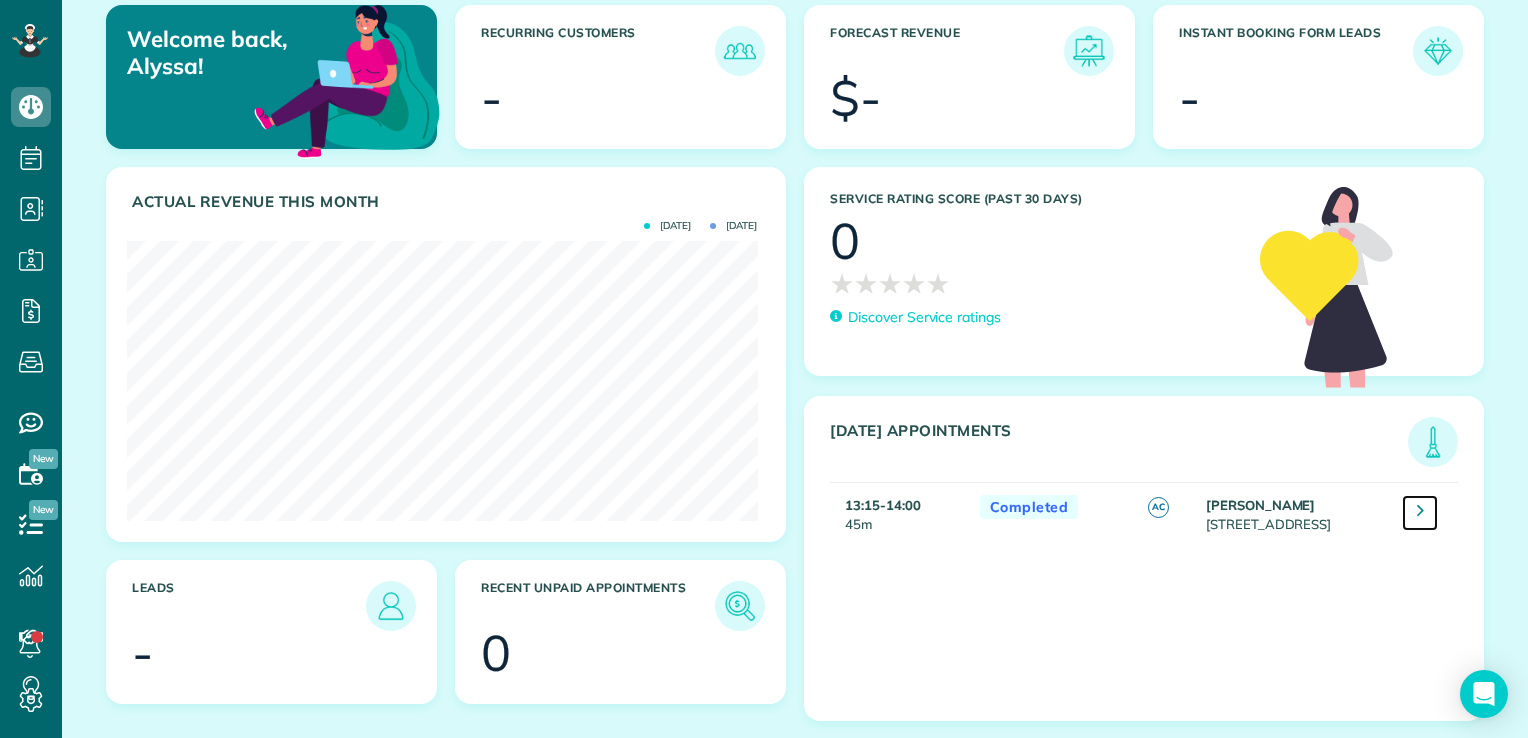 click at bounding box center (1420, 513) 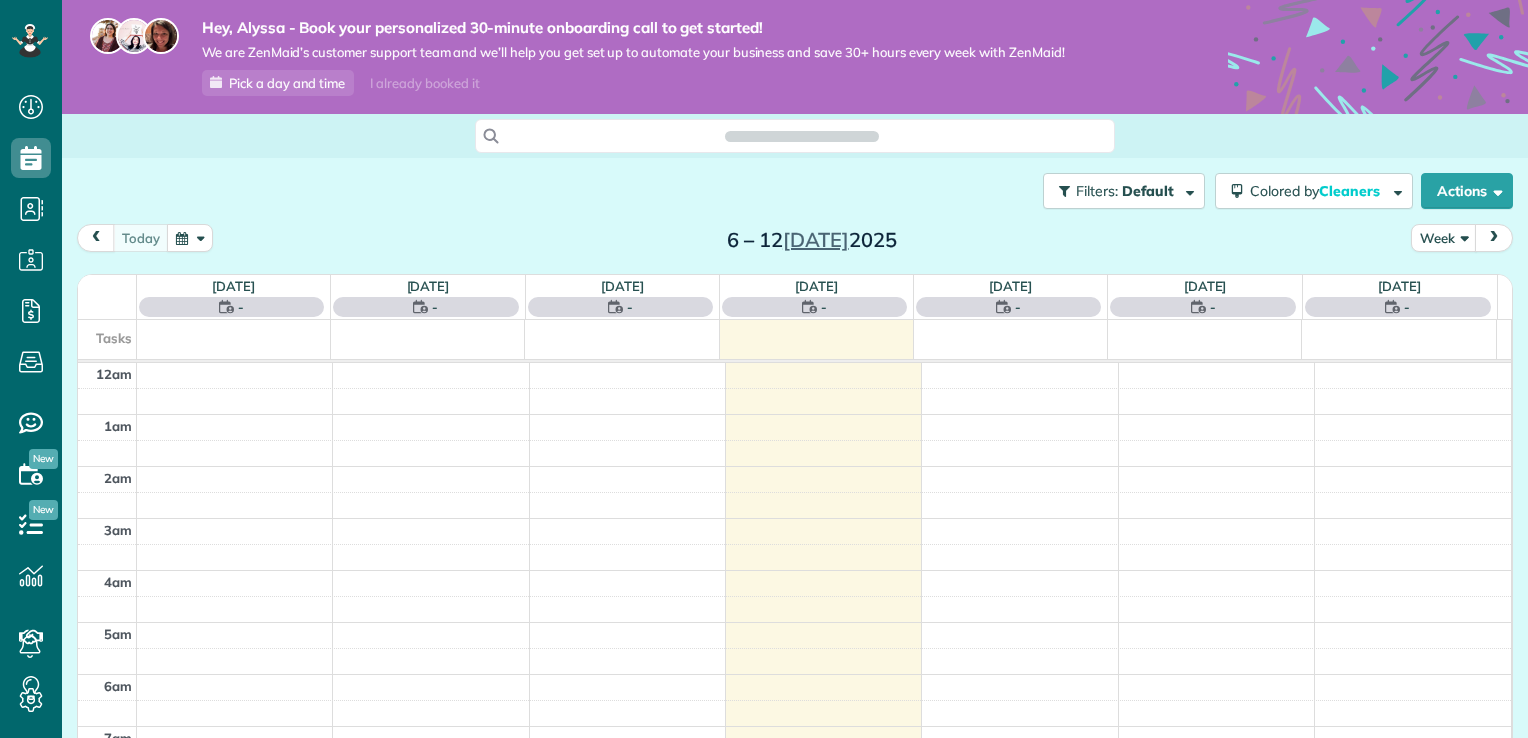 scroll, scrollTop: 0, scrollLeft: 0, axis: both 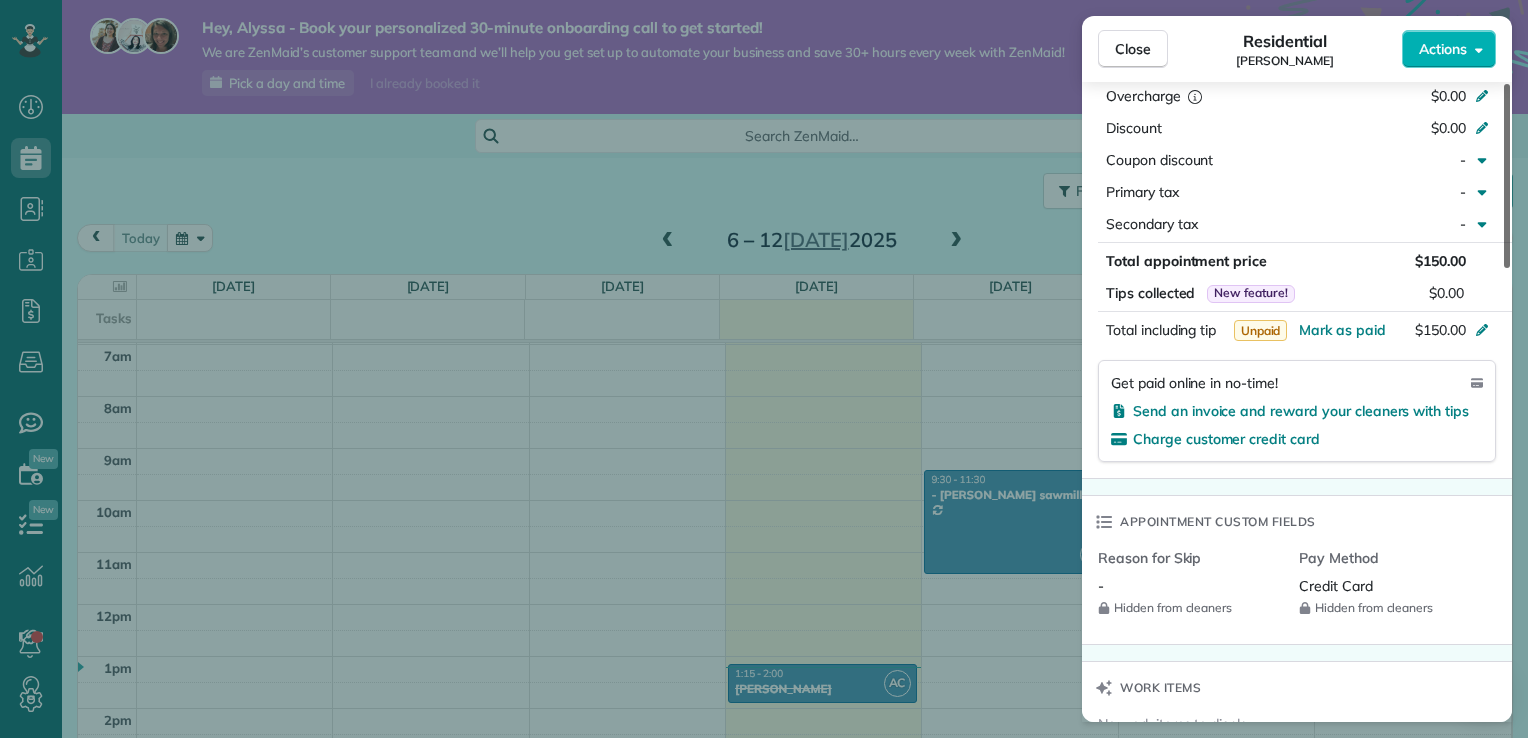 drag, startPoint x: 1508, startPoint y: 255, endPoint x: 1528, endPoint y: 533, distance: 278.7185 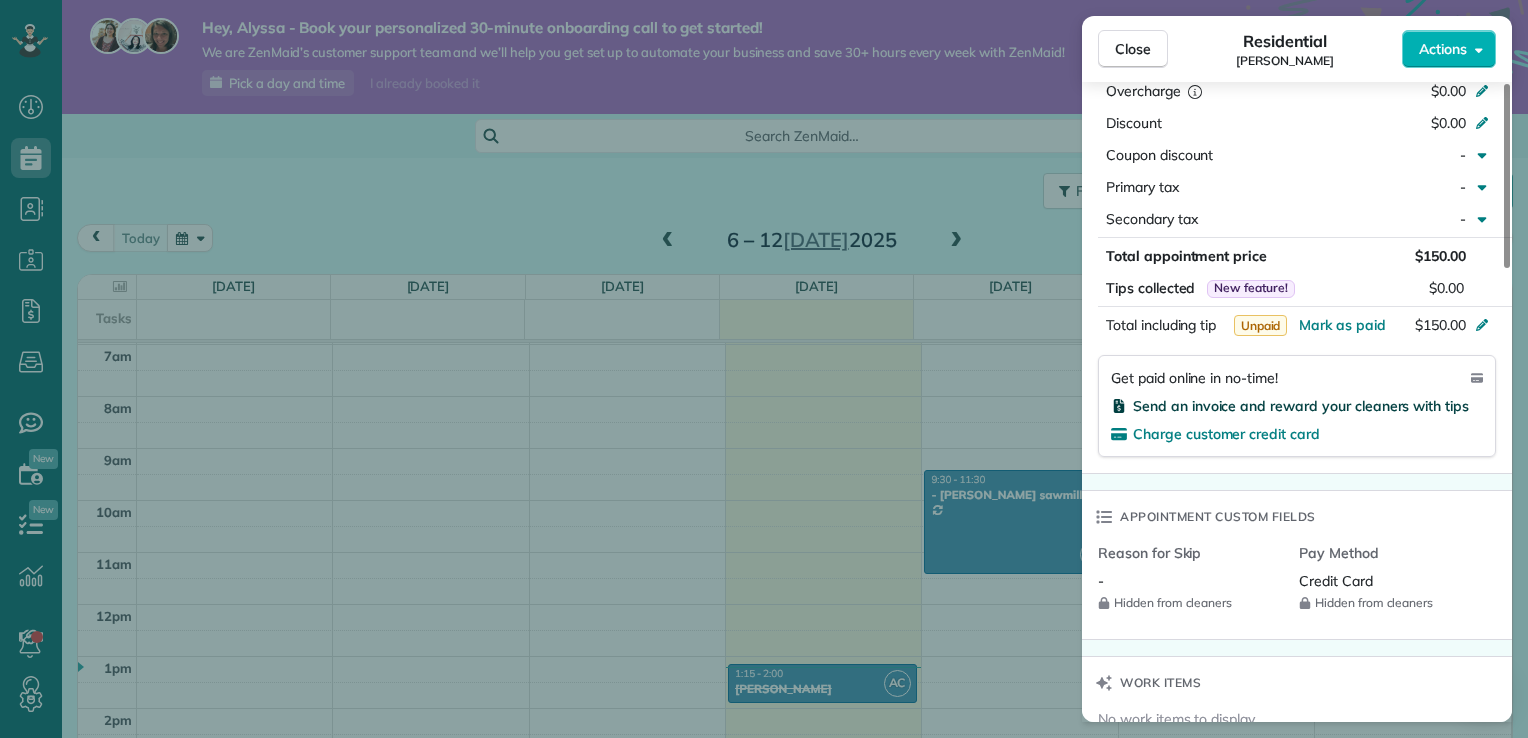 click on "Send an invoice and reward your cleaners with tips" at bounding box center (1301, 406) 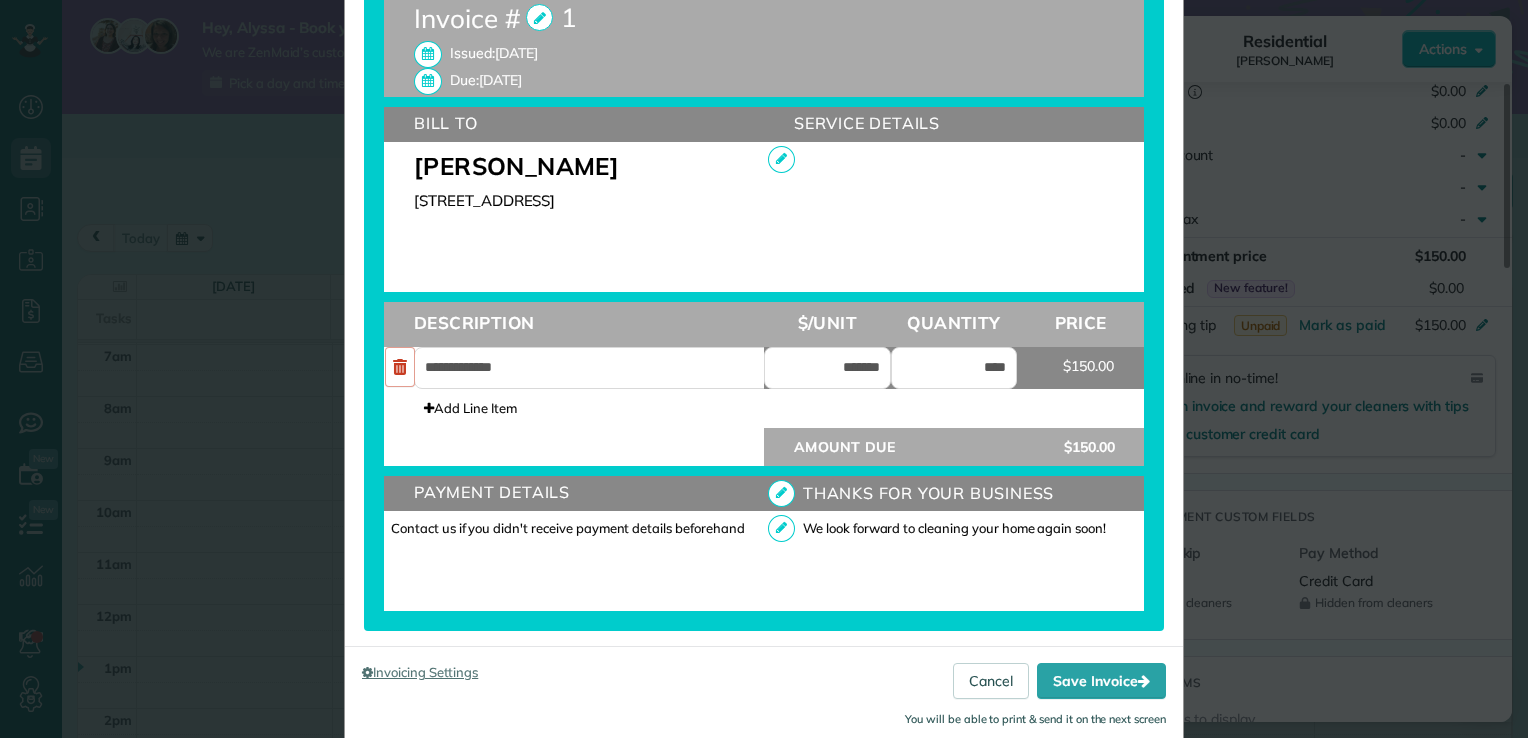 scroll, scrollTop: 559, scrollLeft: 0, axis: vertical 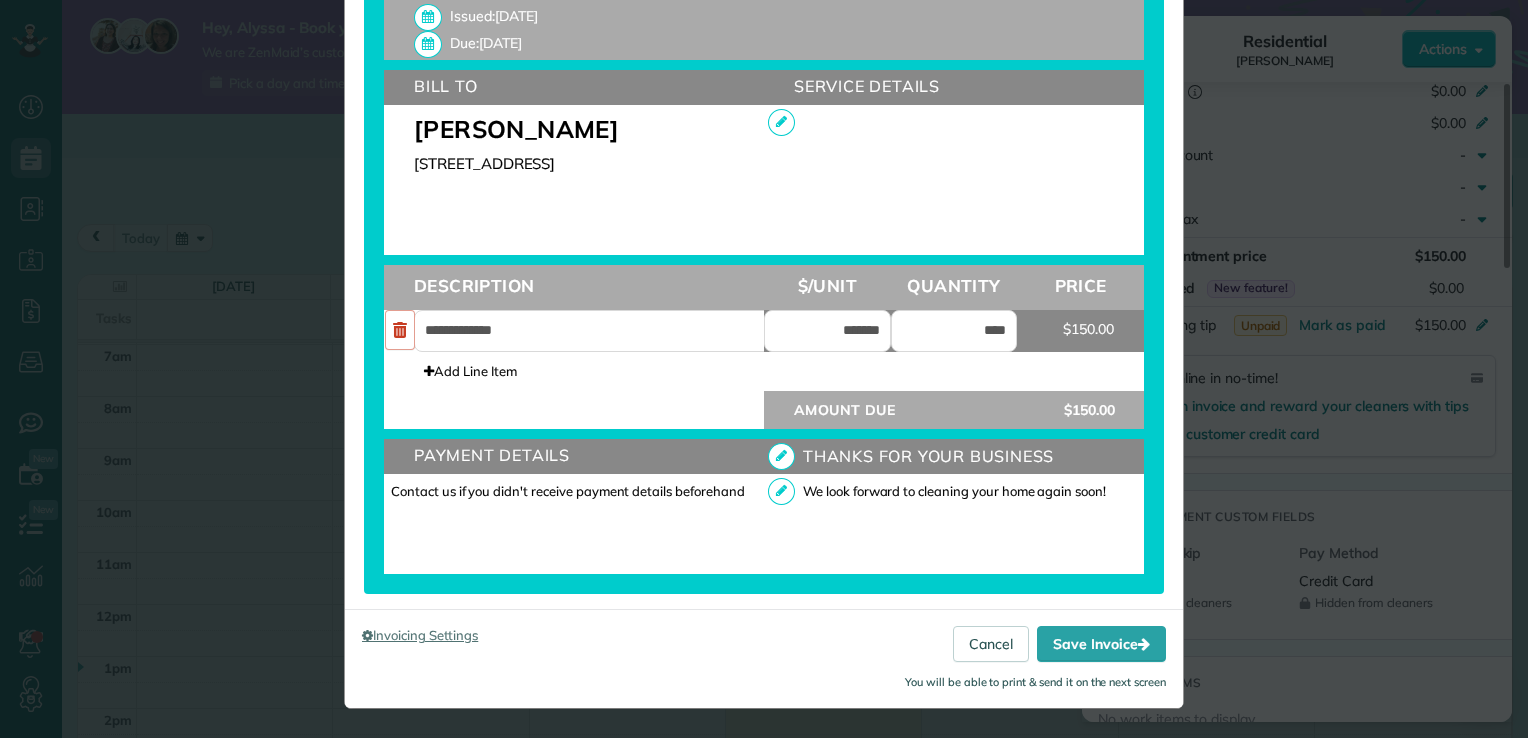 click on "We look forward to cleaning your home again soon!" at bounding box center (959, 491) 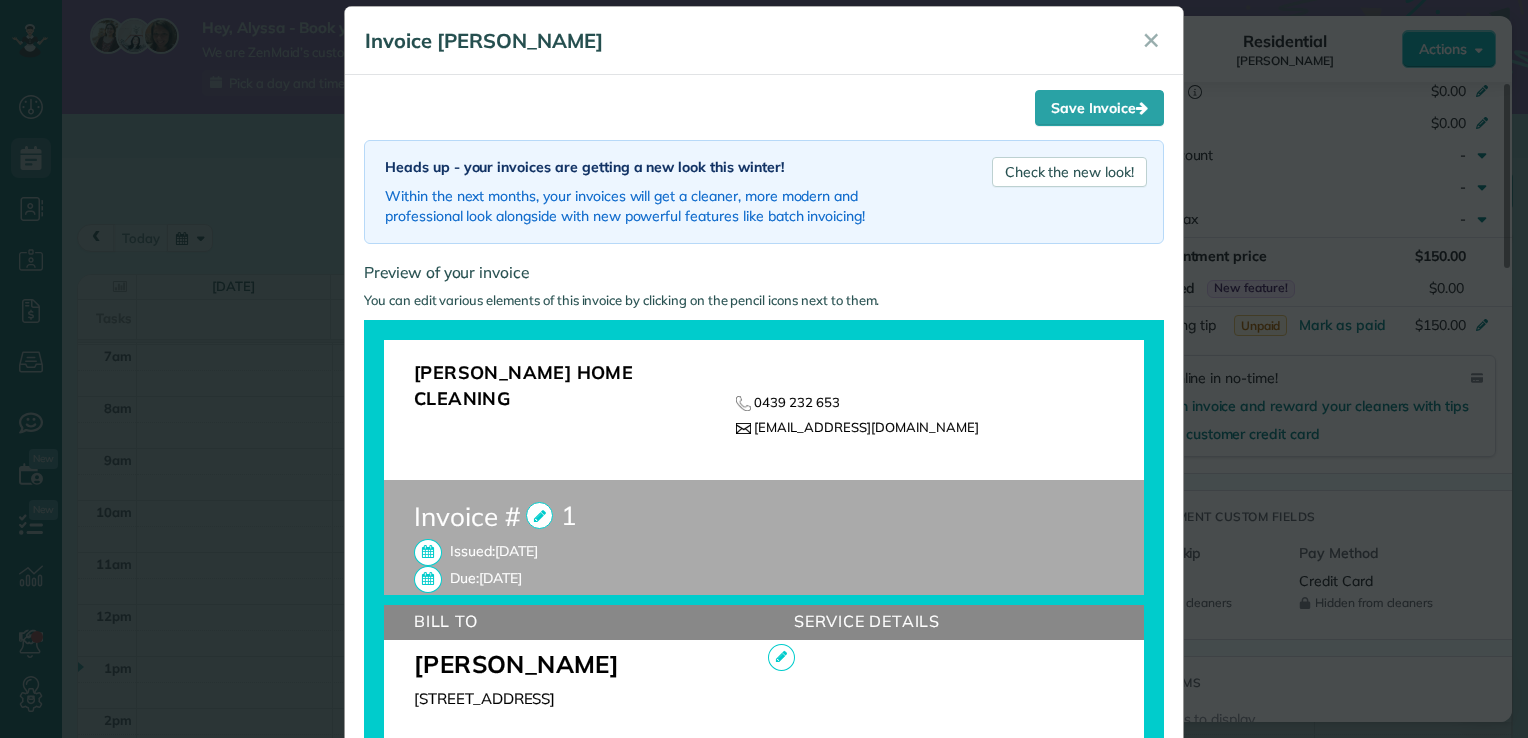 scroll, scrollTop: 0, scrollLeft: 0, axis: both 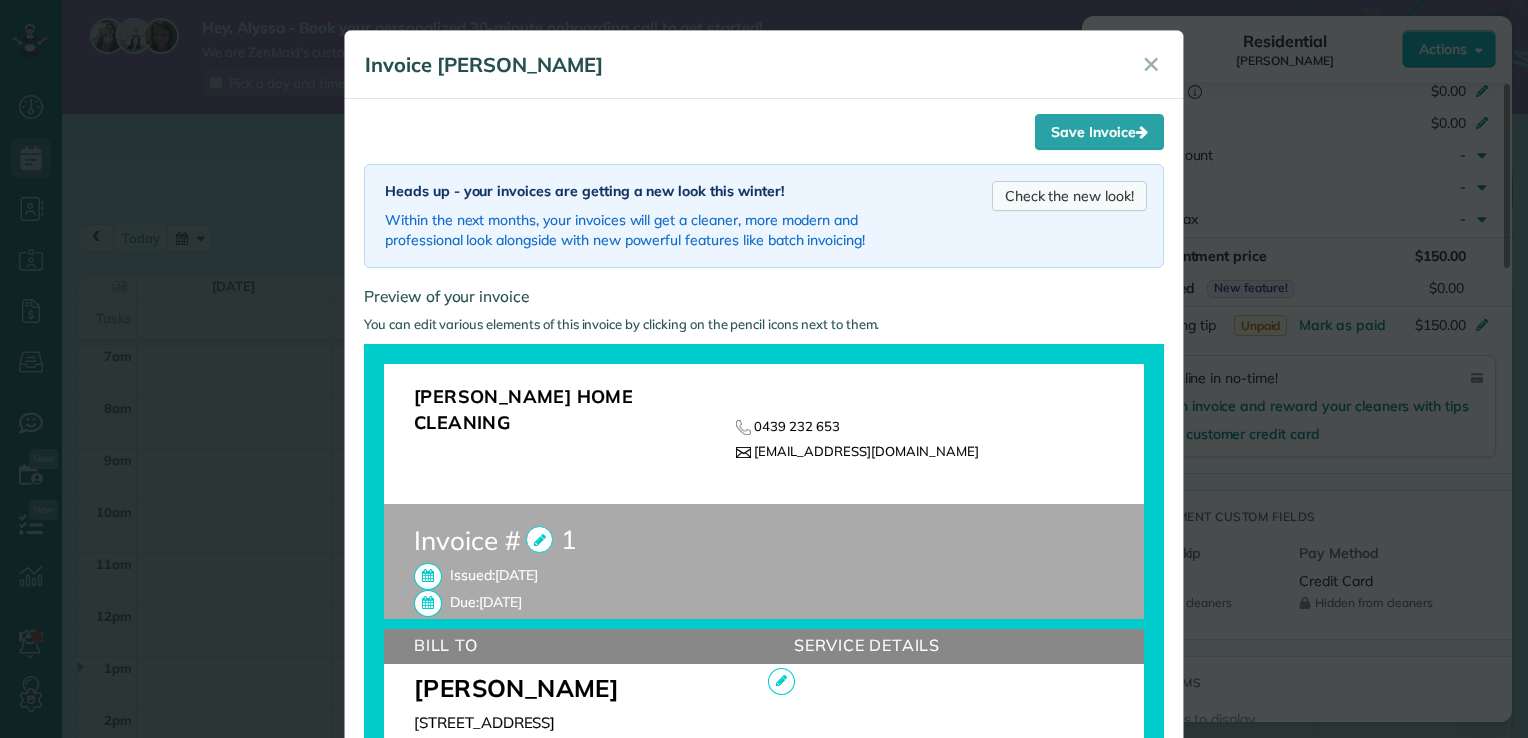 click on "Check the new look!" at bounding box center (1069, 196) 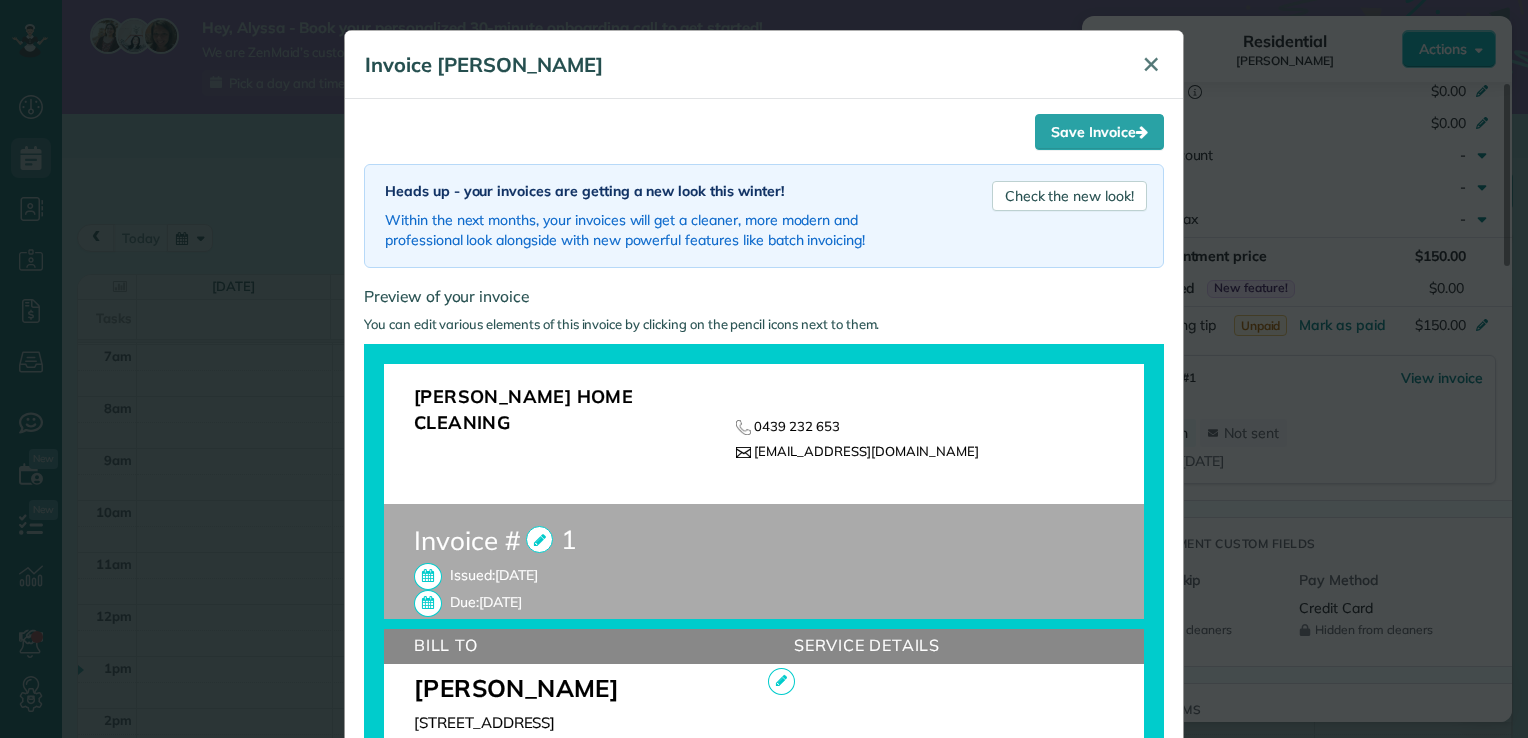 click on "✕" at bounding box center (1151, 64) 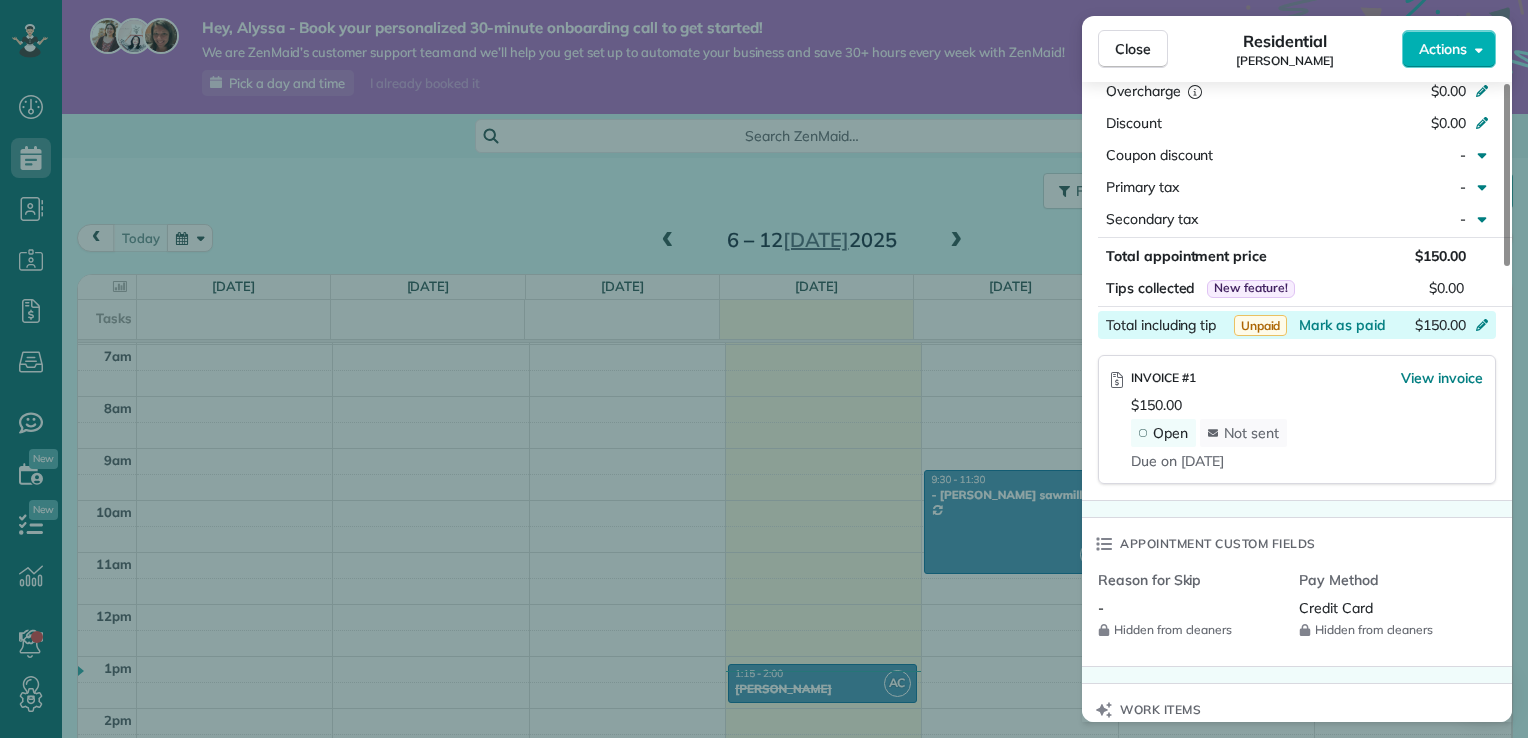 click 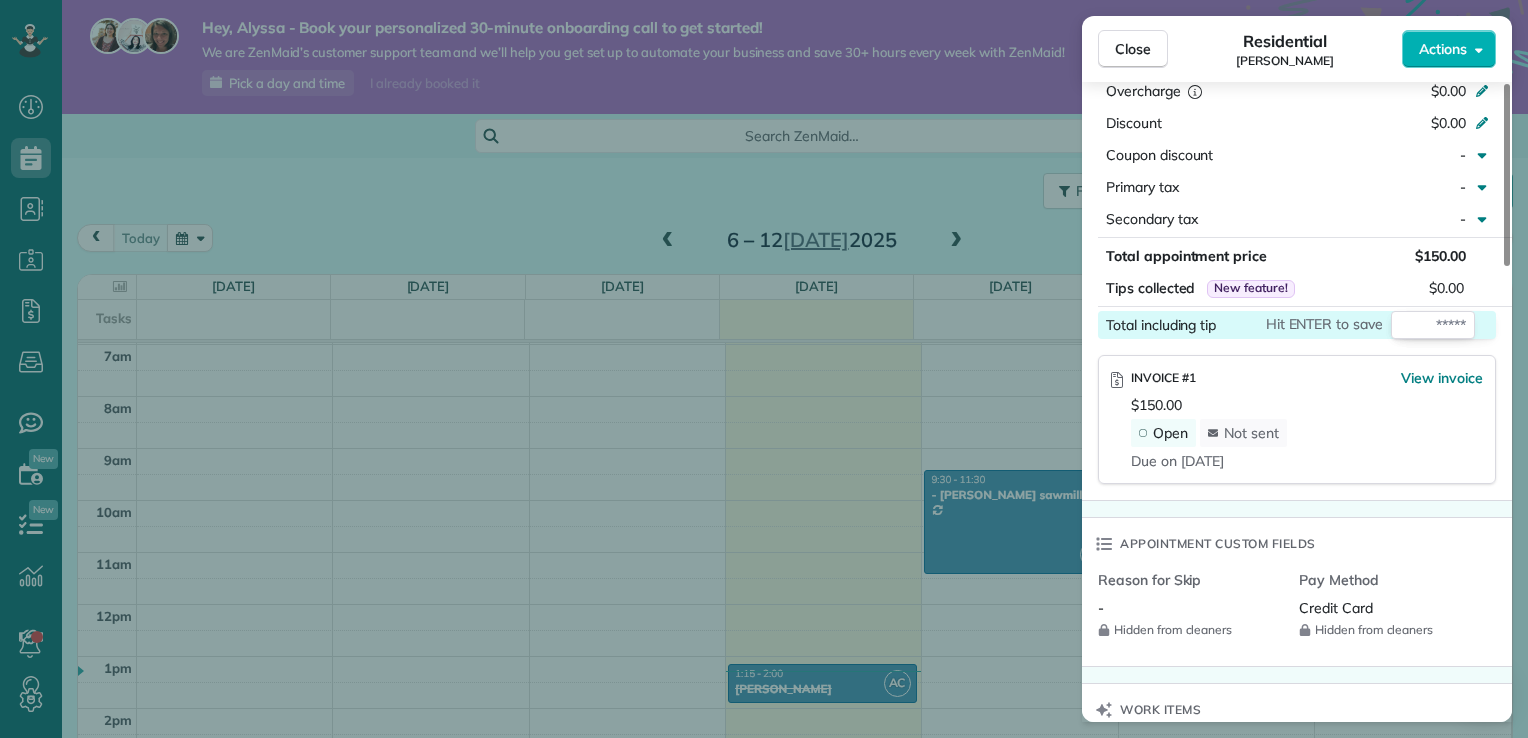 type on "*" 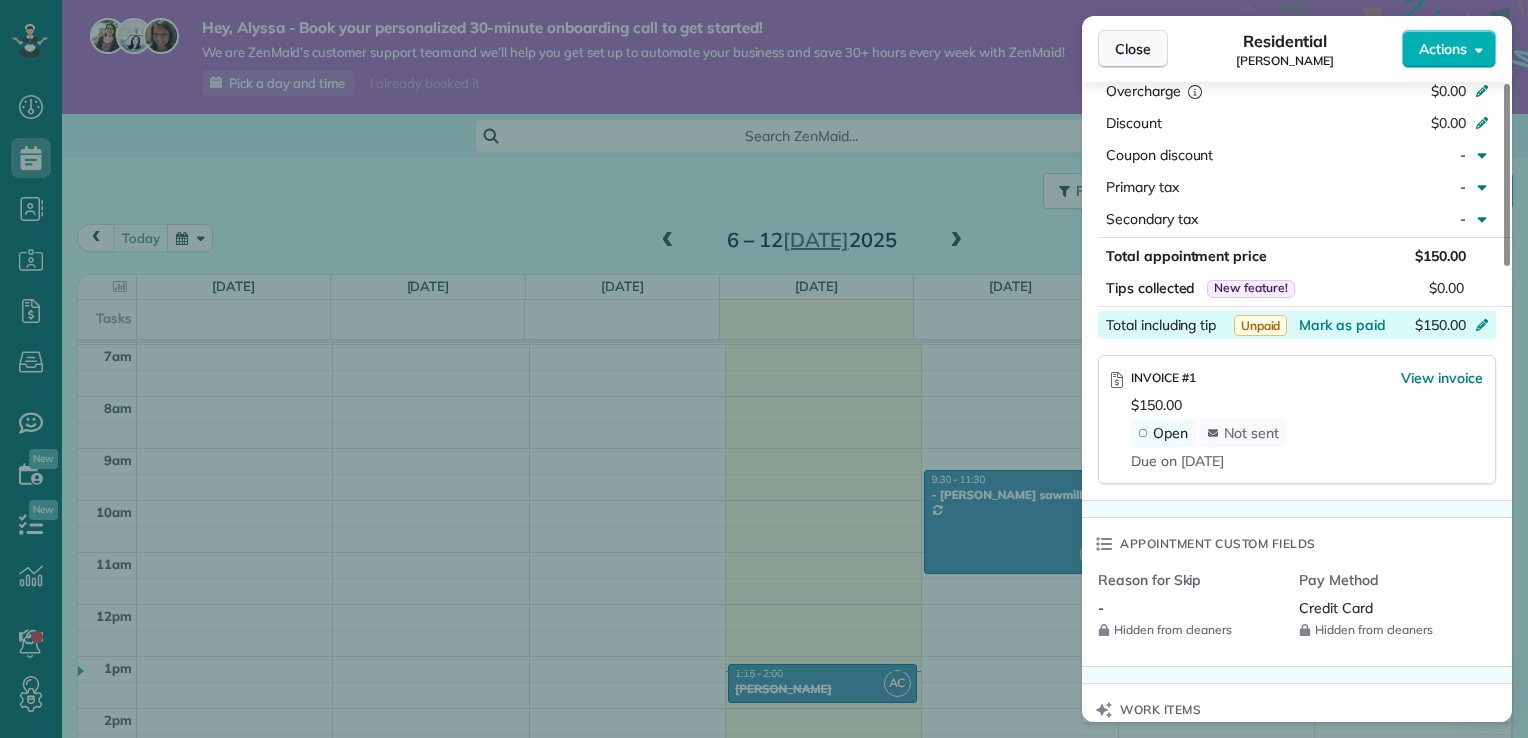 click on "Close" at bounding box center [1133, 49] 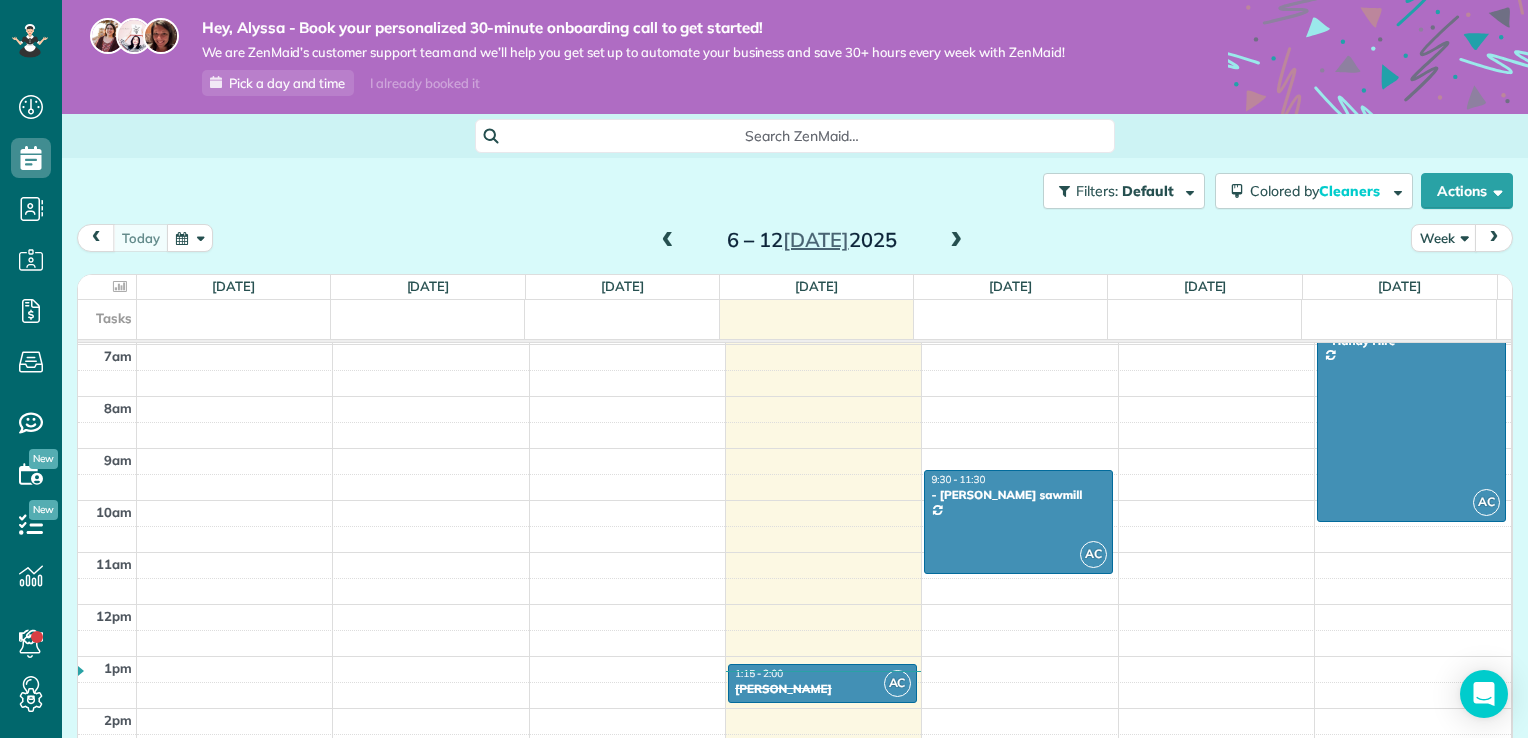 click on "AC 1:15 - 2:00 Alyssa Colley 3 Eagle Close Craignish, QLD 4655" at bounding box center [823, -19] 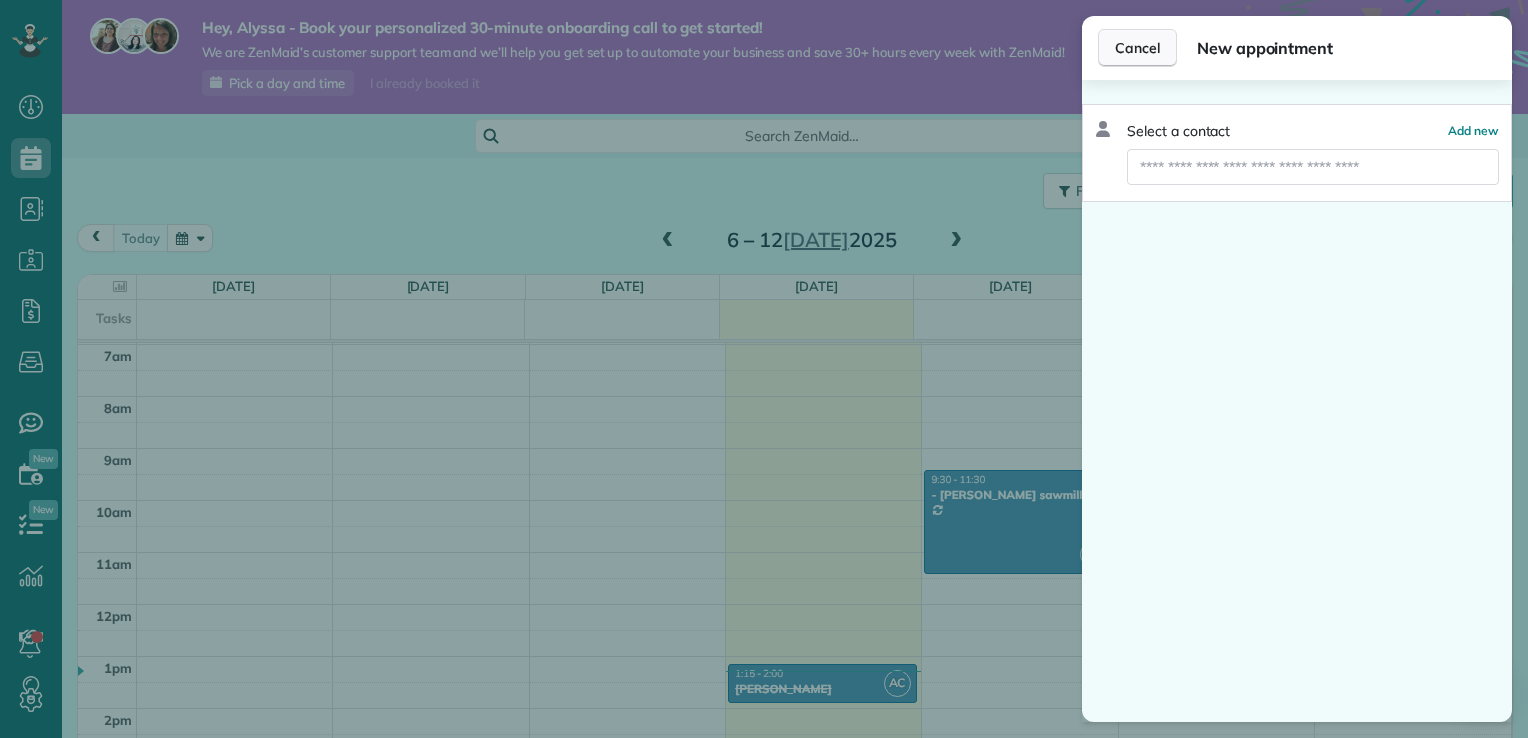 click on "Cancel" at bounding box center [1137, 48] 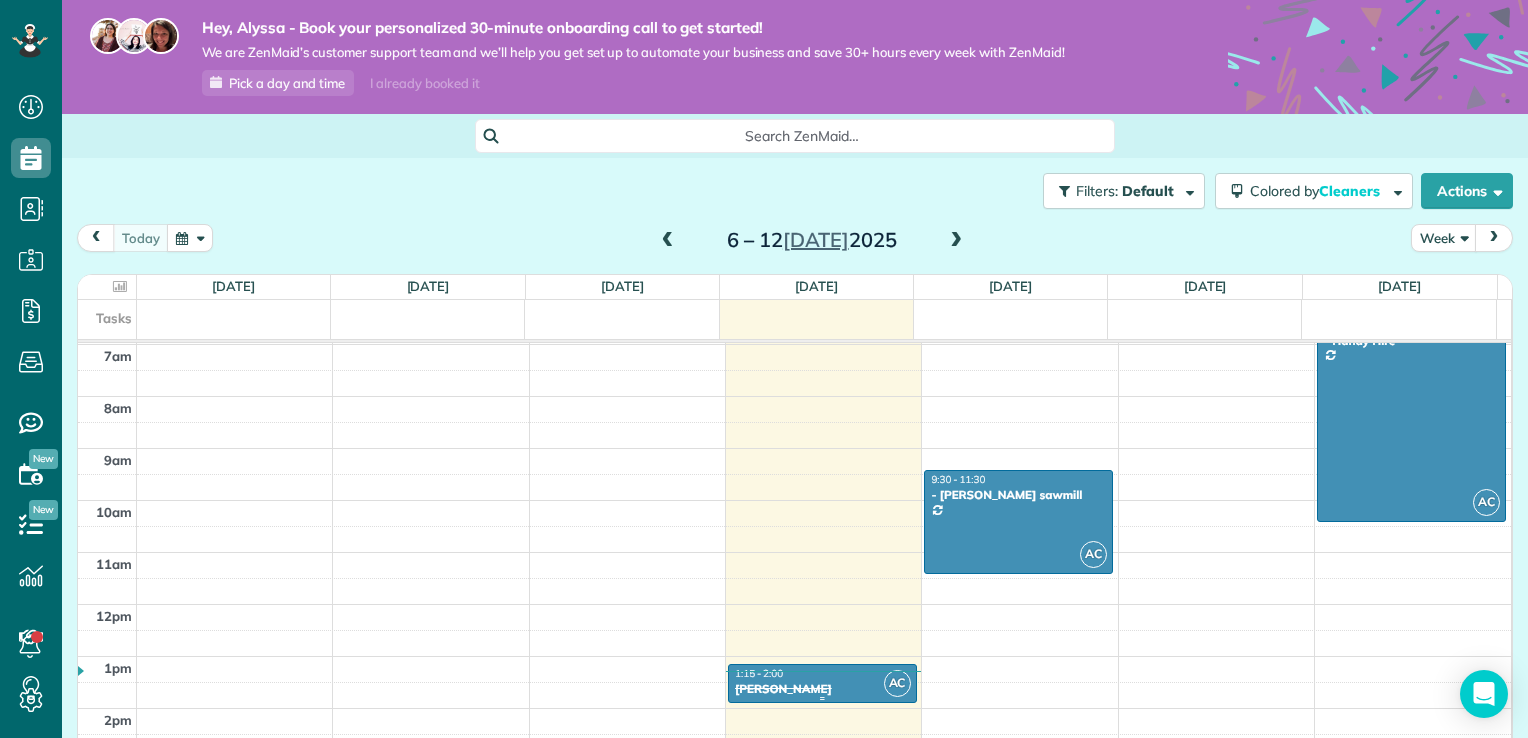 click on "AC" at bounding box center [897, 683] 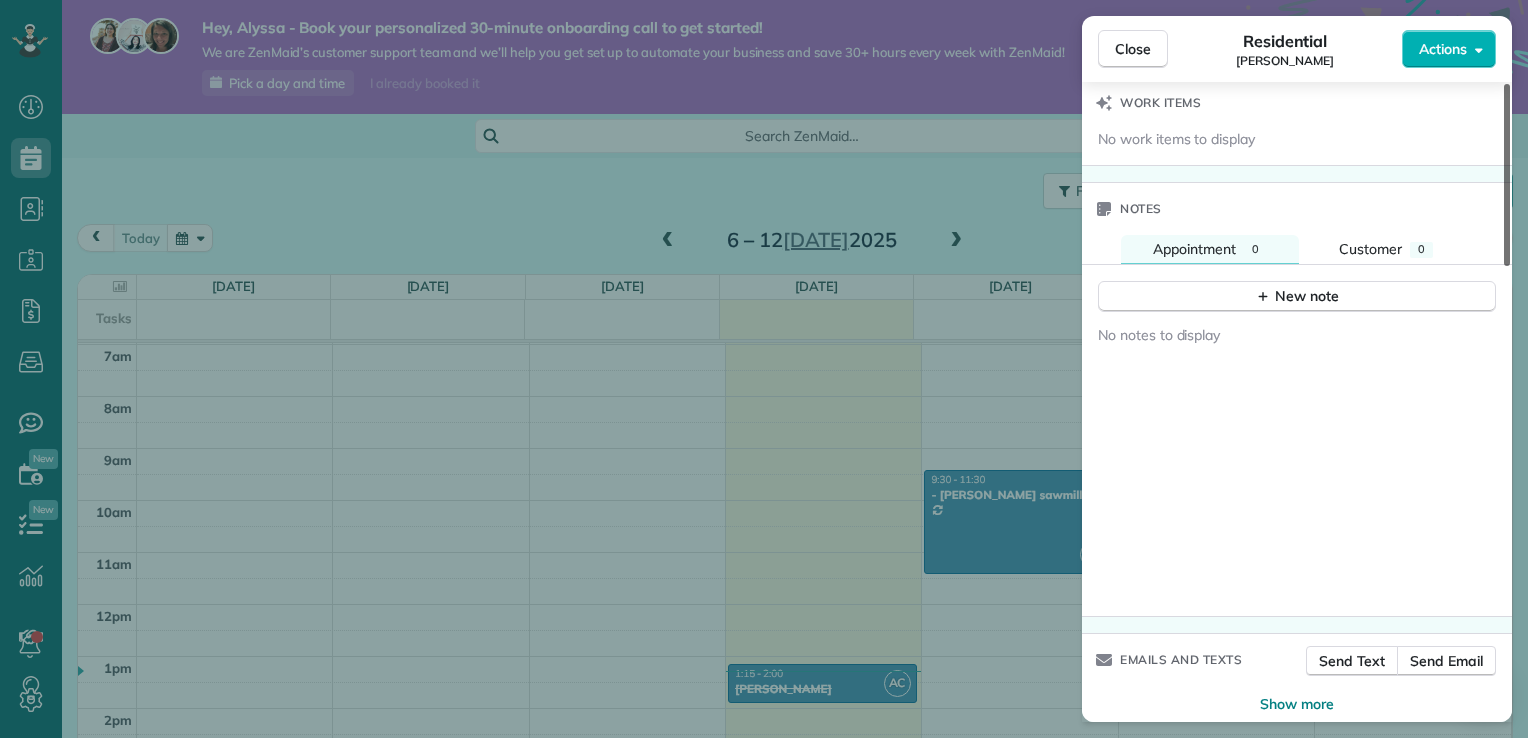 scroll, scrollTop: 1597, scrollLeft: 0, axis: vertical 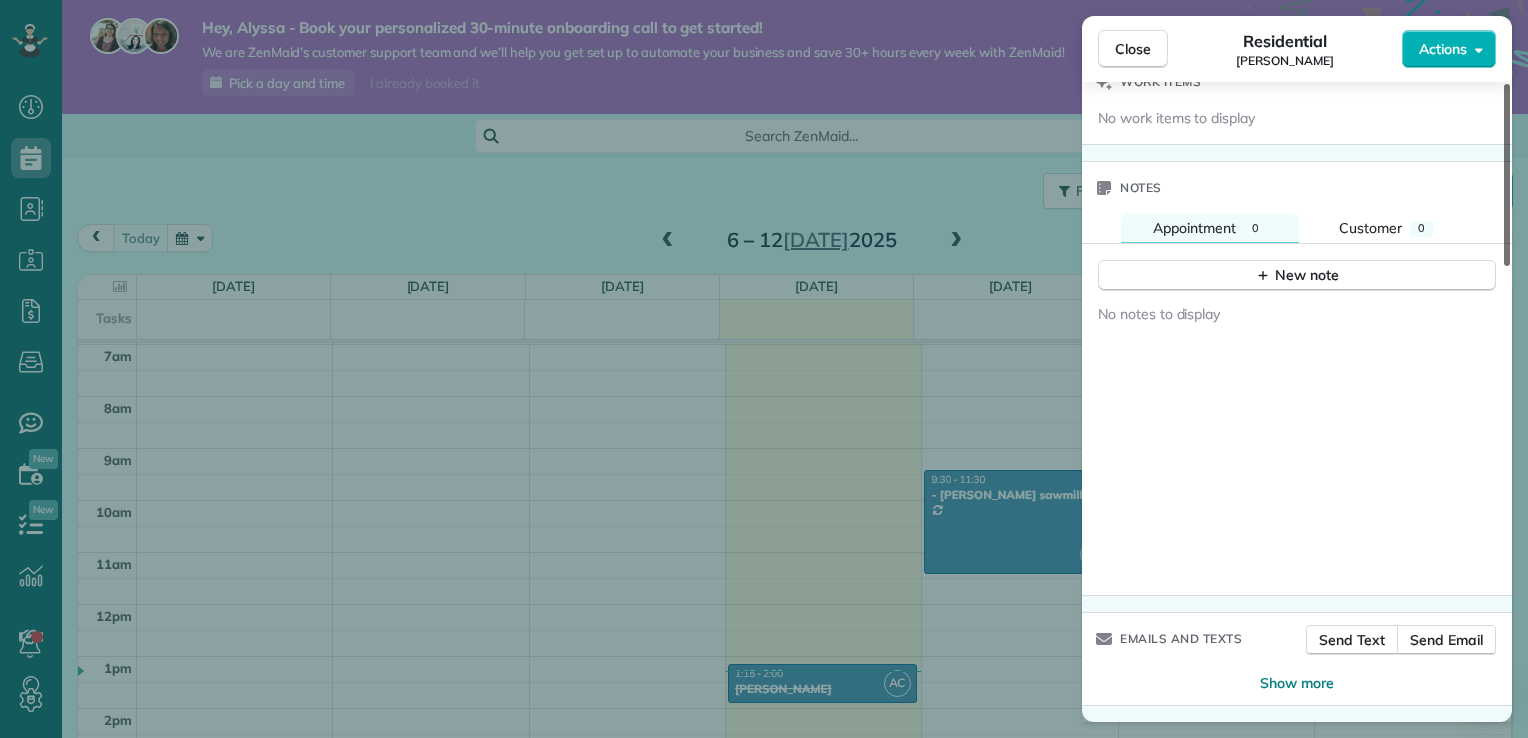 drag, startPoint x: 1507, startPoint y: 249, endPoint x: 1531, endPoint y: 750, distance: 501.57452 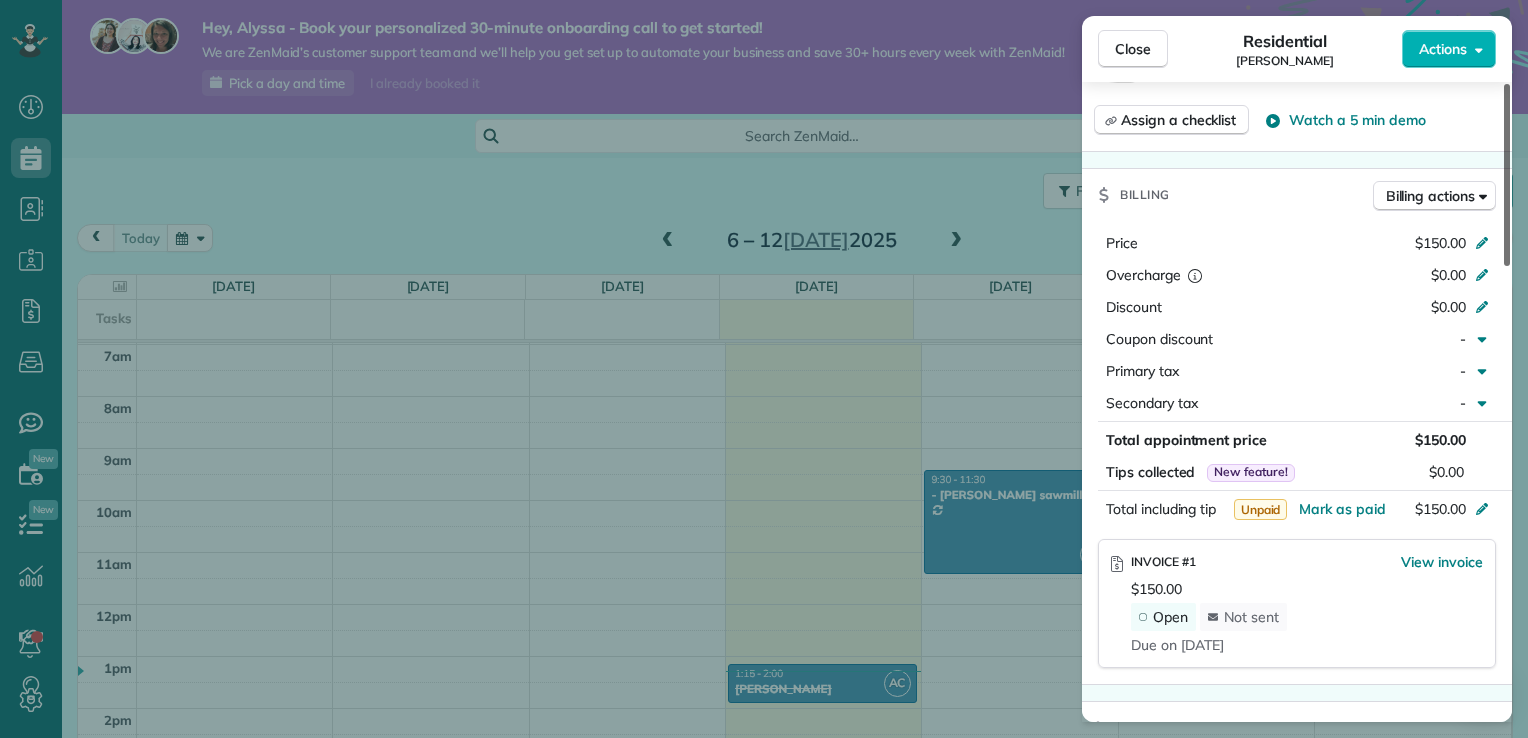 scroll, scrollTop: 784, scrollLeft: 0, axis: vertical 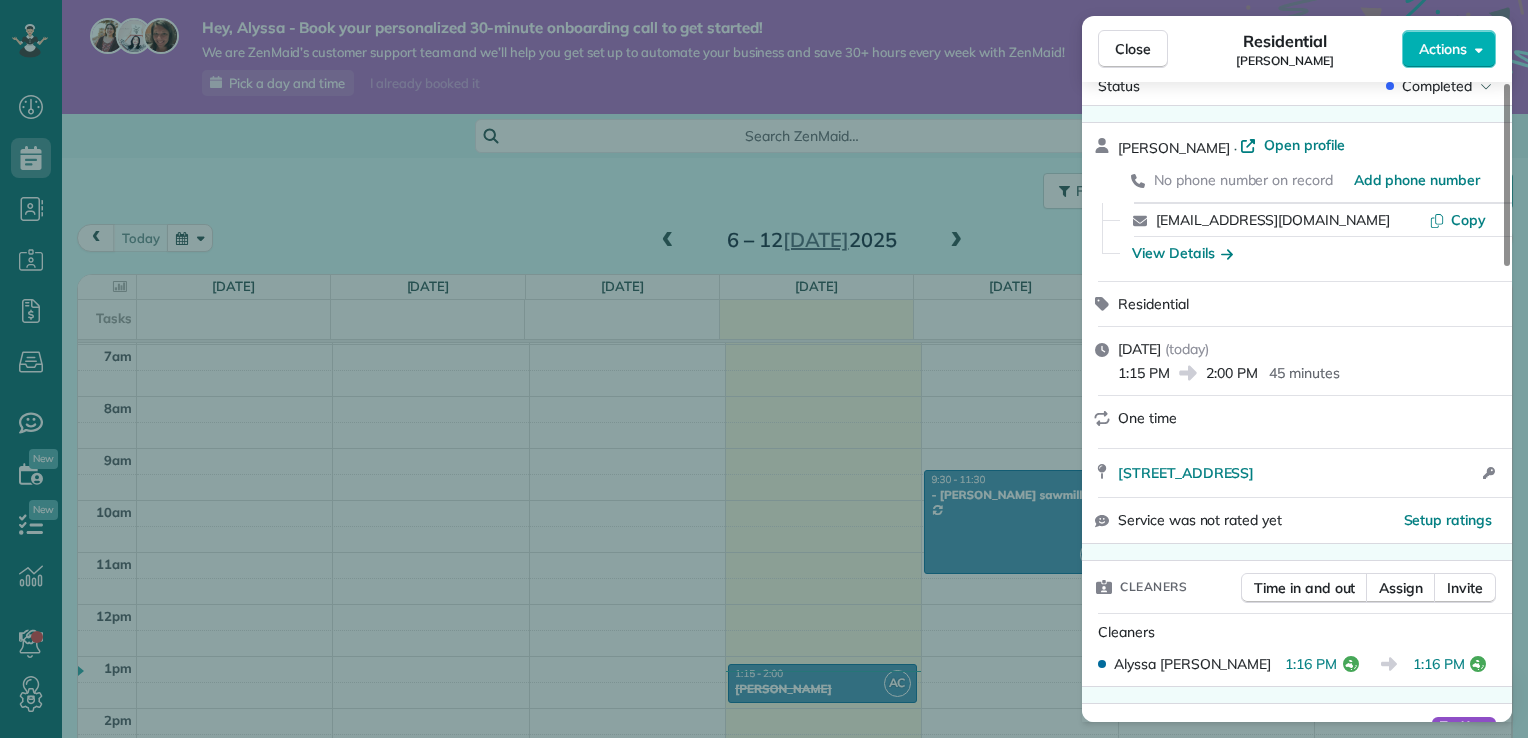 drag, startPoint x: 1510, startPoint y: 596, endPoint x: 1493, endPoint y: 151, distance: 445.32462 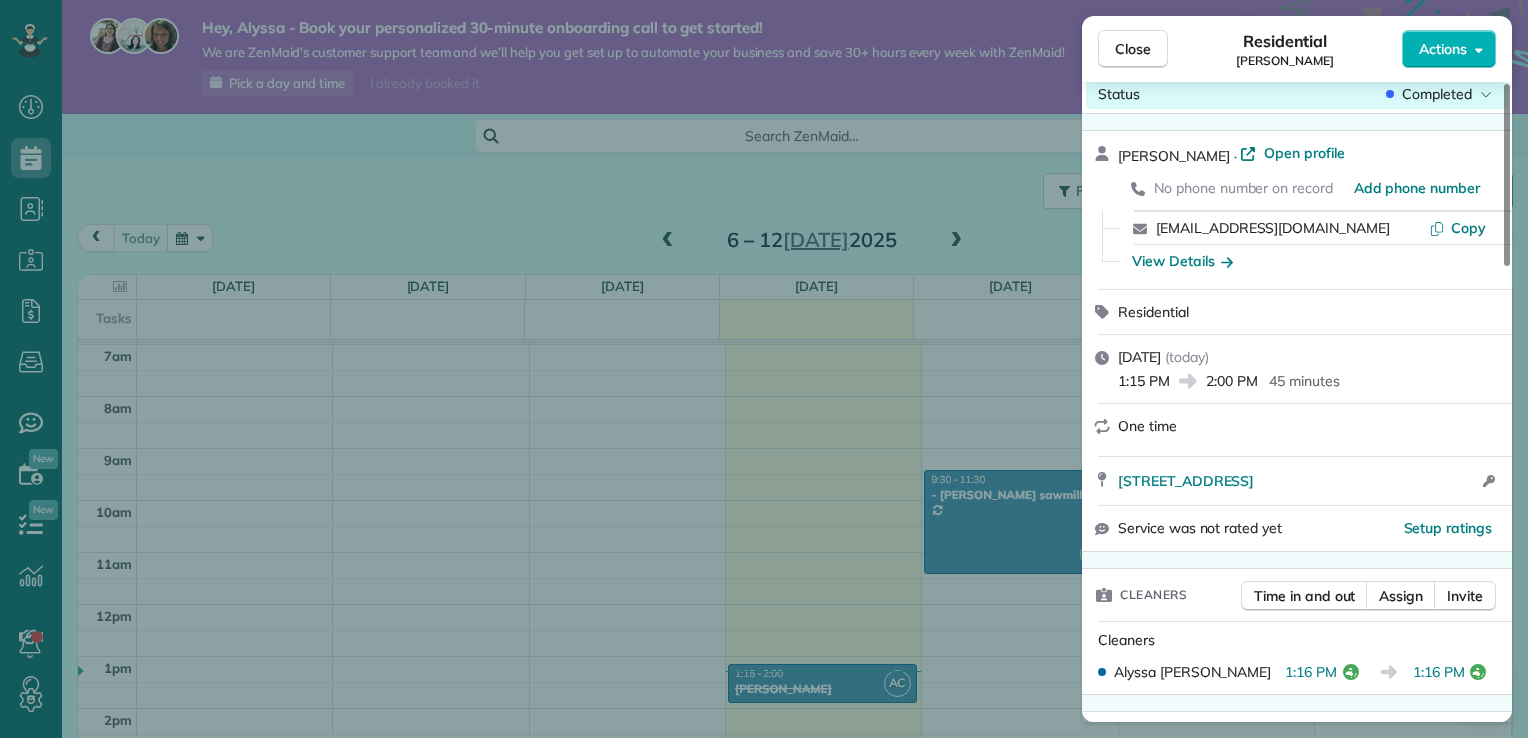 click 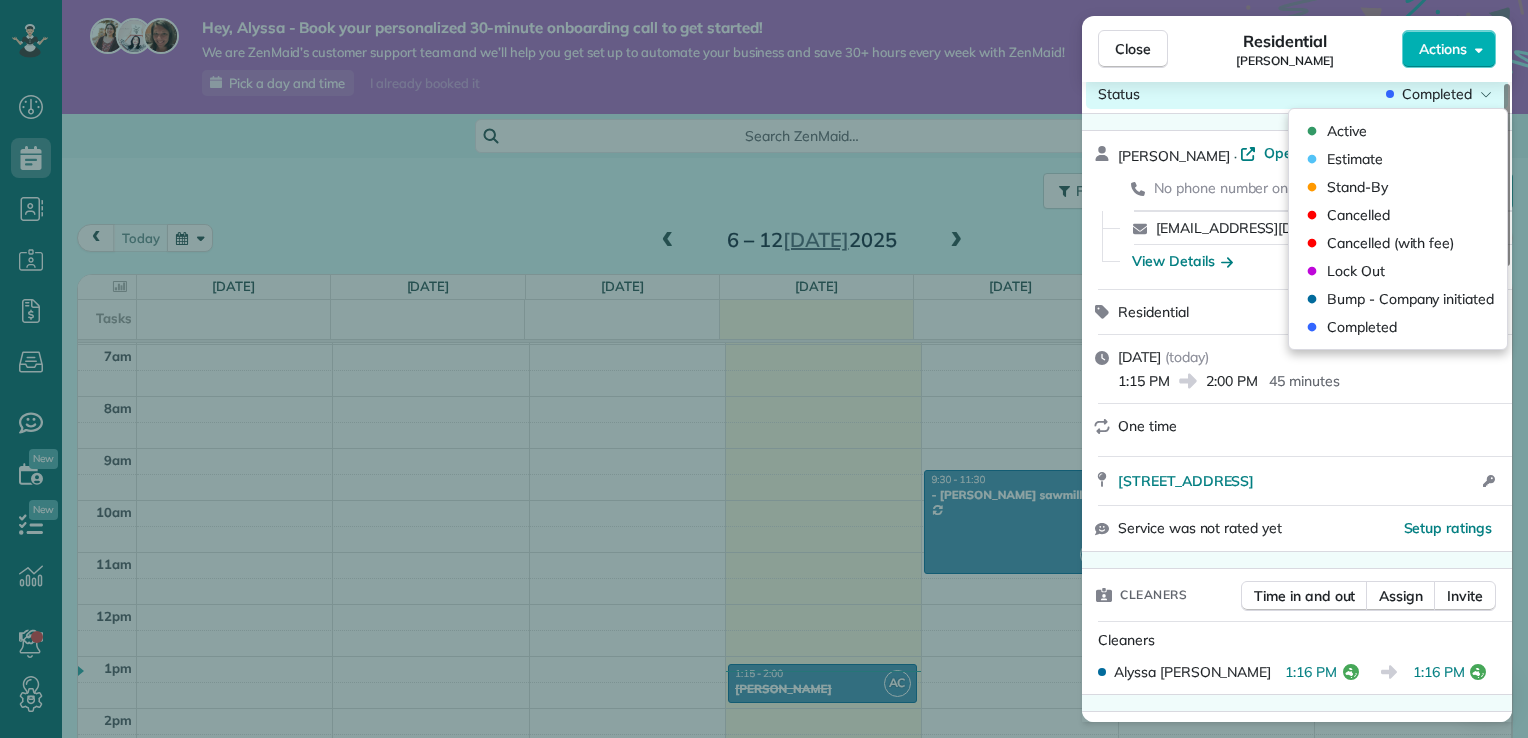 click 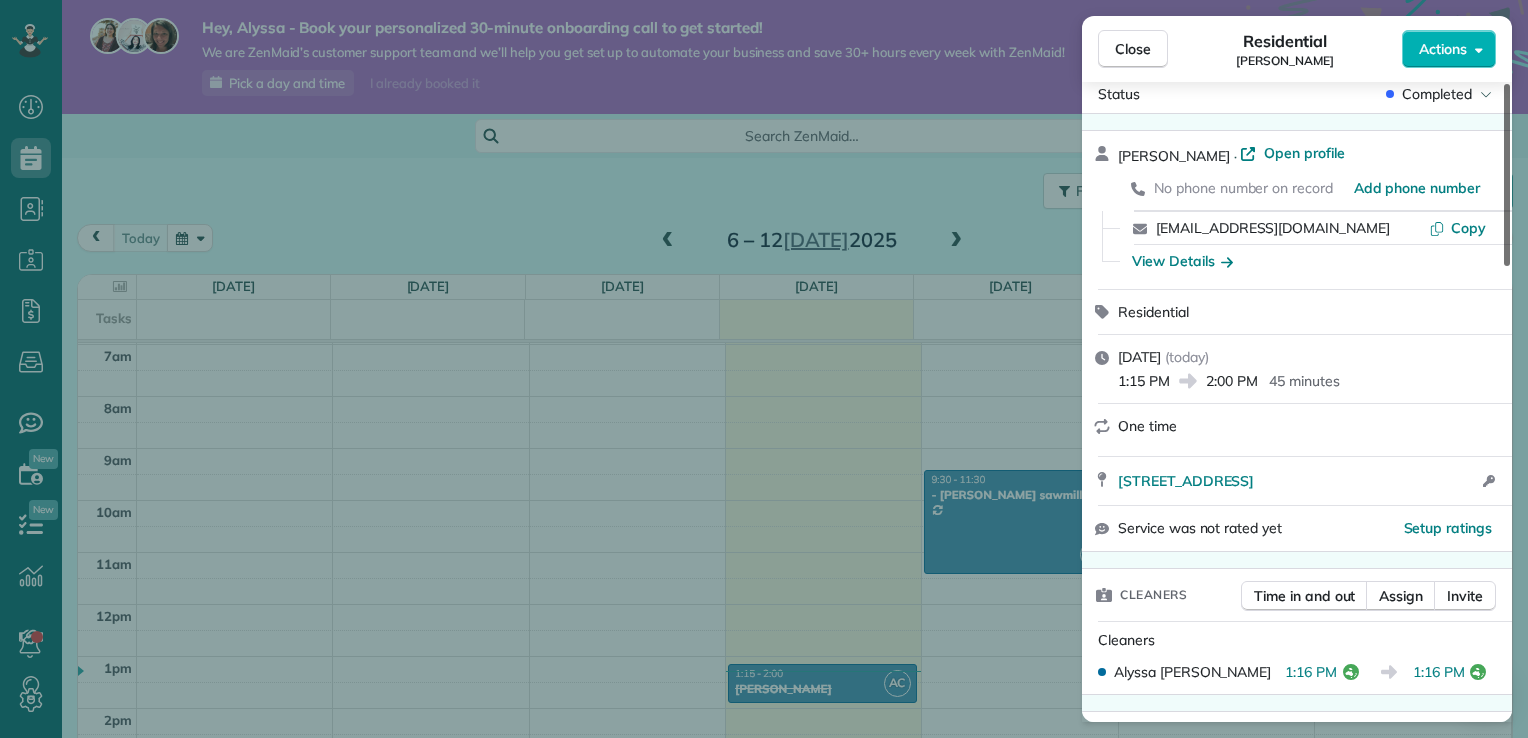 scroll, scrollTop: 0, scrollLeft: 0, axis: both 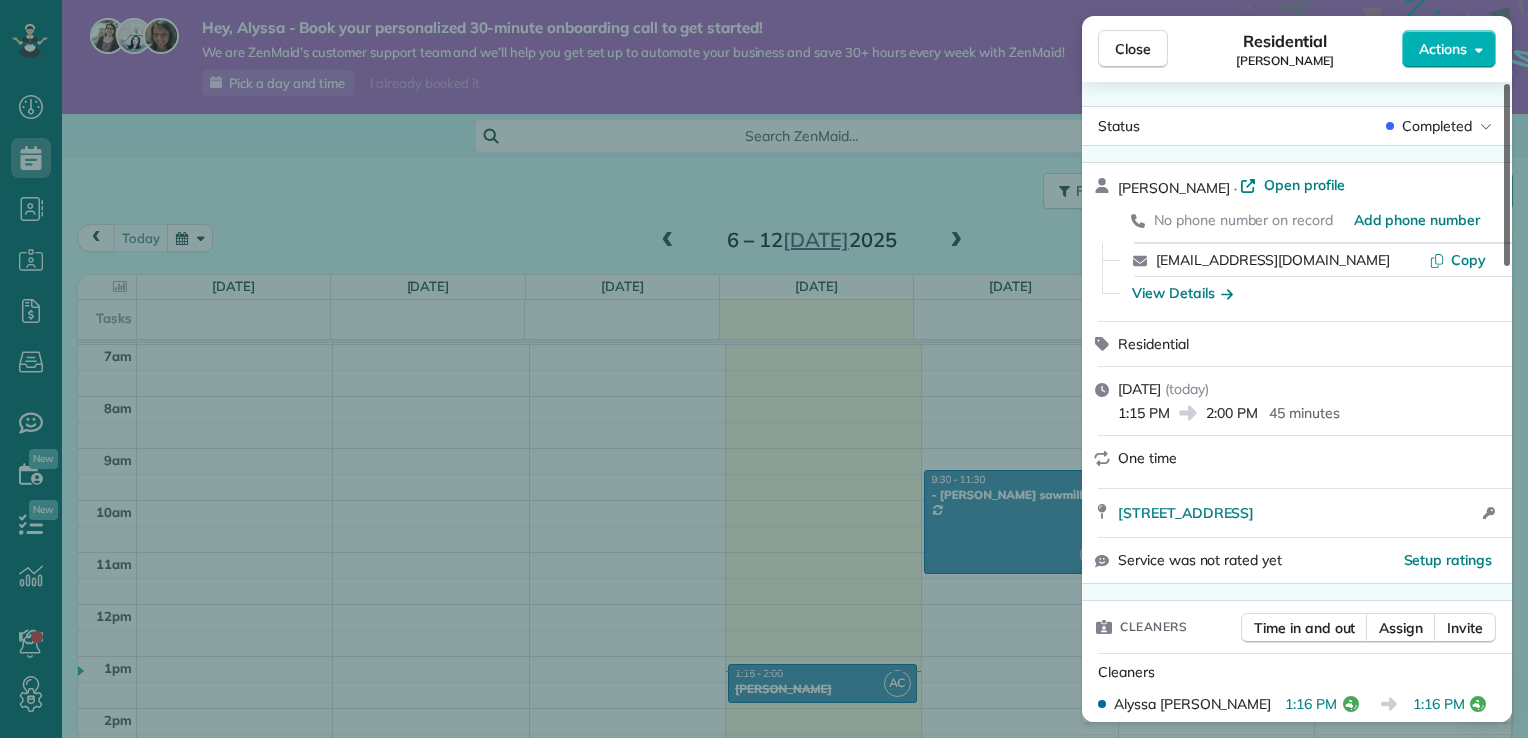 drag, startPoint x: 1507, startPoint y: 134, endPoint x: 1502, endPoint y: 55, distance: 79.15807 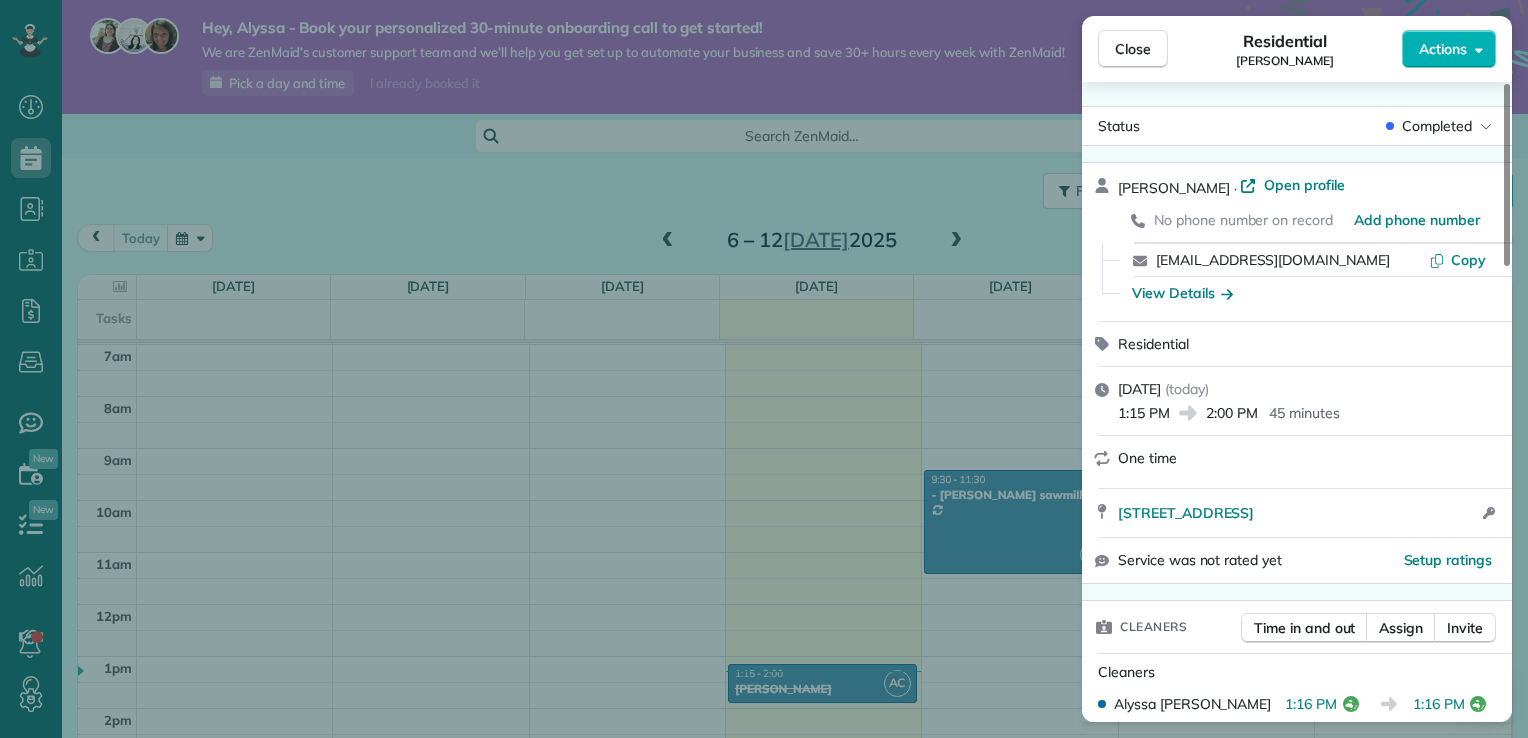 click on "Close Residential Alyssa Colley Actions Status Completed Alyssa Colley · Open profile No phone number on record Add phone number alyssa.snowden94@gmail.com Copy View Details Residential Wednesday, 09 July, 2025 ( today ) 1:15 PM 2:00 PM 45 minutes One time 3 Eagle Close Craignish QLD 4655 Open access information Service was not rated yet Setup ratings Cleaners Time in and out Assign Invite Cleaners Alyssa   Colley 1:16 PM 1:16 PM Checklist Try Now Keep this appointment up to your standards. Stay on top of every detail, keep your cleaners organised, and your client happy. Assign a checklist Watch a 5 min demo Billing Billing actions Price $150.00 Overcharge $0.00 Discount $0.00 Coupon discount - Primary tax - Secondary tax - Total appointment price $150.00 Tips collected New feature! $0.00 Unpaid Mark as paid Total including tip $150.00 INVOICE #1 View invoice $150.00 Open Not sent Due on 16 July Appointment custom fields Reason for Skip - Hidden from cleaners Pay Method Credit Card Hidden from cleaners Notes" at bounding box center [764, 369] 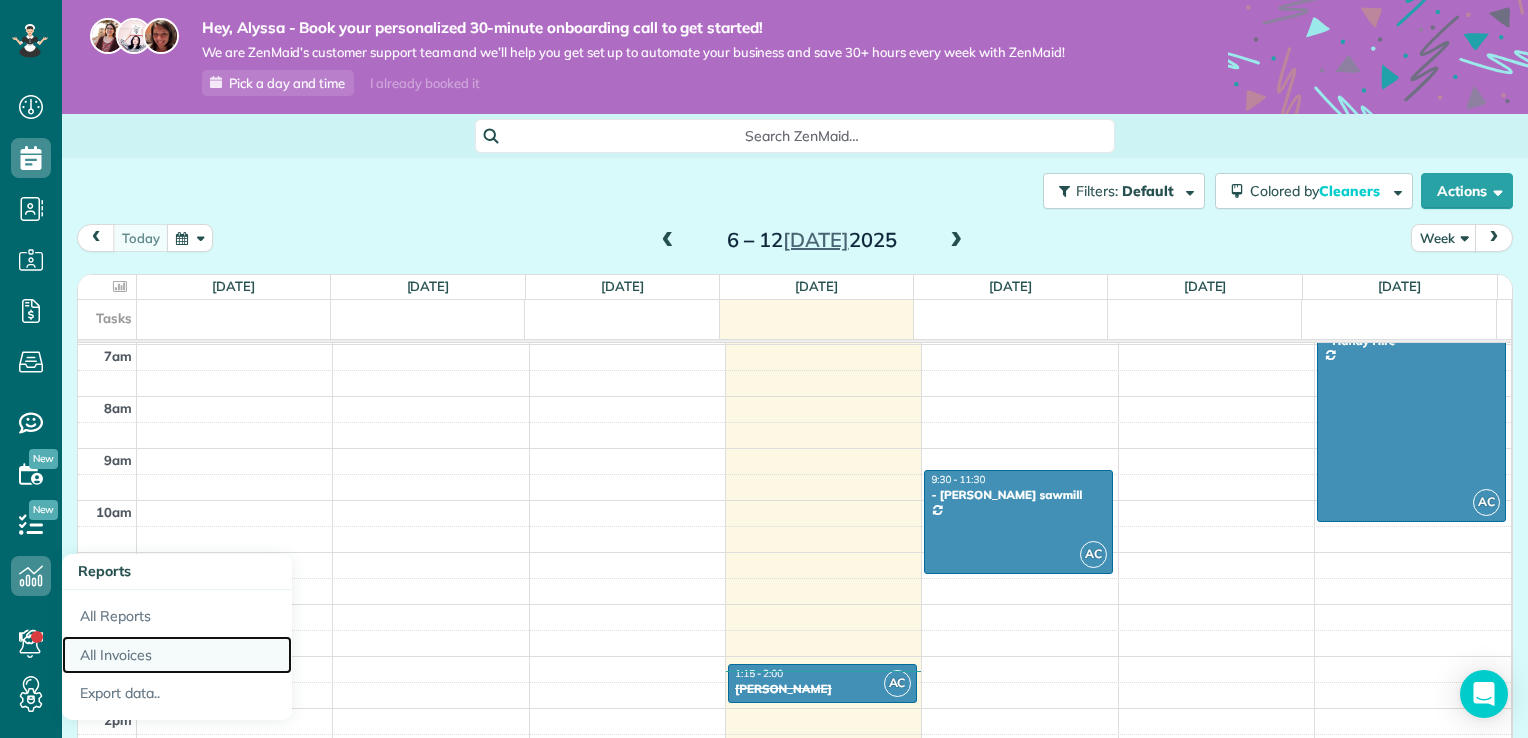 click on "All Invoices" at bounding box center [177, 655] 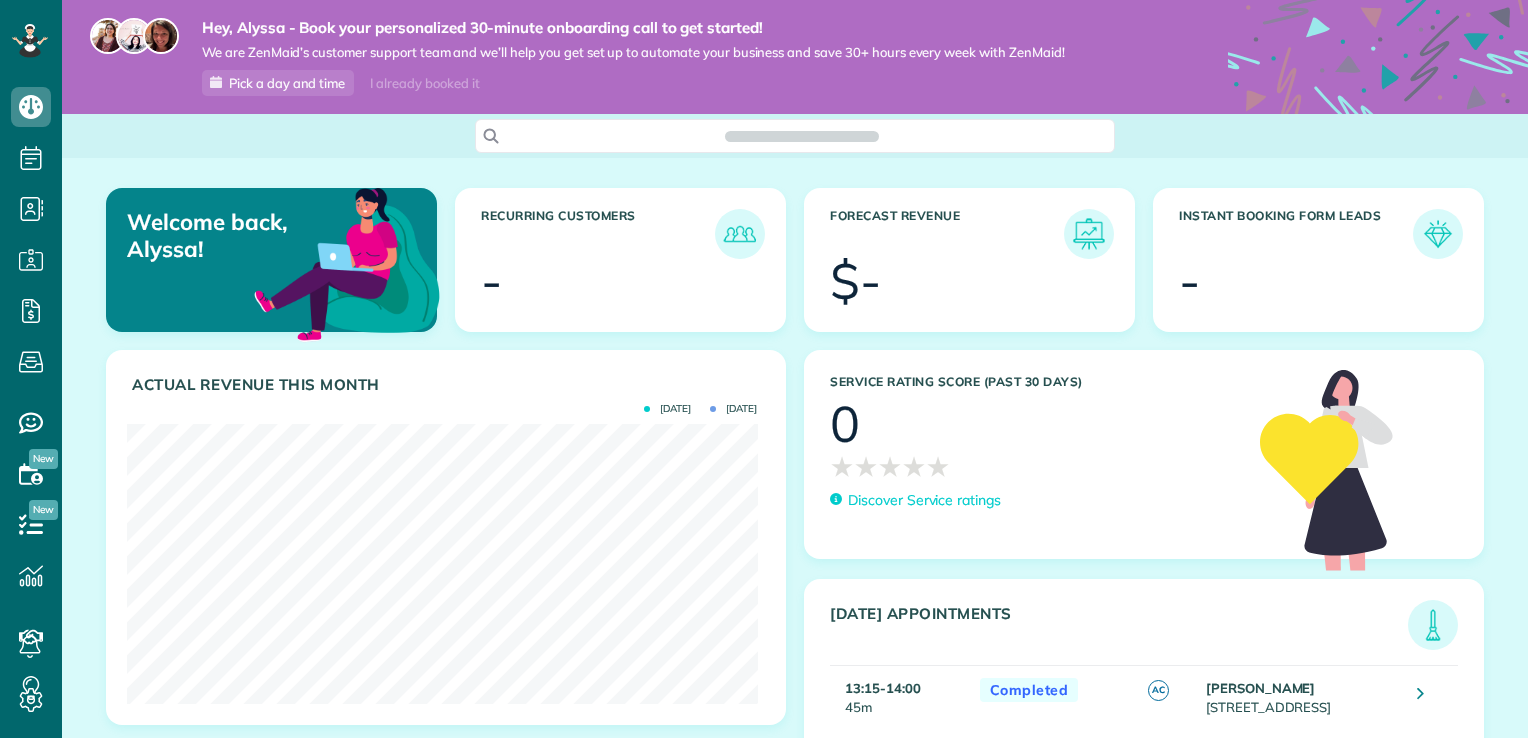 scroll, scrollTop: 0, scrollLeft: 0, axis: both 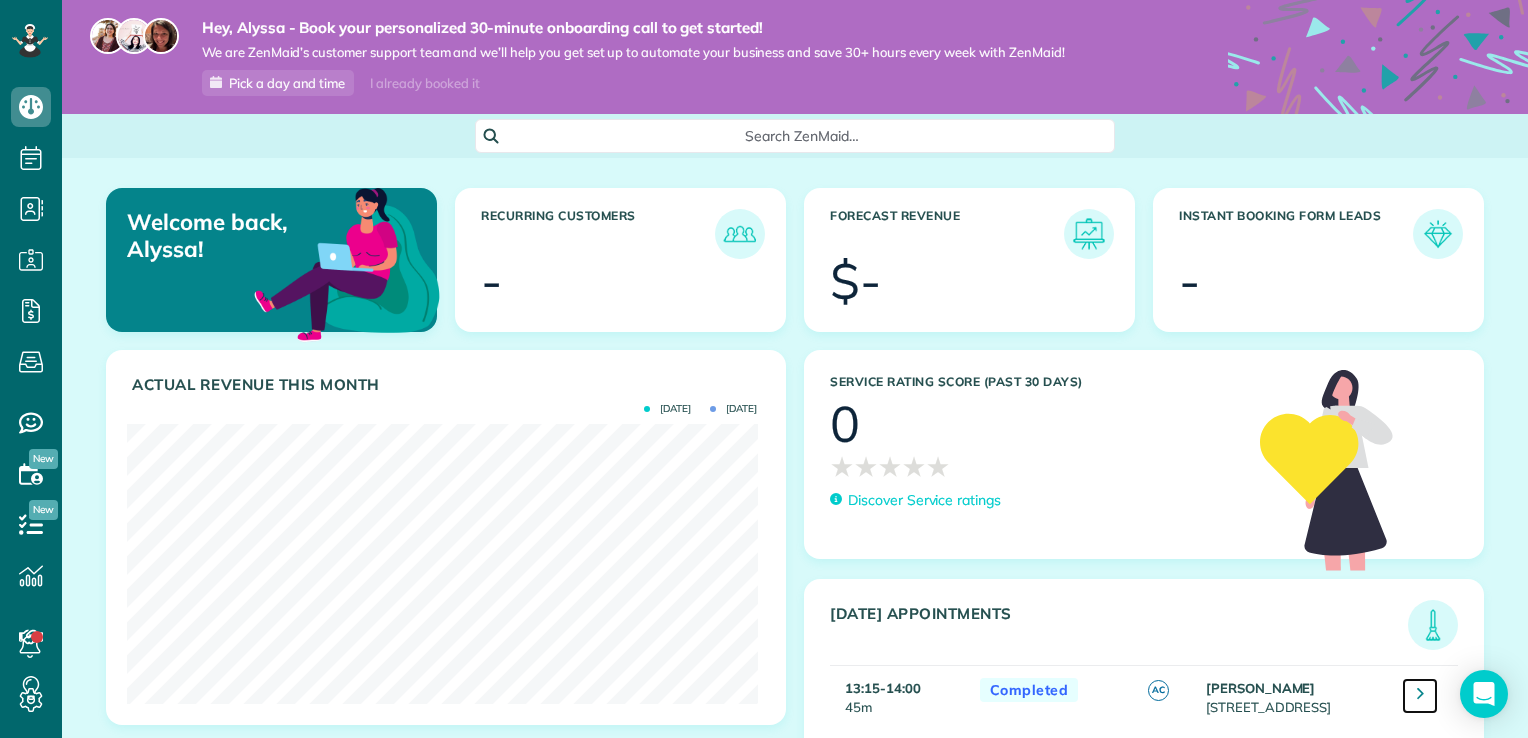 click at bounding box center [1420, 693] 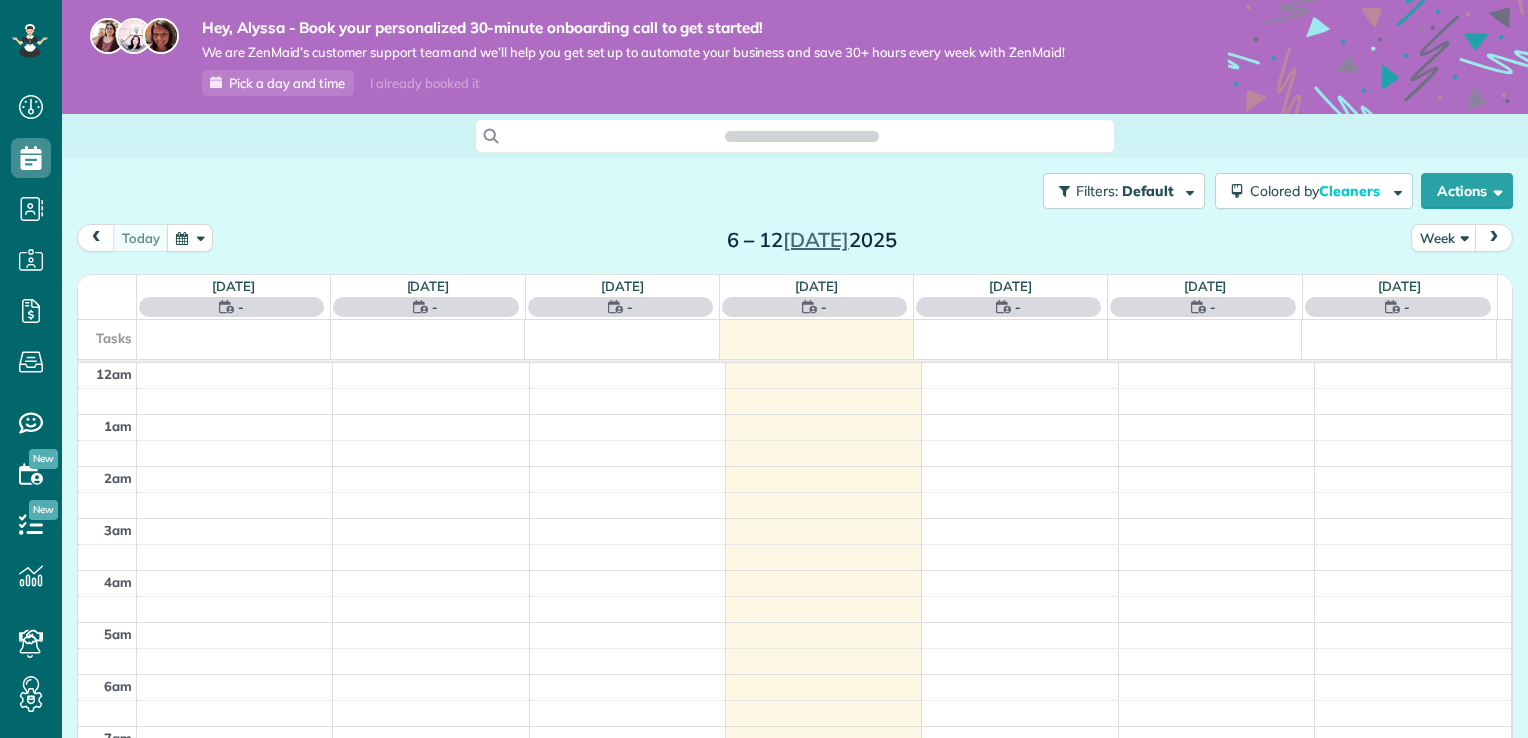 scroll, scrollTop: 0, scrollLeft: 0, axis: both 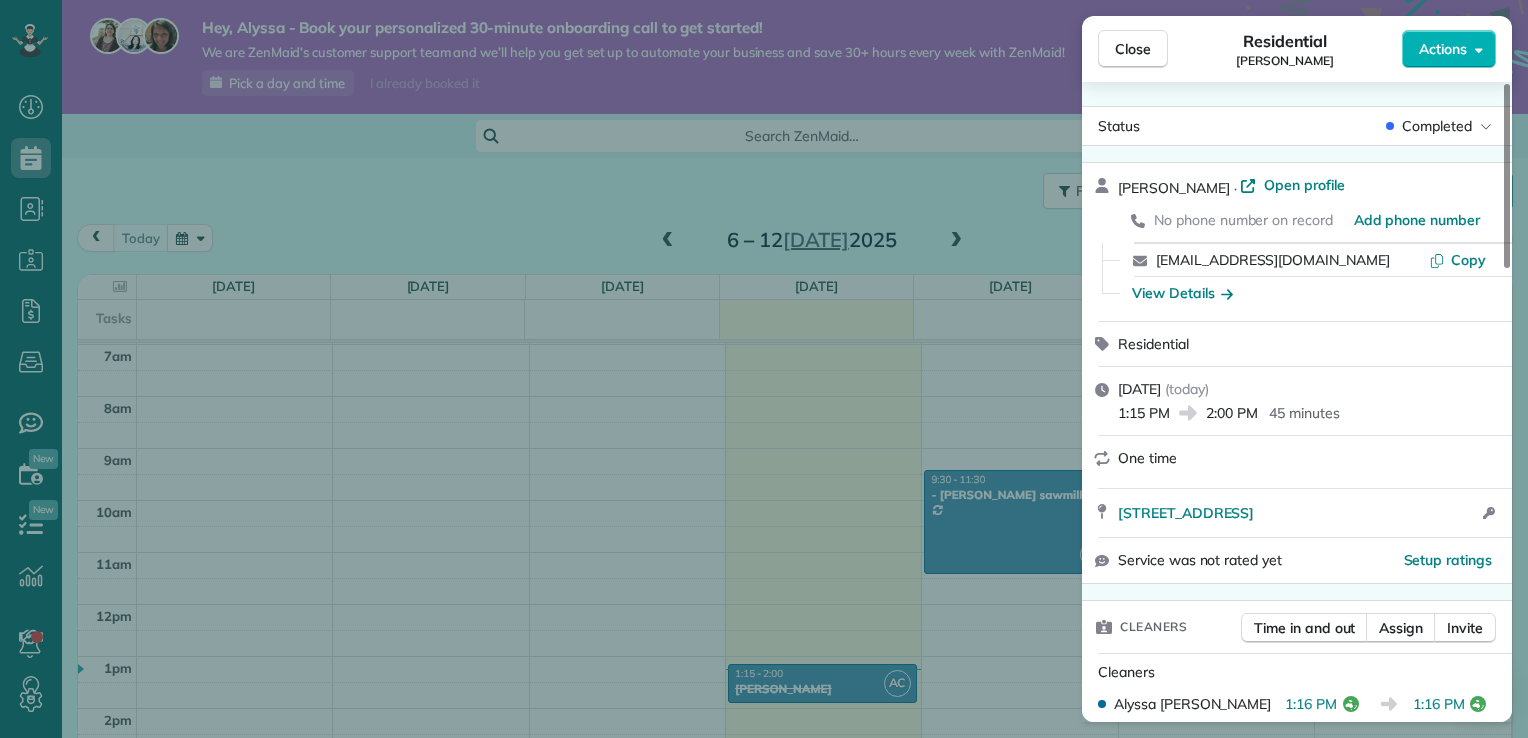 drag, startPoint x: 1524, startPoint y: 269, endPoint x: 1528, endPoint y: 290, distance: 21.377558 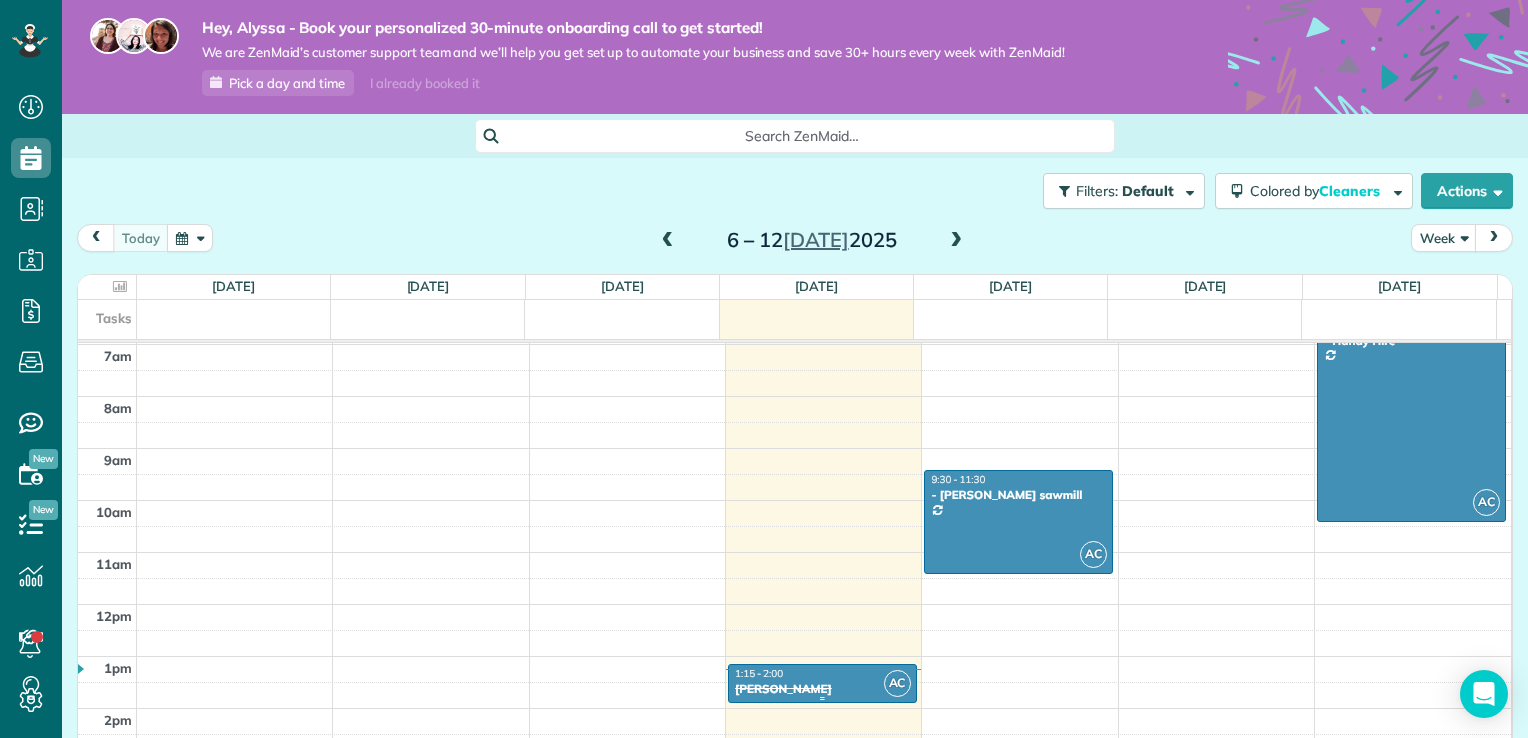 click on "1:15 - 2:00" at bounding box center (822, 673) 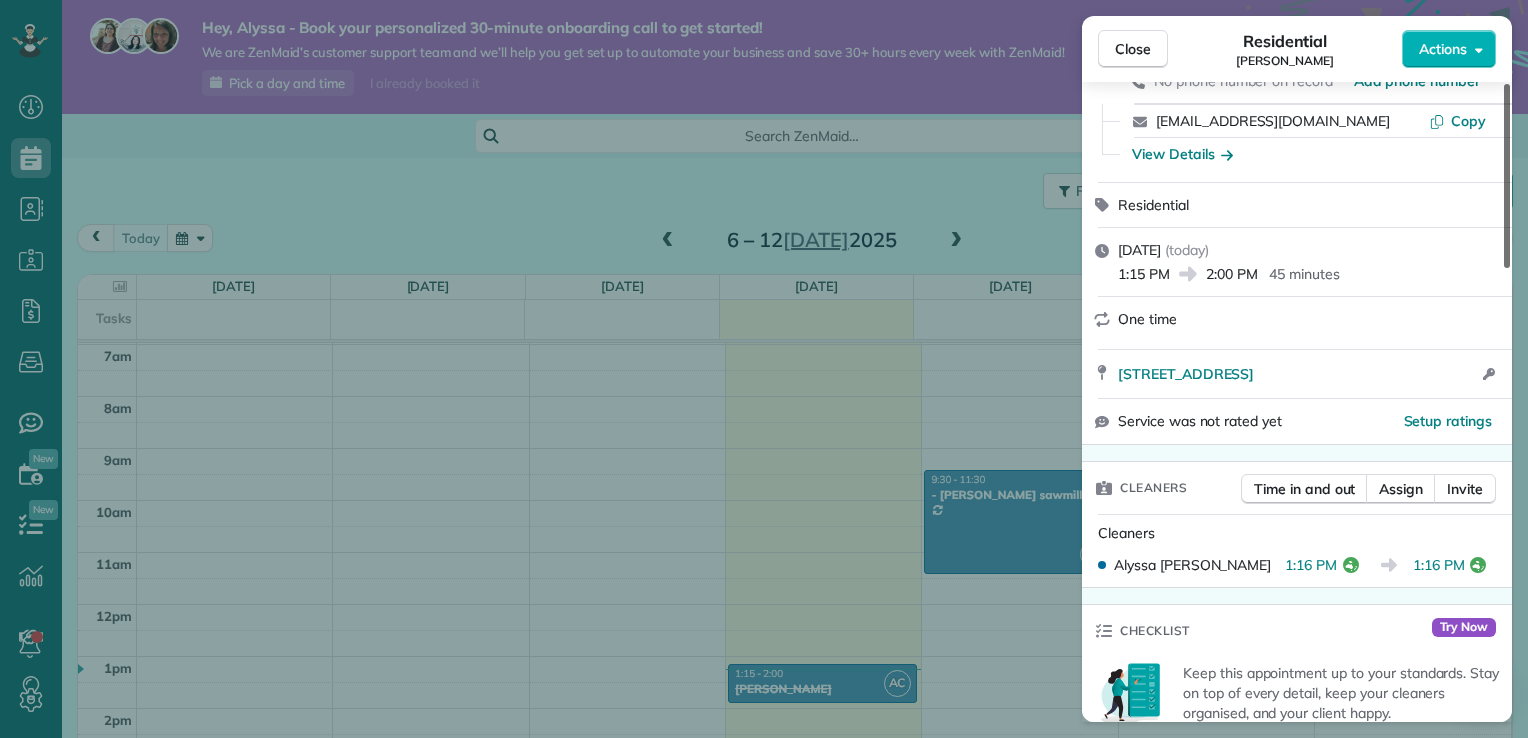 scroll, scrollTop: 0, scrollLeft: 0, axis: both 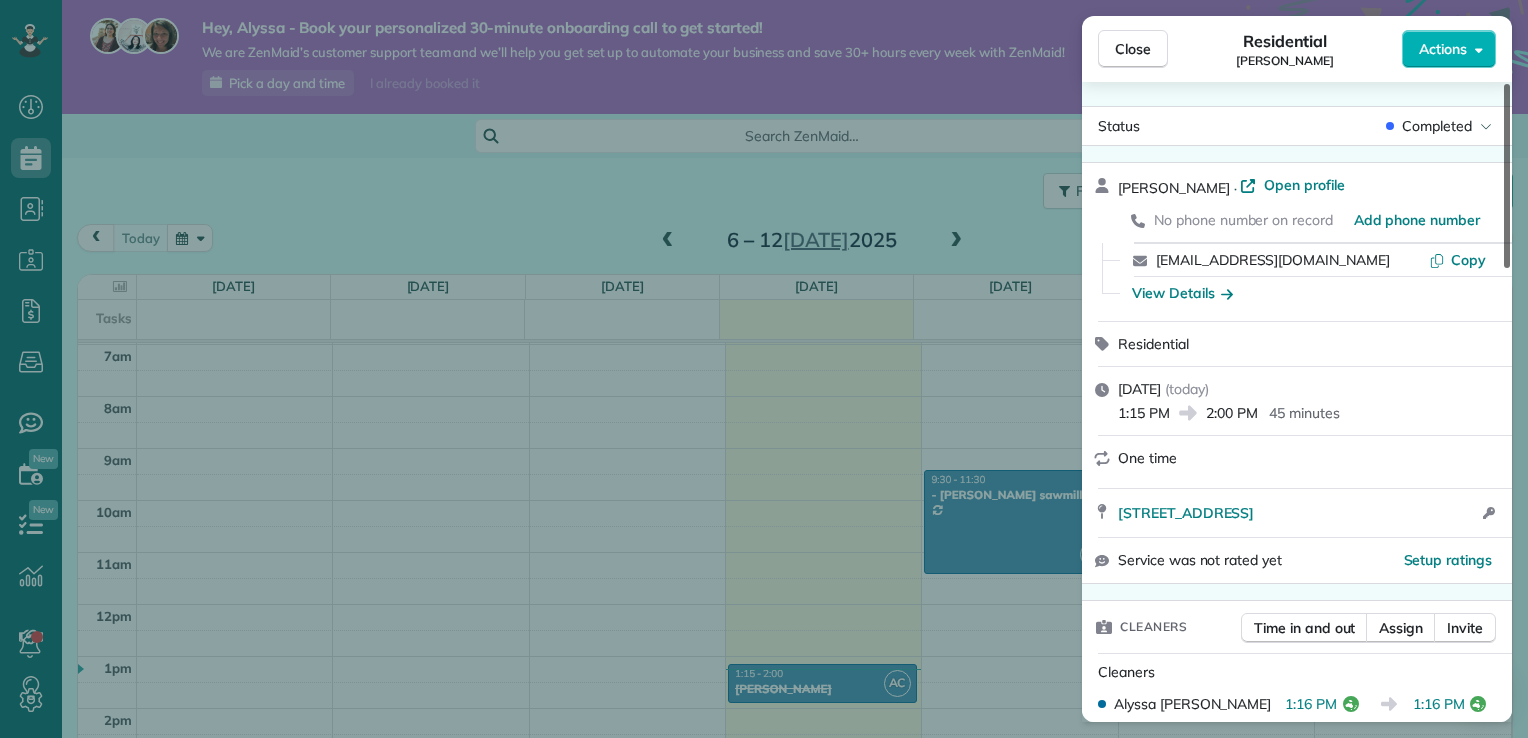 drag, startPoint x: 1510, startPoint y: 232, endPoint x: 1511, endPoint y: 181, distance: 51.009804 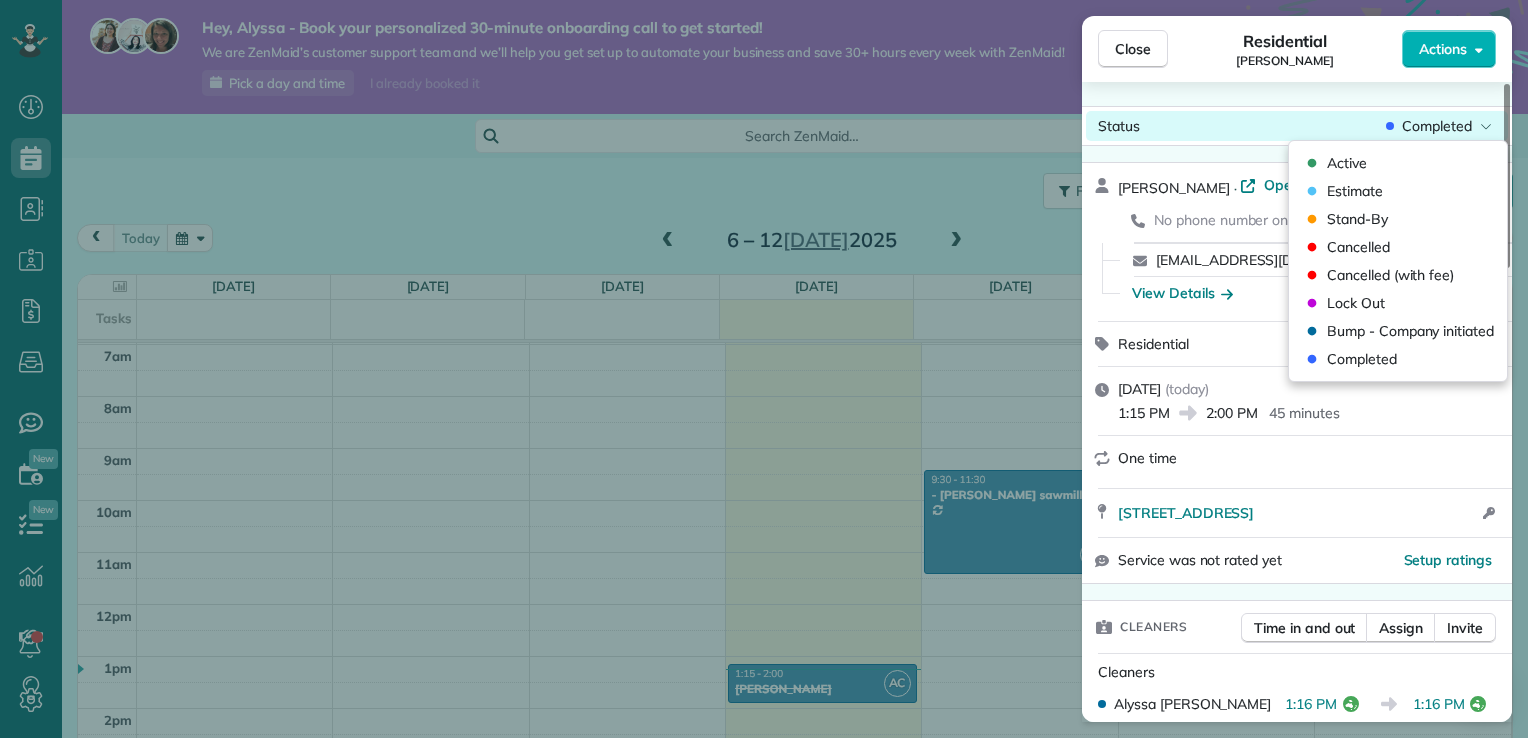 click on "Status Completed" at bounding box center (1297, 126) 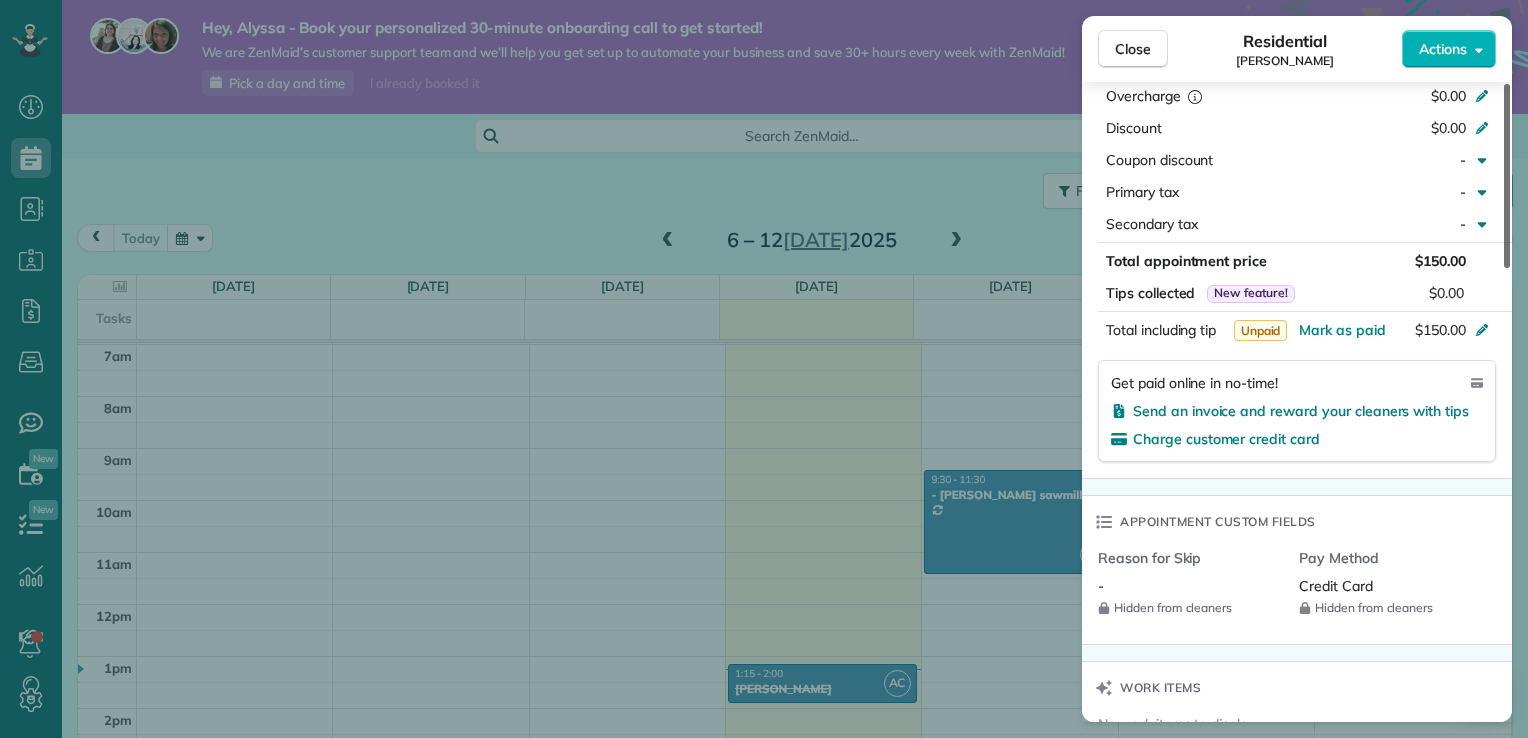 scroll, scrollTop: 962, scrollLeft: 0, axis: vertical 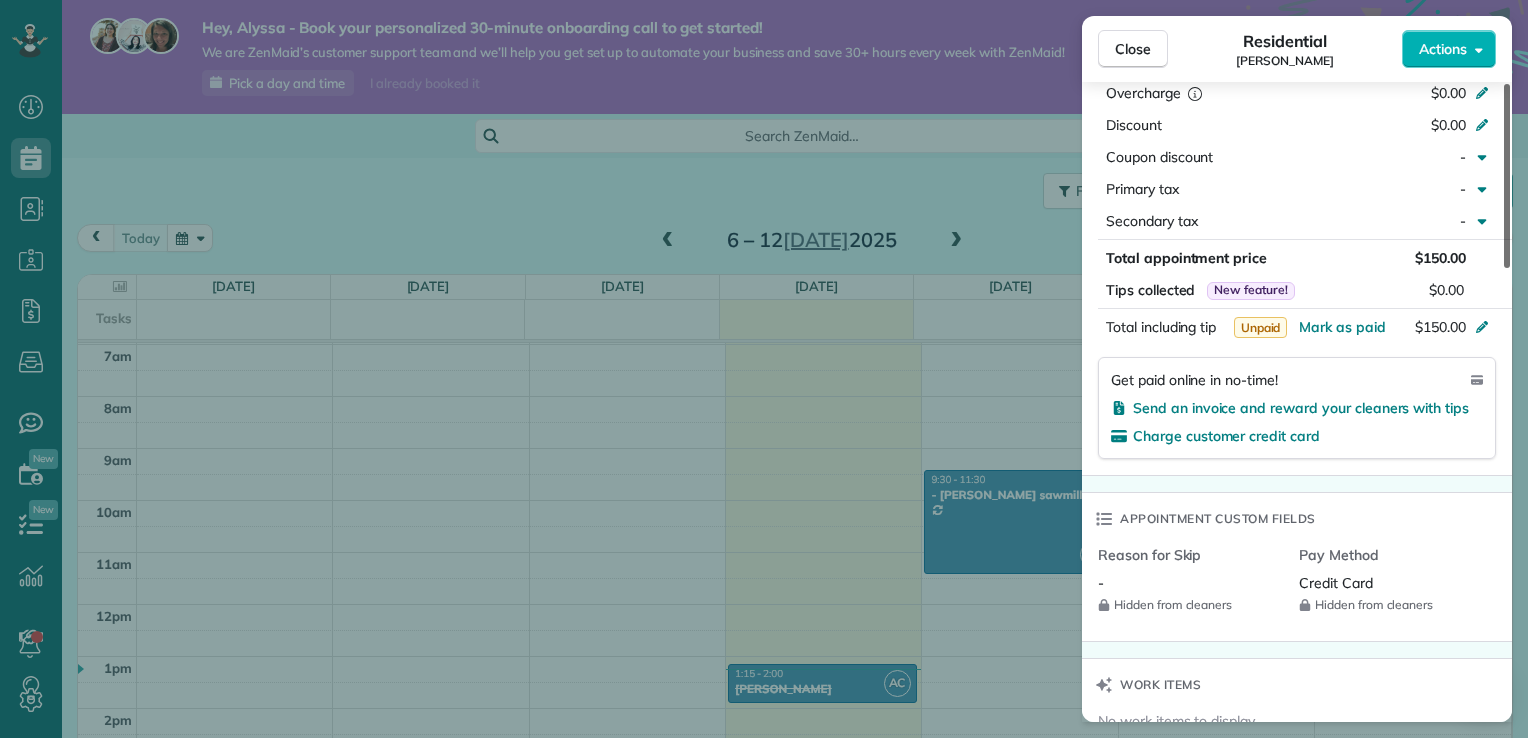 drag, startPoint x: 1508, startPoint y: 149, endPoint x: 1520, endPoint y: 426, distance: 277.2598 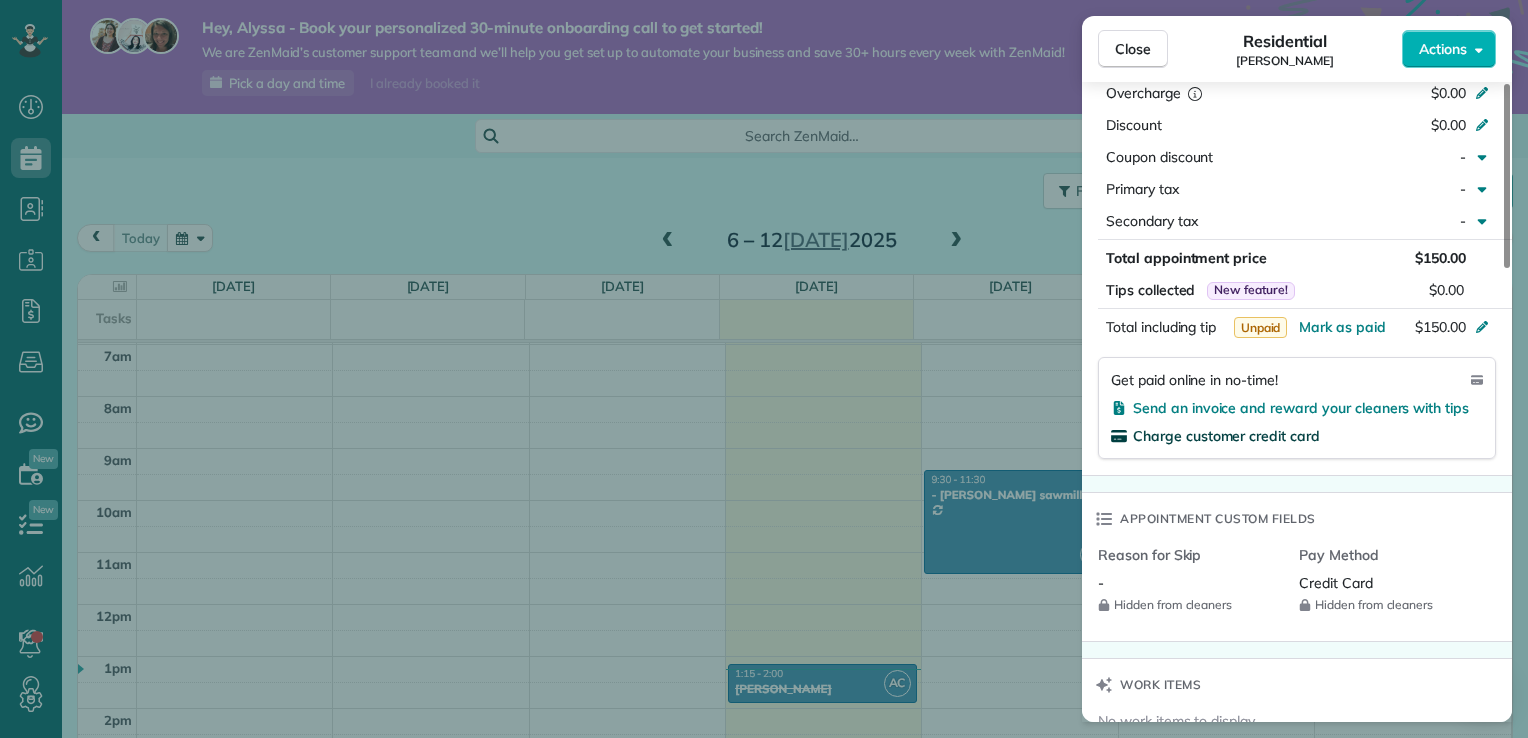 click on "Charge customer credit card" at bounding box center [1226, 436] 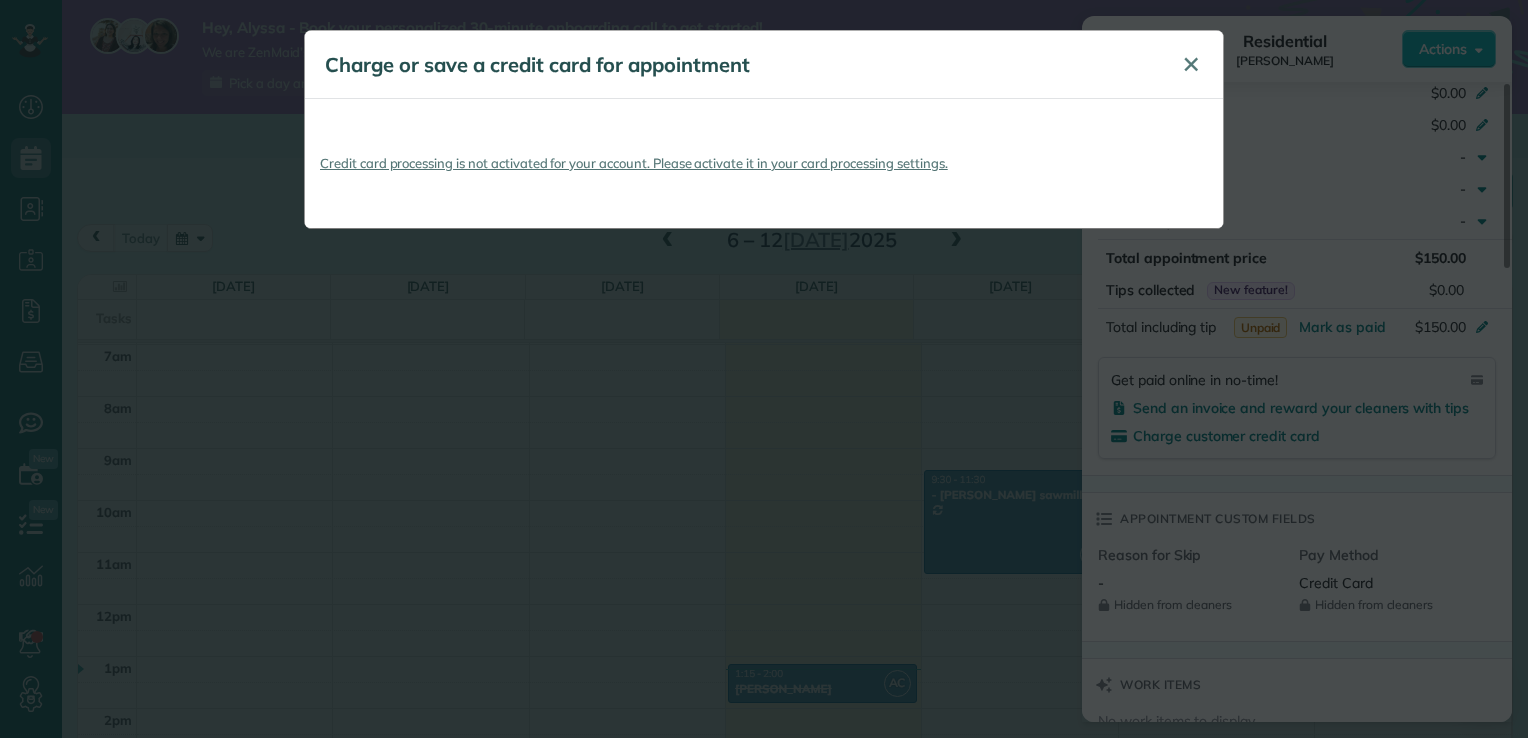 click on "✕" at bounding box center (1191, 64) 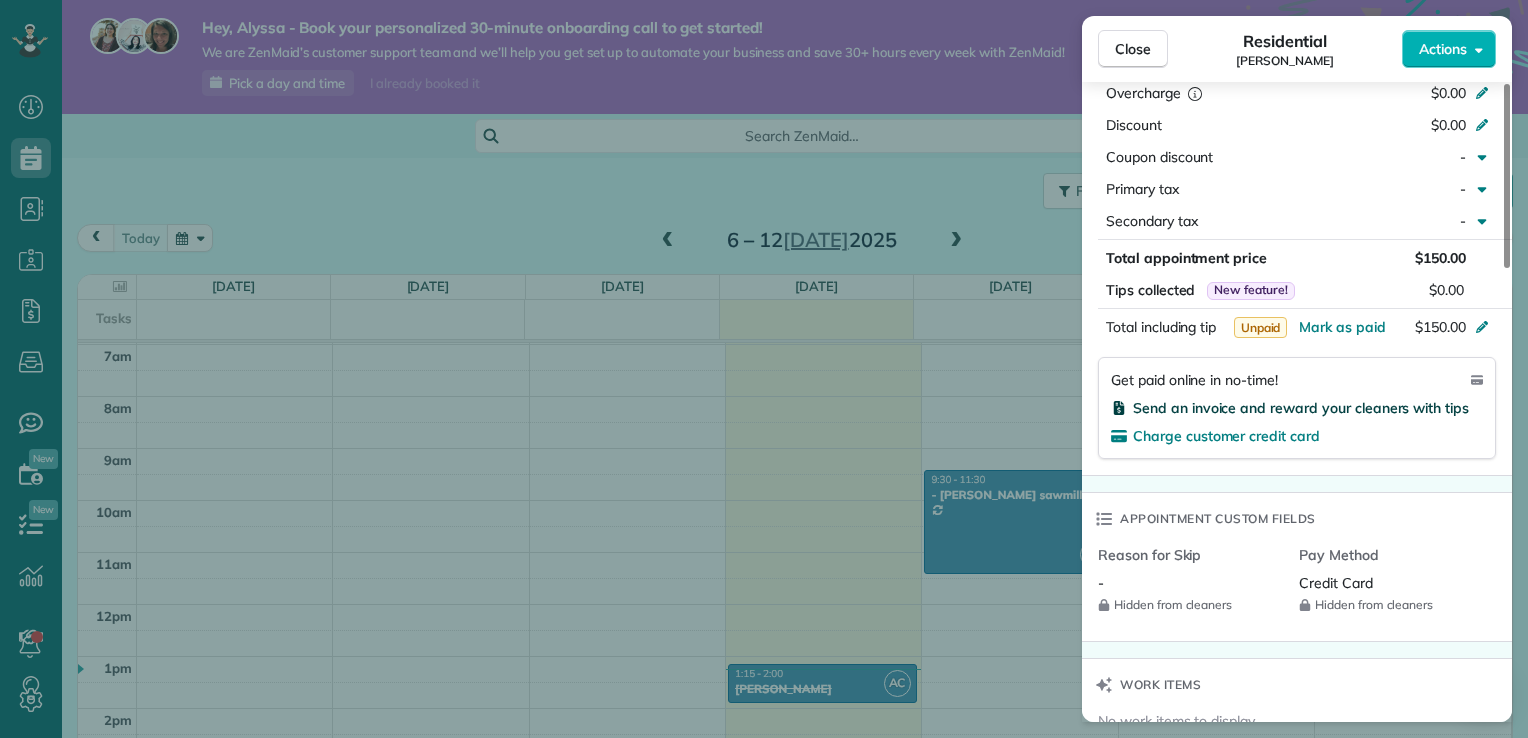 click on "Send an invoice and reward your cleaners with tips" at bounding box center [1301, 408] 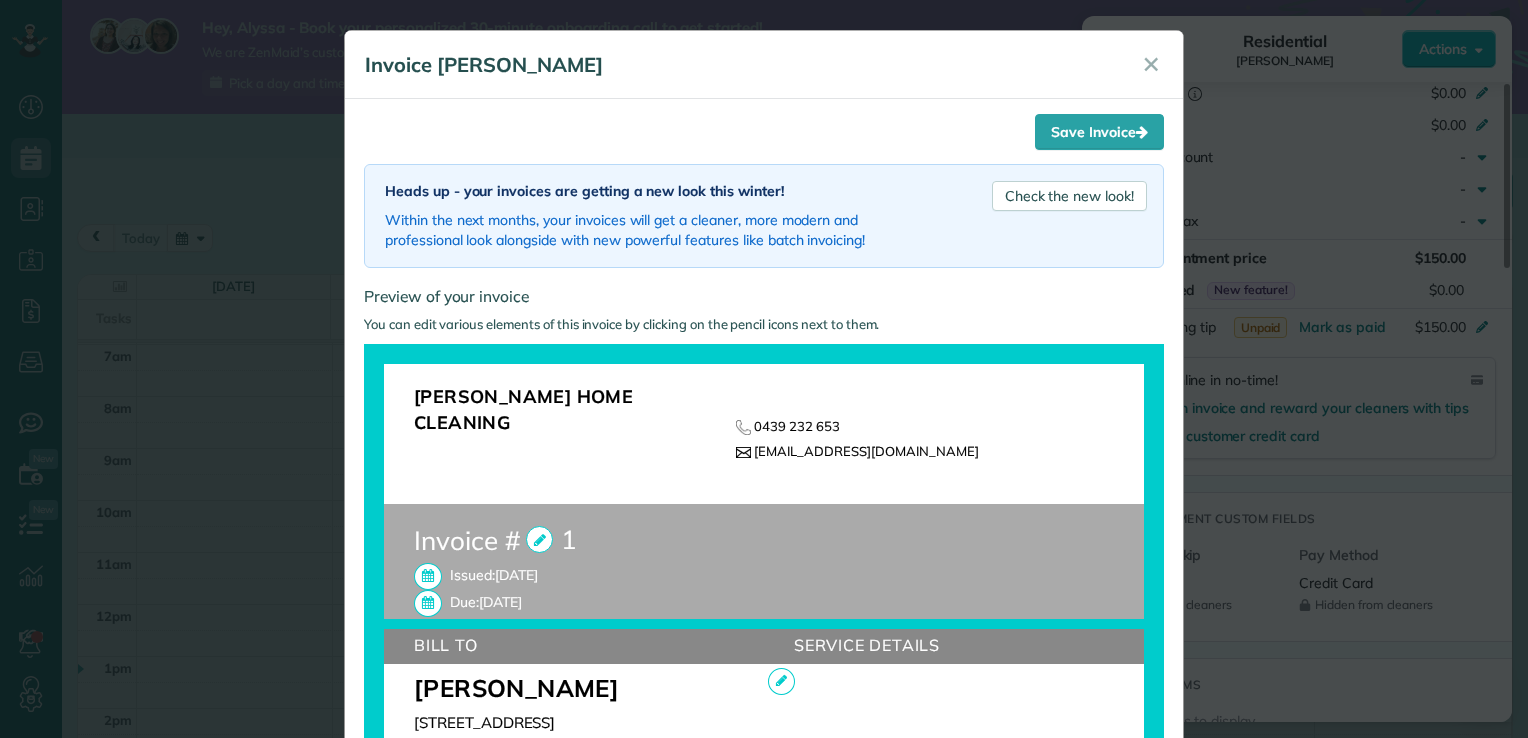 click on "0439 232 653" at bounding box center (938, 426) 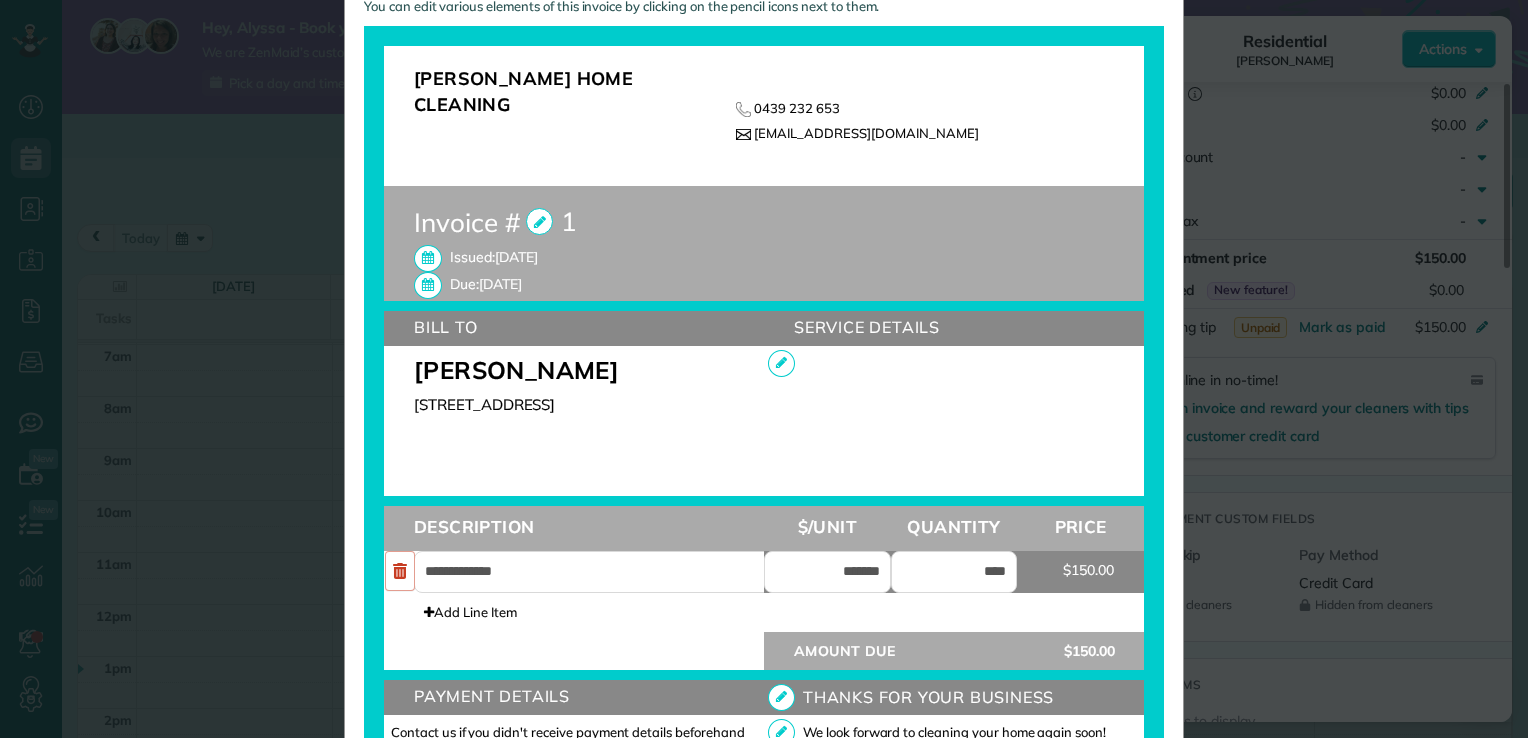 scroll, scrollTop: 333, scrollLeft: 0, axis: vertical 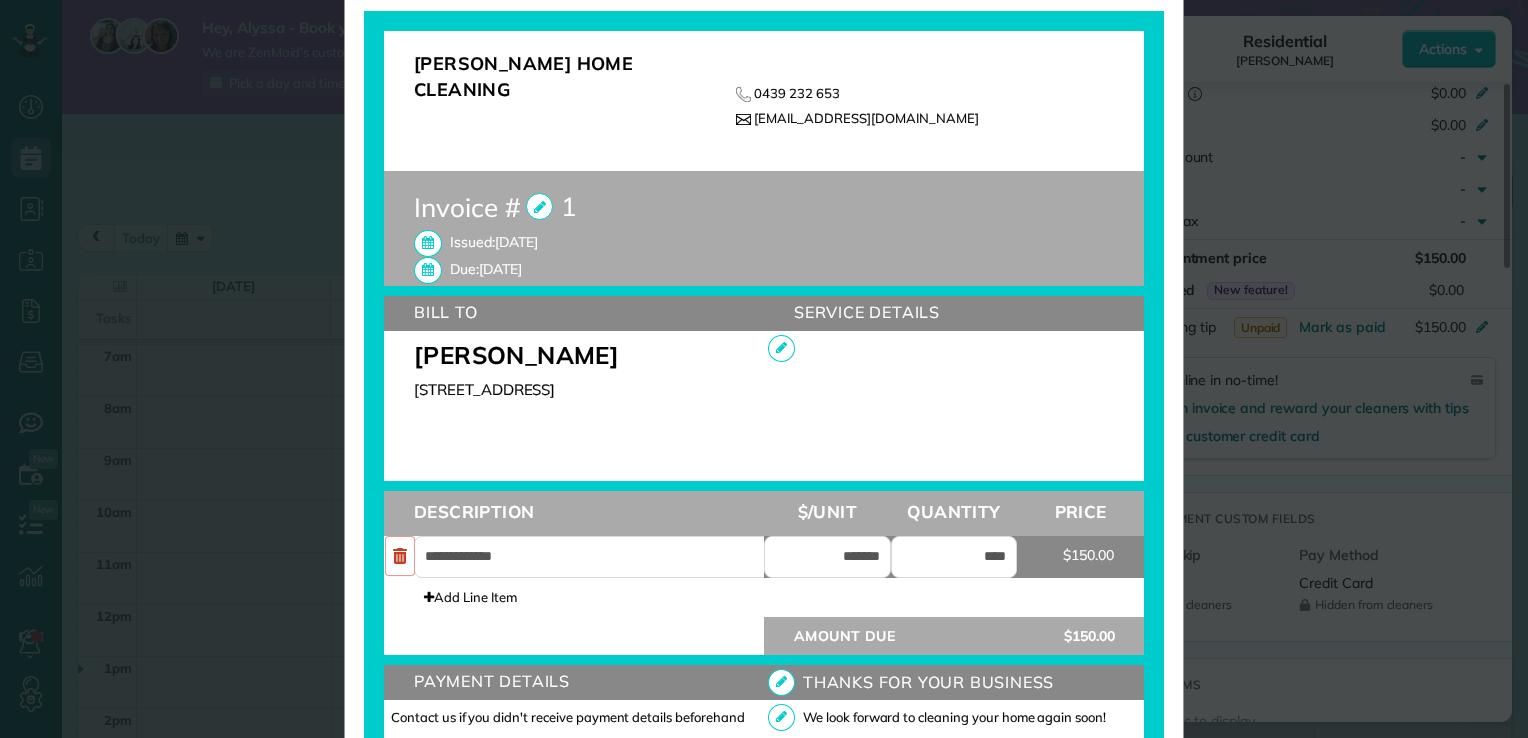 click at bounding box center [781, 348] 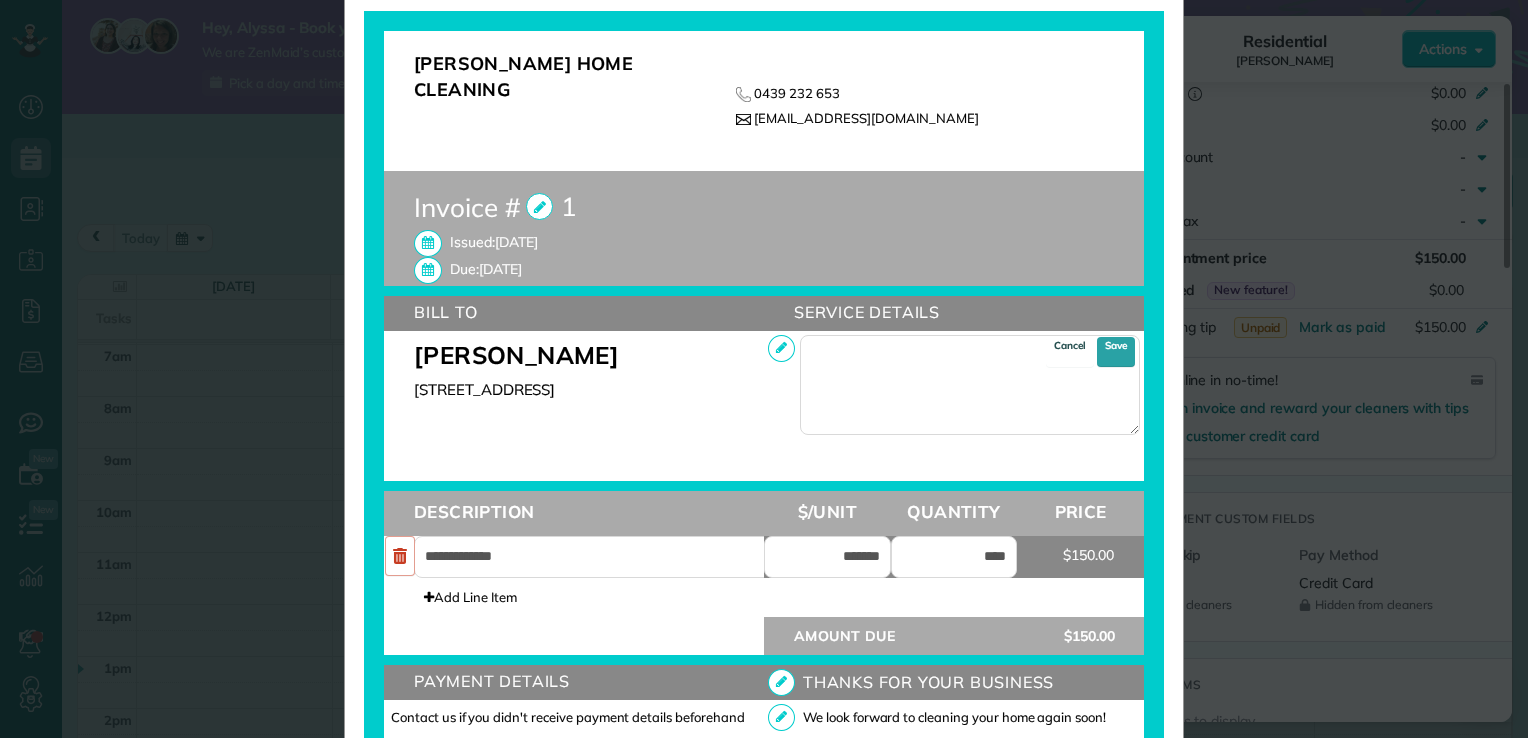 click on "Alyssa Colley" at bounding box center (574, 352) 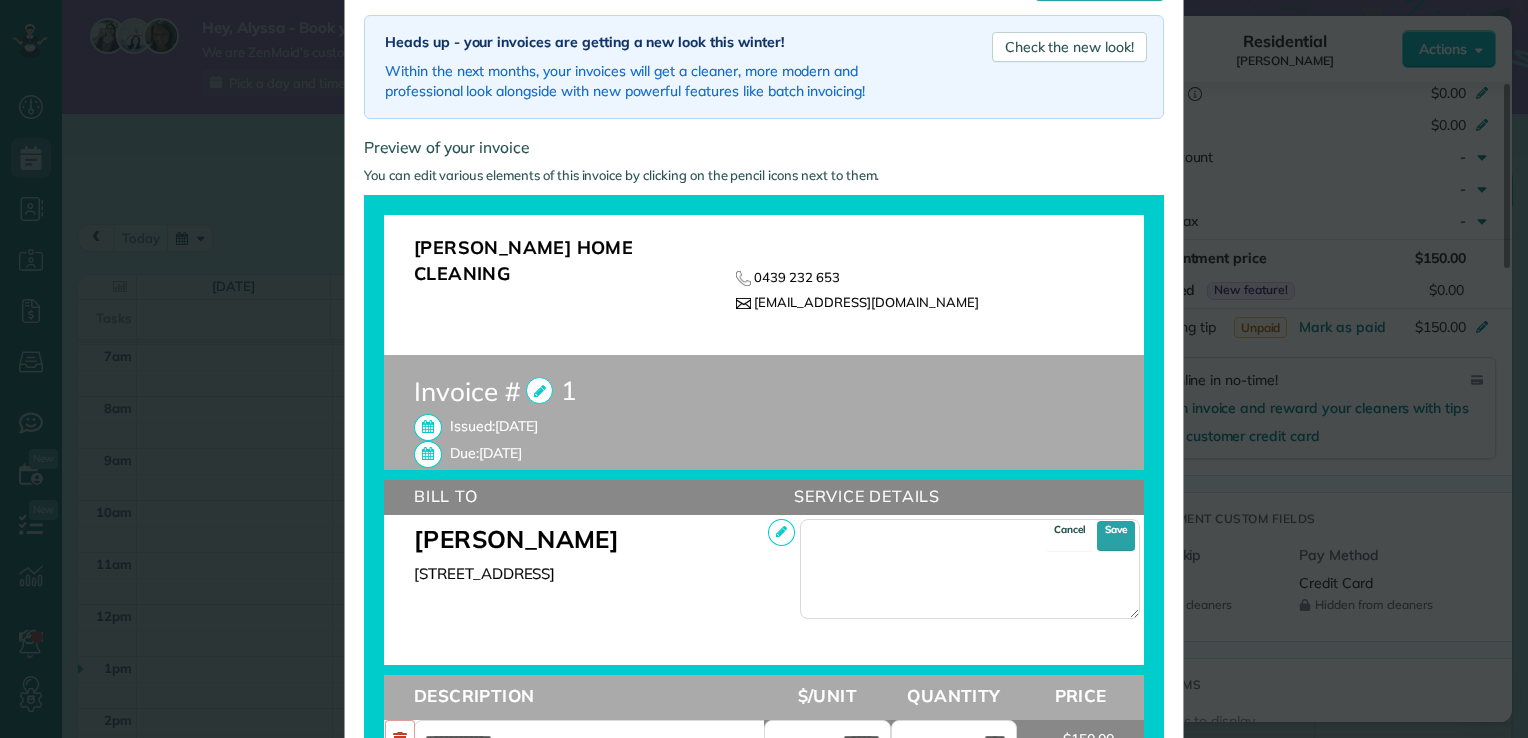 scroll, scrollTop: 0, scrollLeft: 0, axis: both 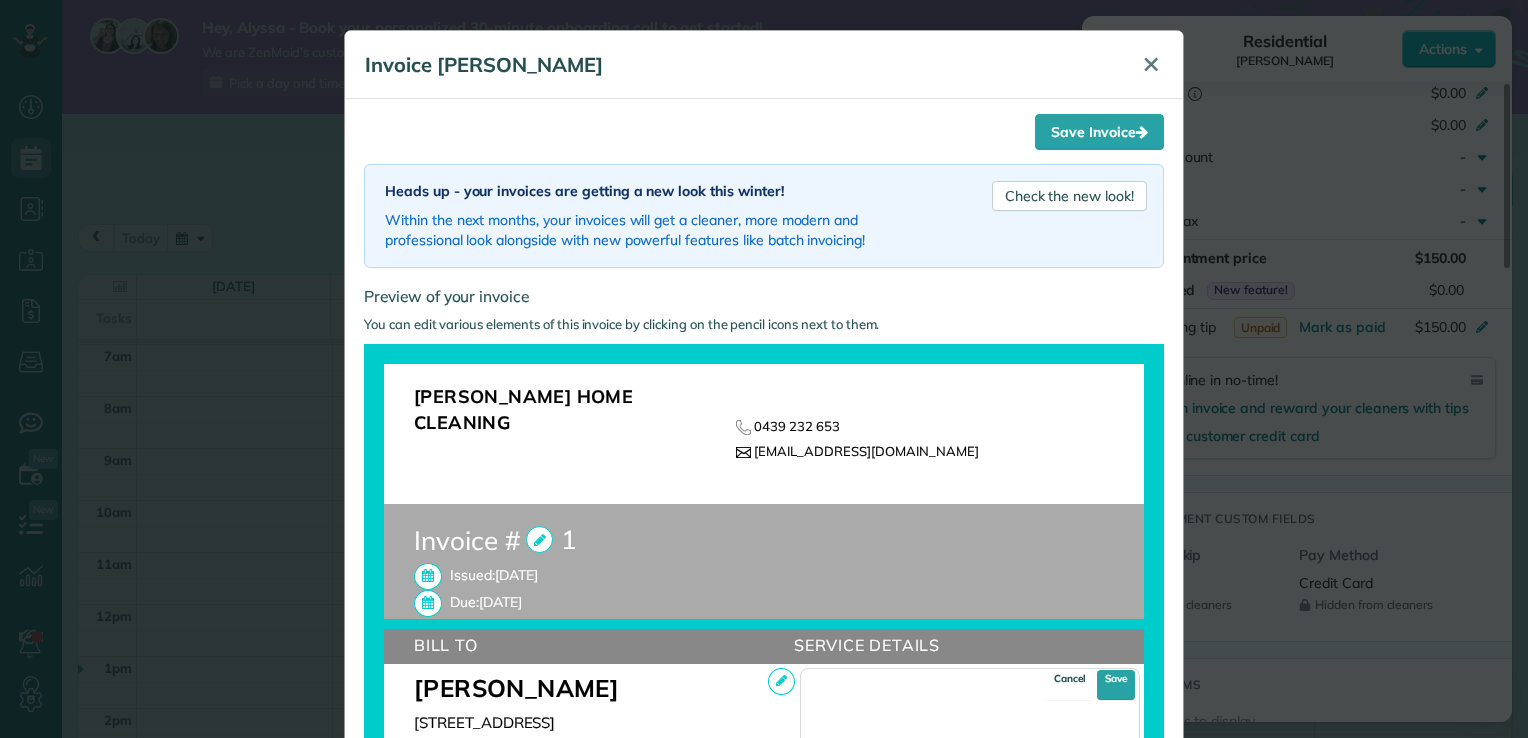 click on "✕" at bounding box center [1151, 64] 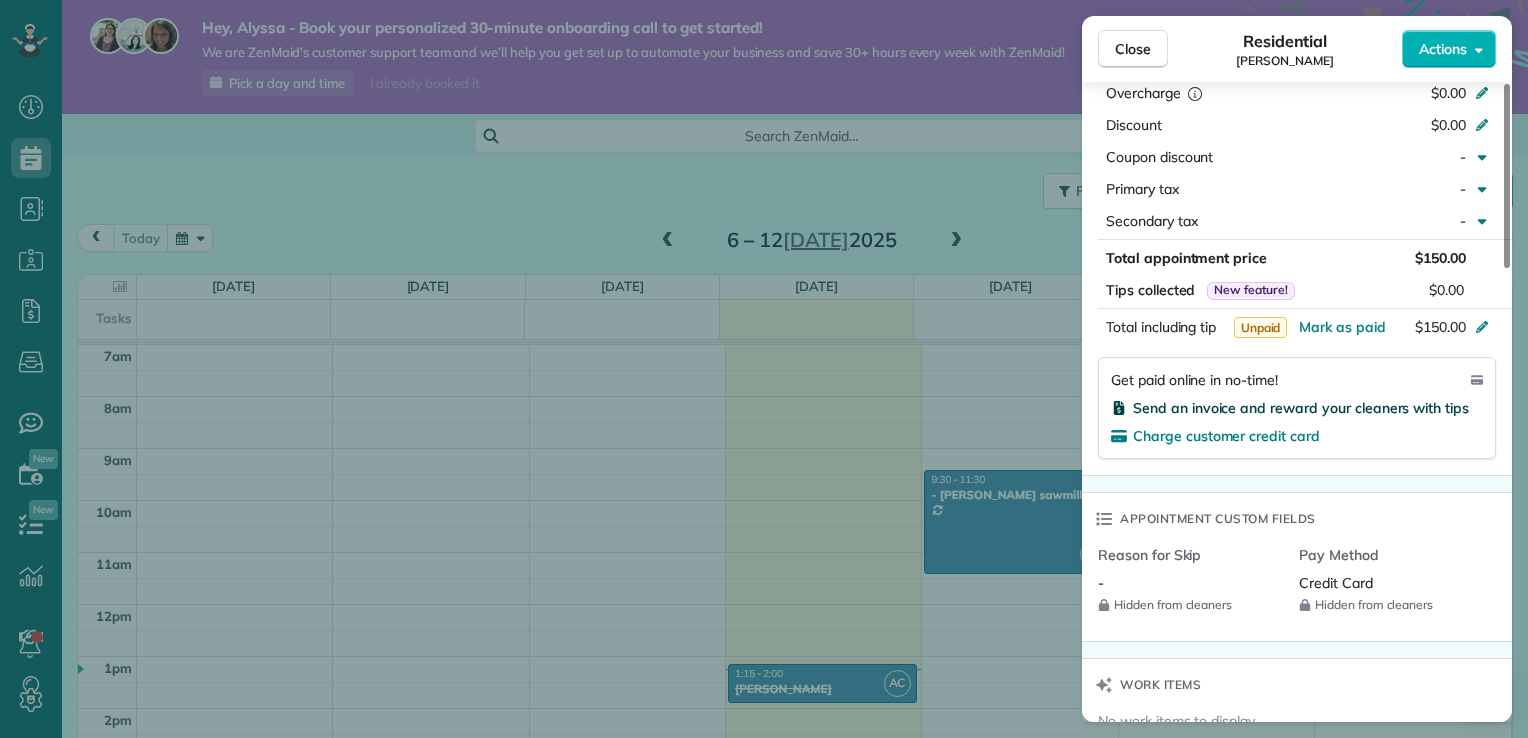 click on "Send an invoice and reward your cleaners with tips" at bounding box center (1301, 408) 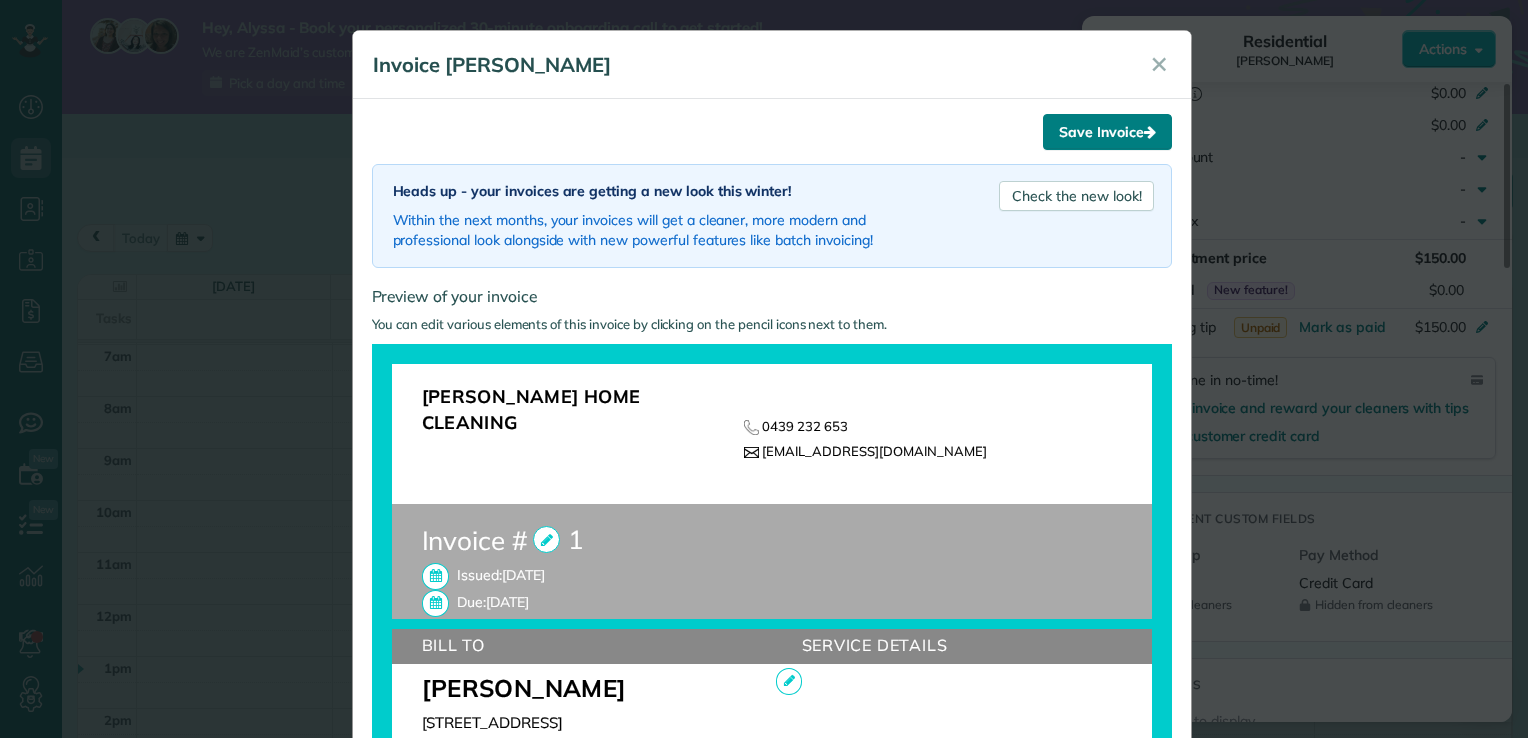 click on "Save Invoice" at bounding box center (1107, 132) 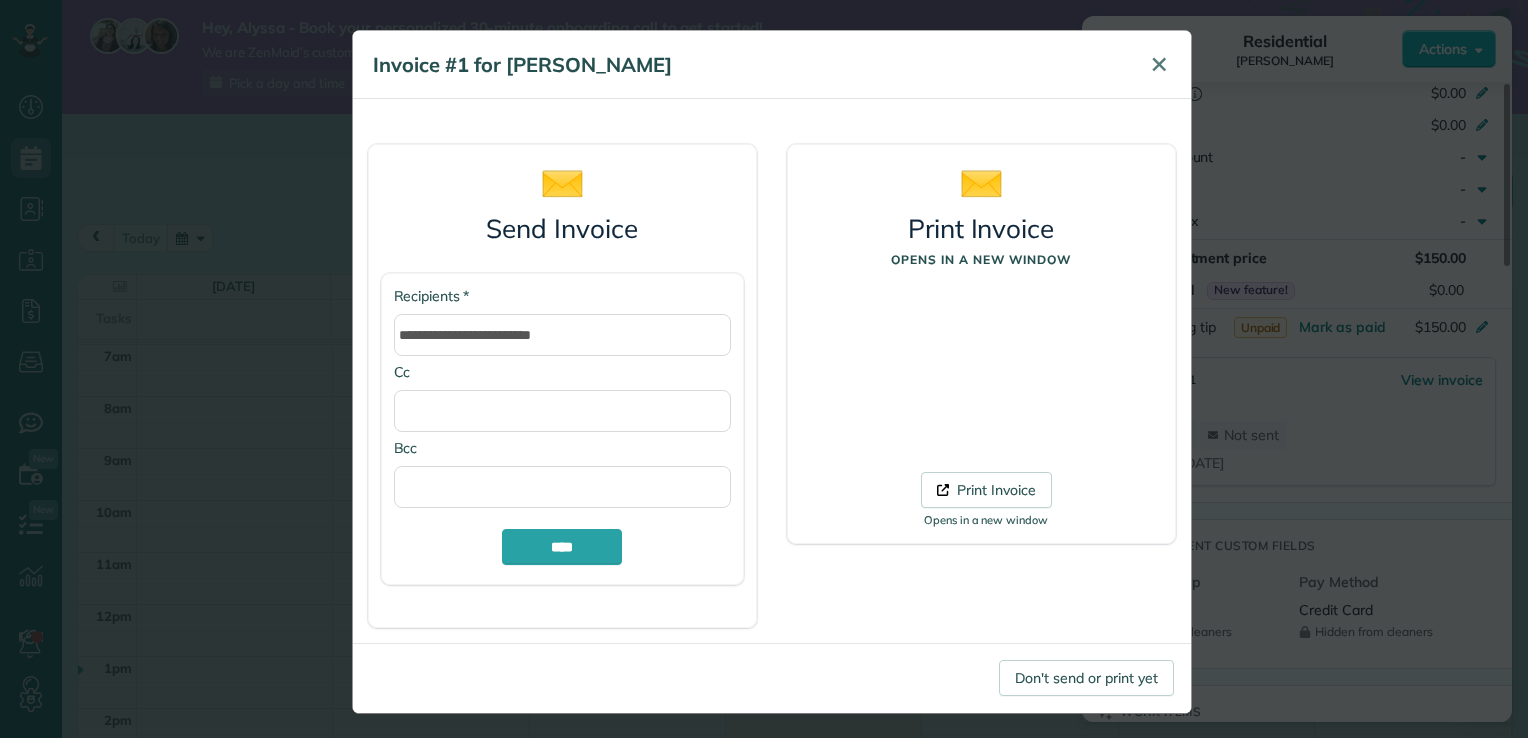 click on "✕" at bounding box center (1159, 64) 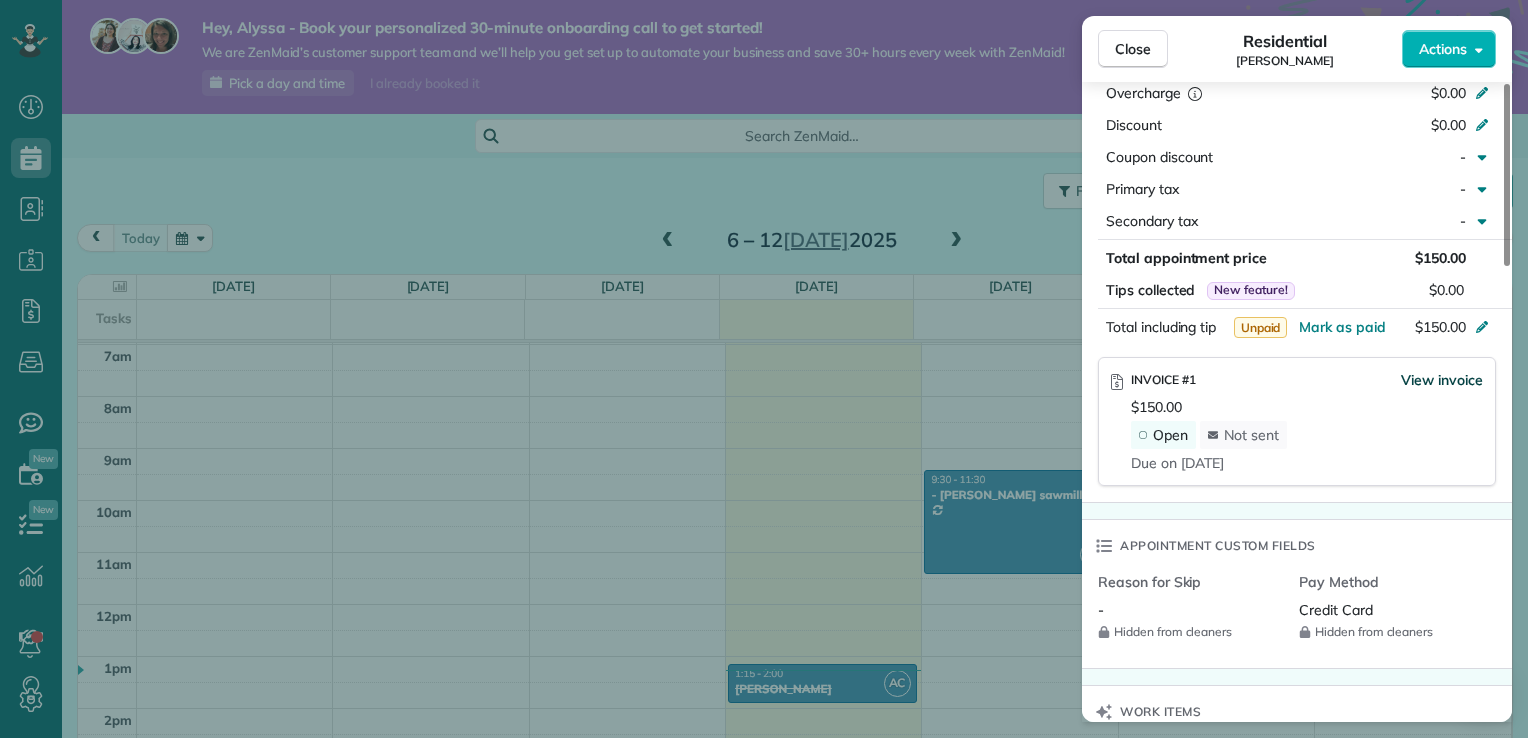 click on "View invoice" at bounding box center [1442, 380] 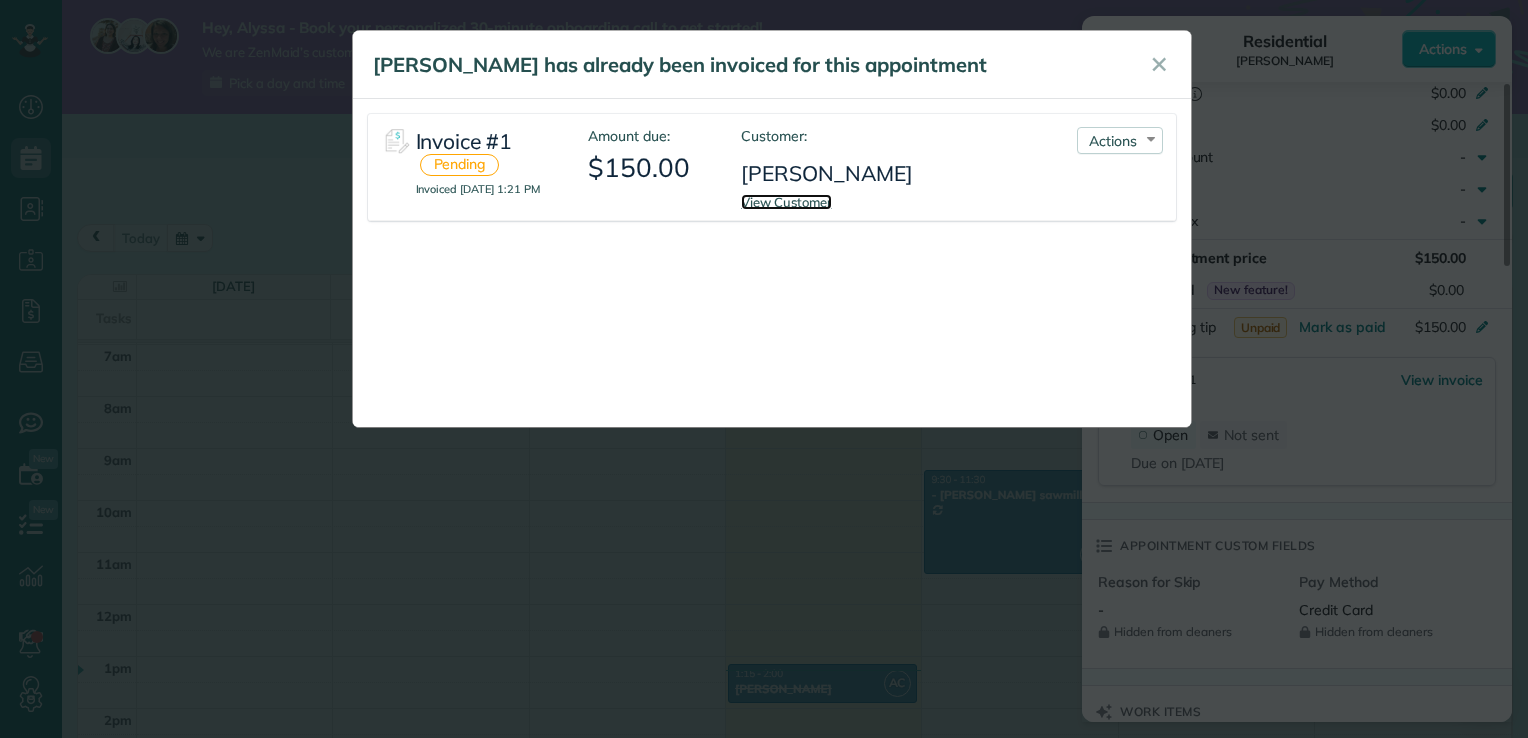 click on "View Customer" at bounding box center (786, 202) 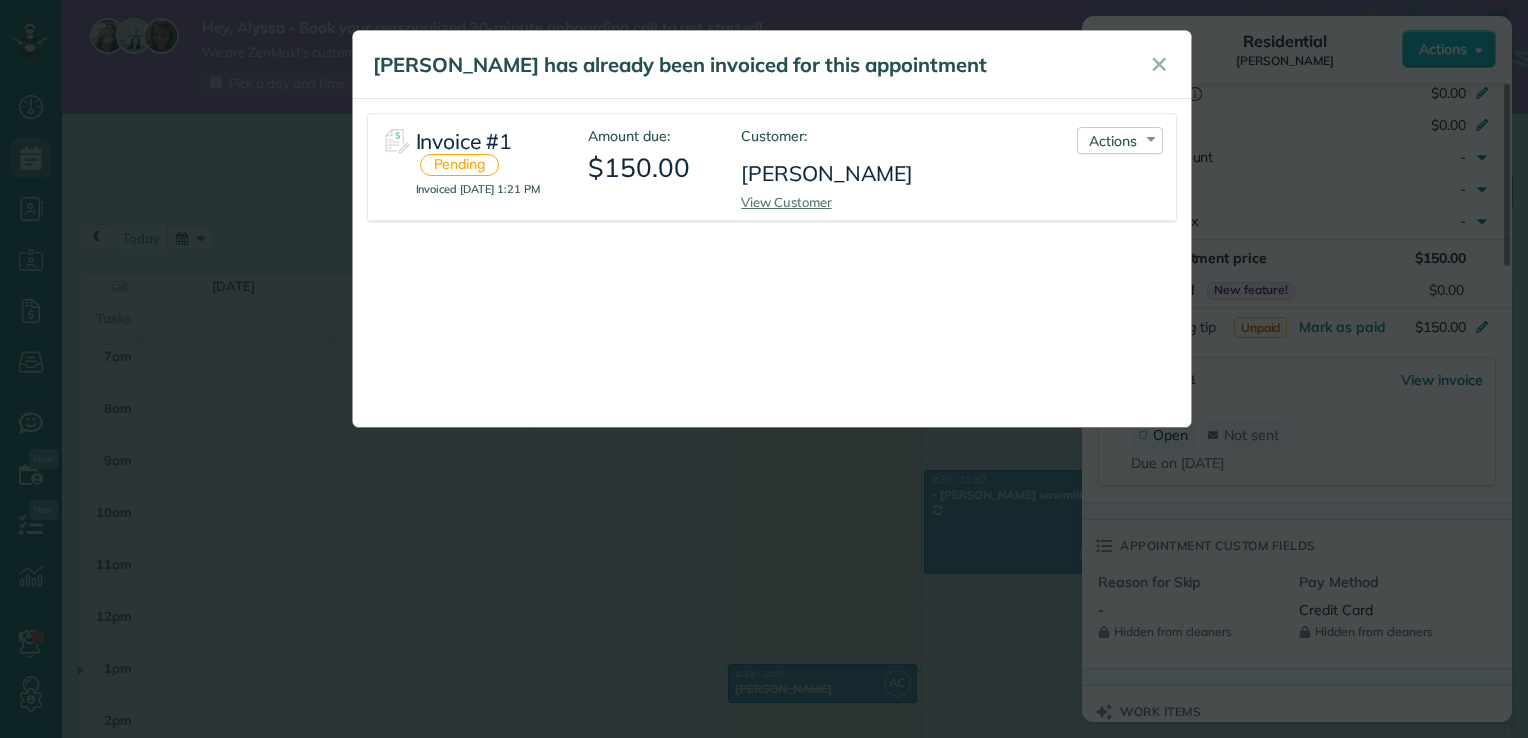 drag, startPoint x: 1148, startPoint y: 140, endPoint x: 1086, endPoint y: 185, distance: 76.6094 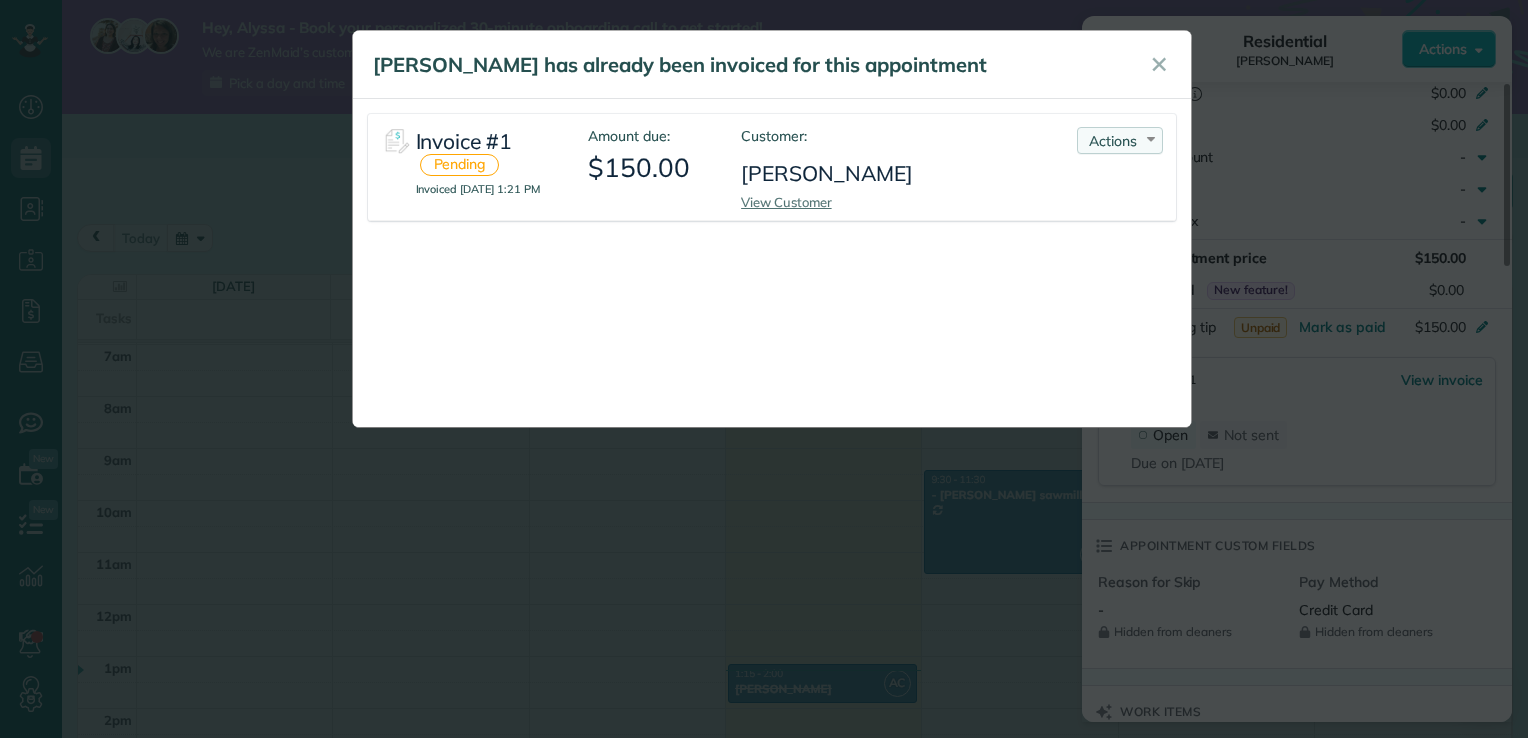 click on "Actions" at bounding box center (1113, 141) 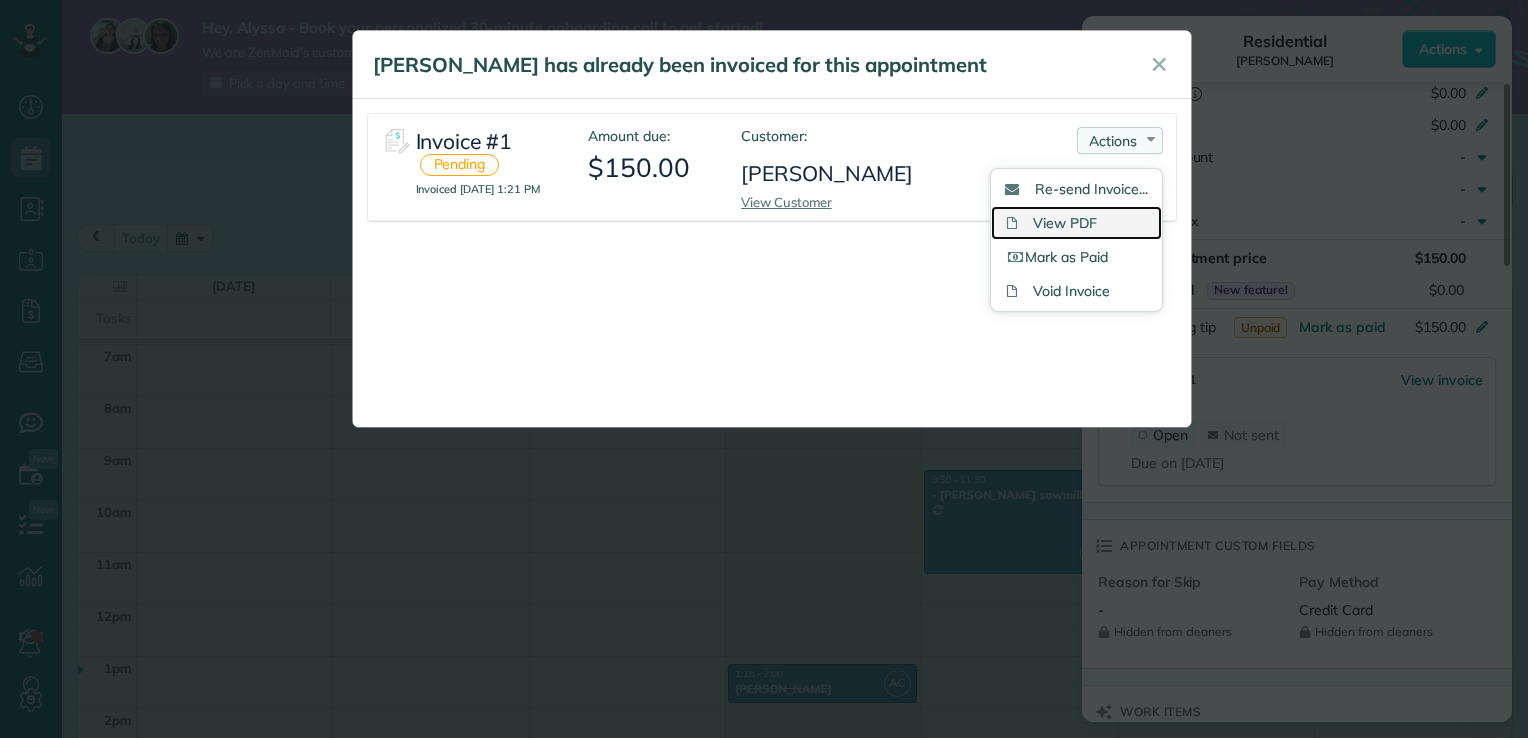 click on "View PDF" at bounding box center [1076, 223] 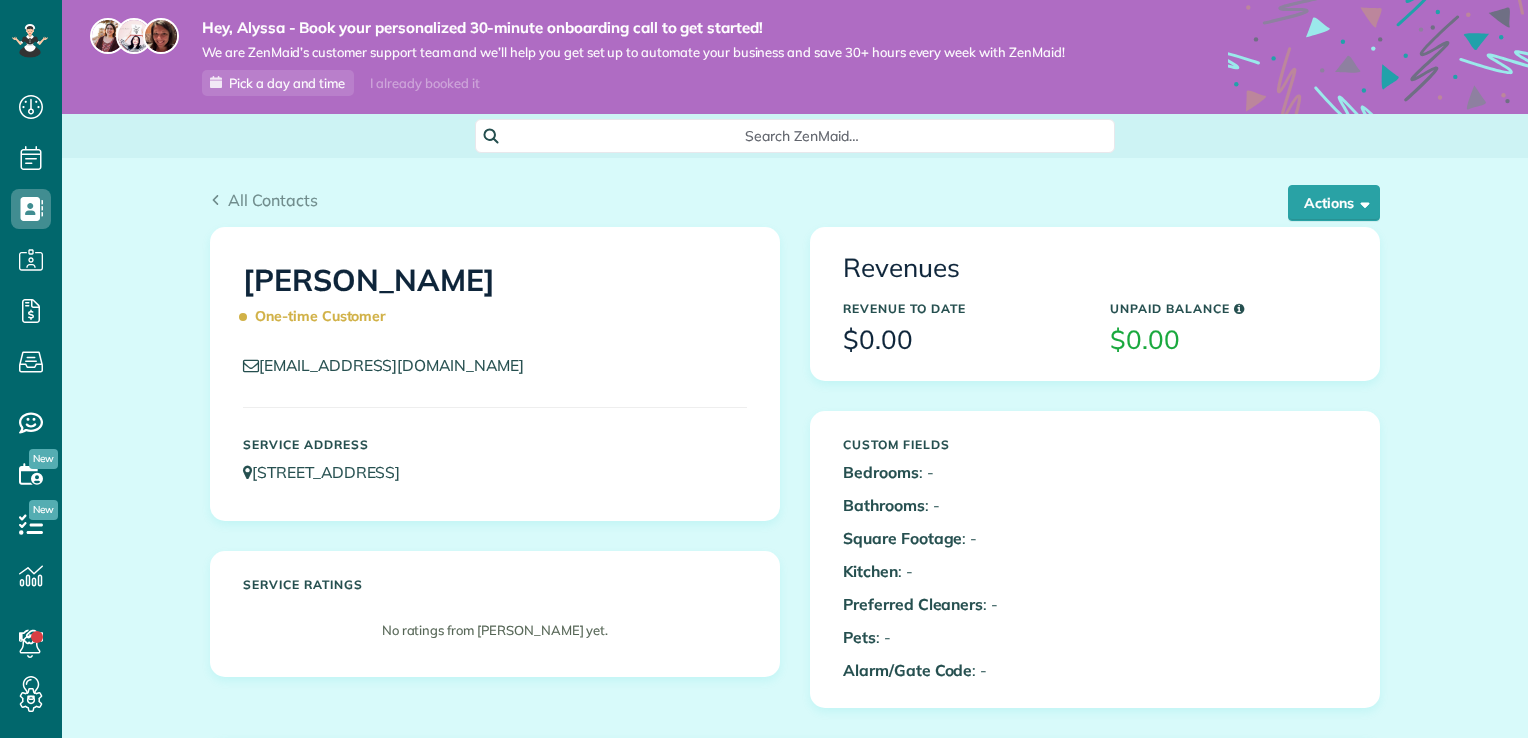 scroll, scrollTop: 0, scrollLeft: 0, axis: both 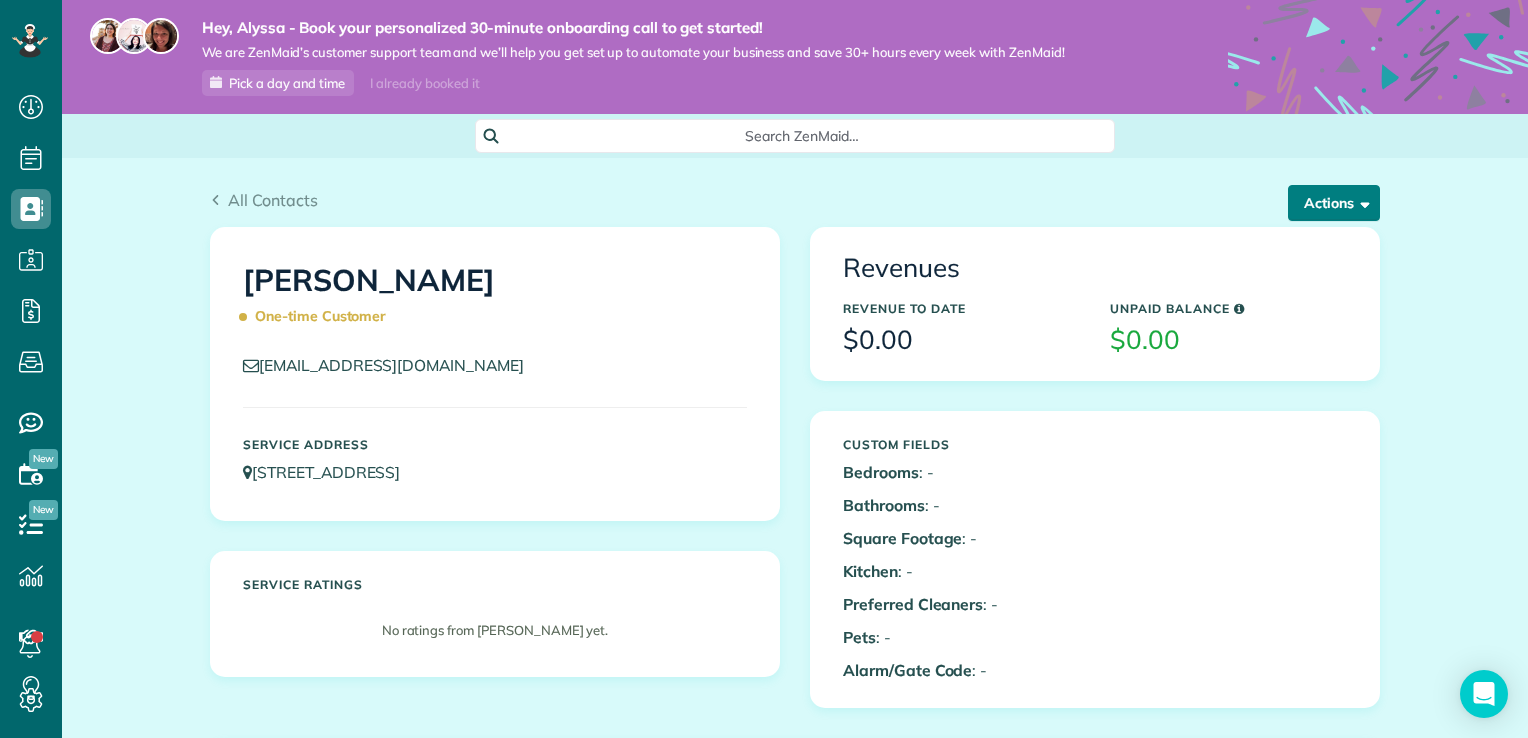 click on "Actions" at bounding box center [1334, 203] 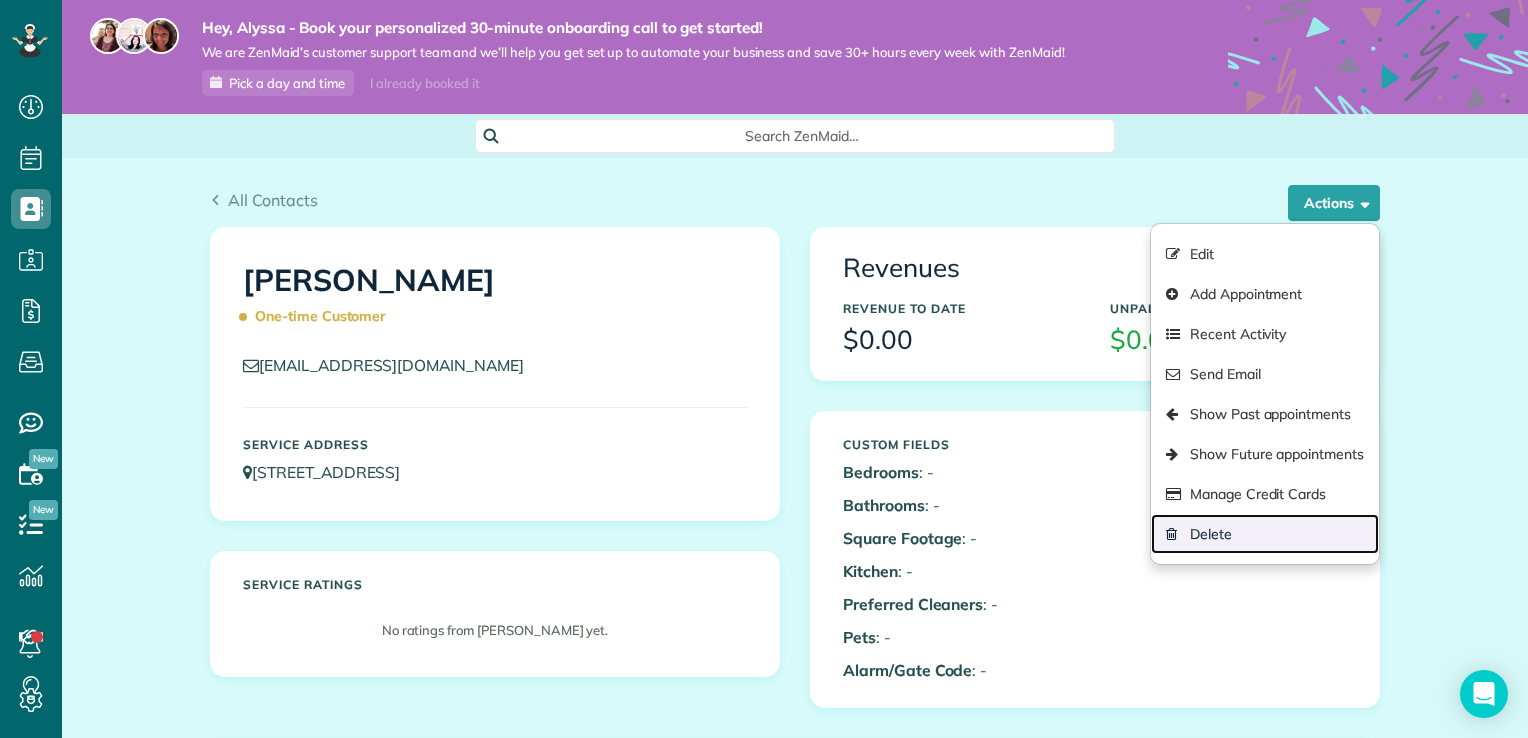click on "Delete" at bounding box center [1265, 534] 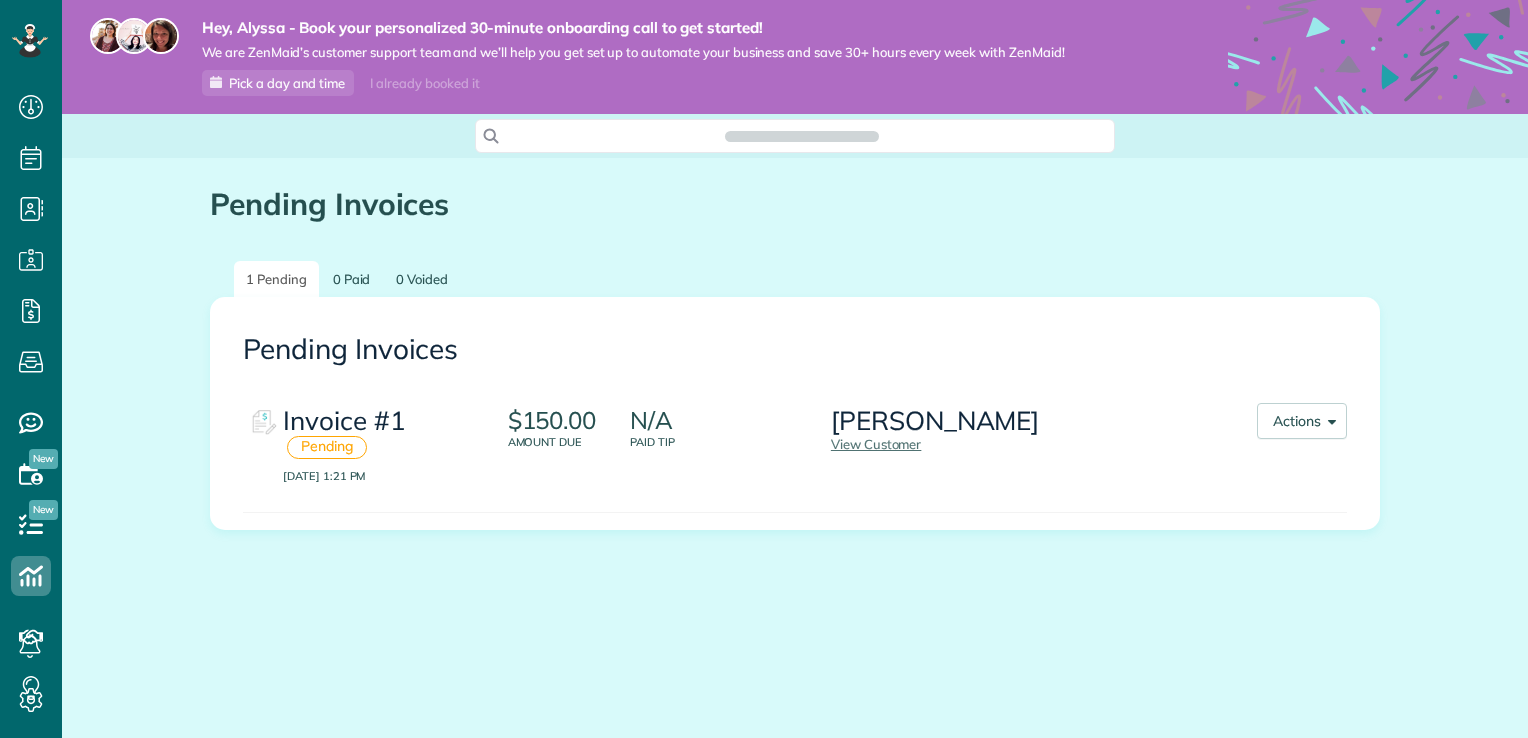 scroll, scrollTop: 0, scrollLeft: 0, axis: both 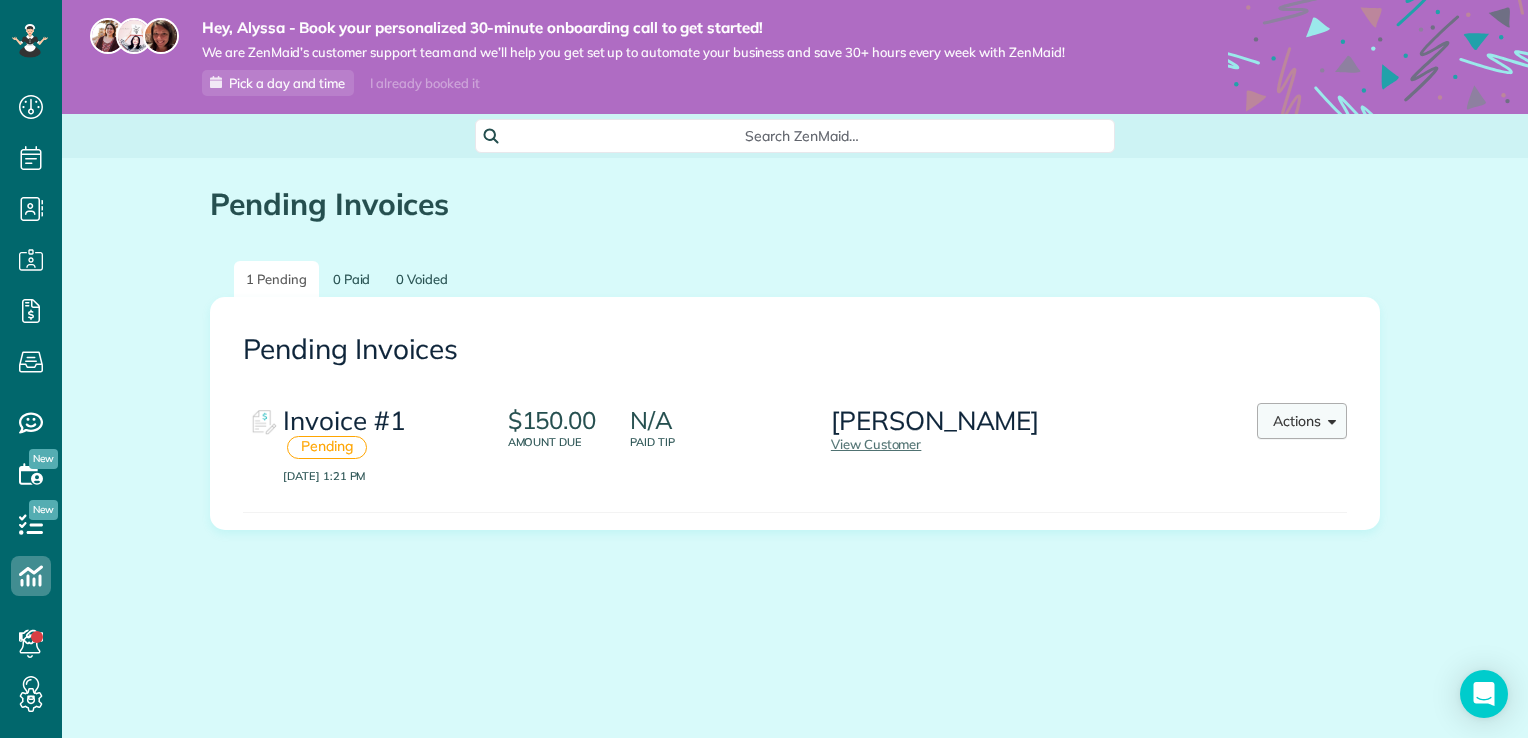 click on "Actions" at bounding box center (1302, 421) 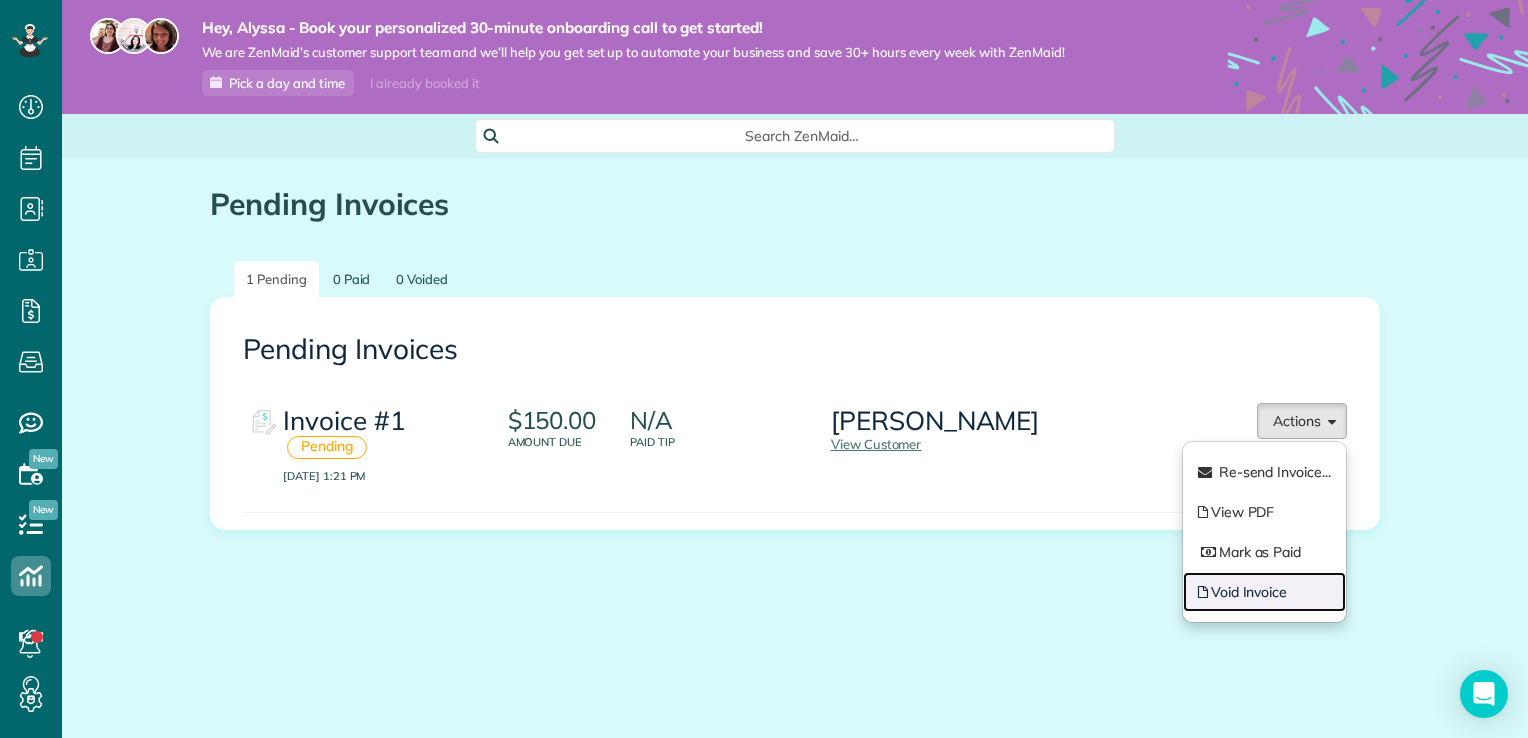 click on "Void Invoice" at bounding box center [1264, 592] 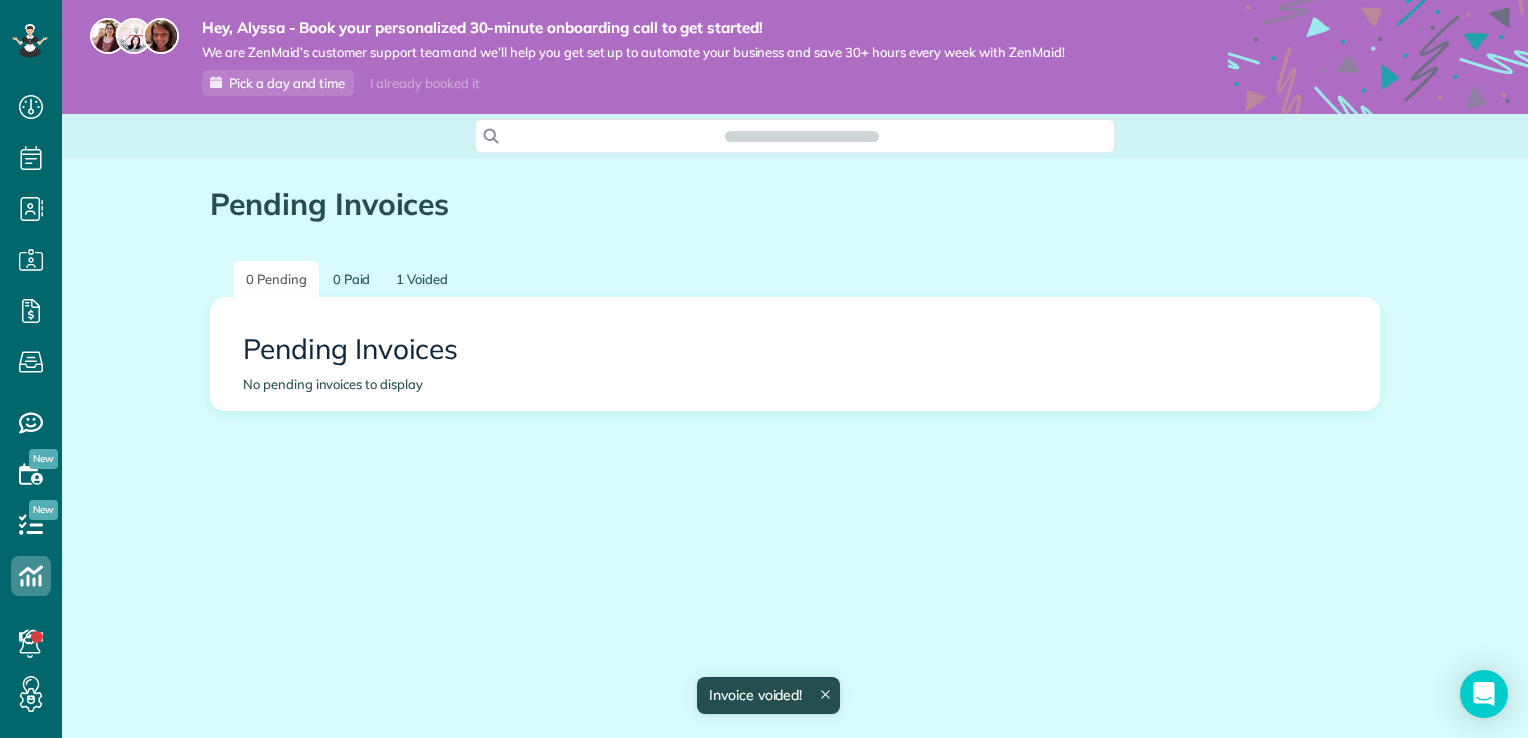 scroll, scrollTop: 0, scrollLeft: 0, axis: both 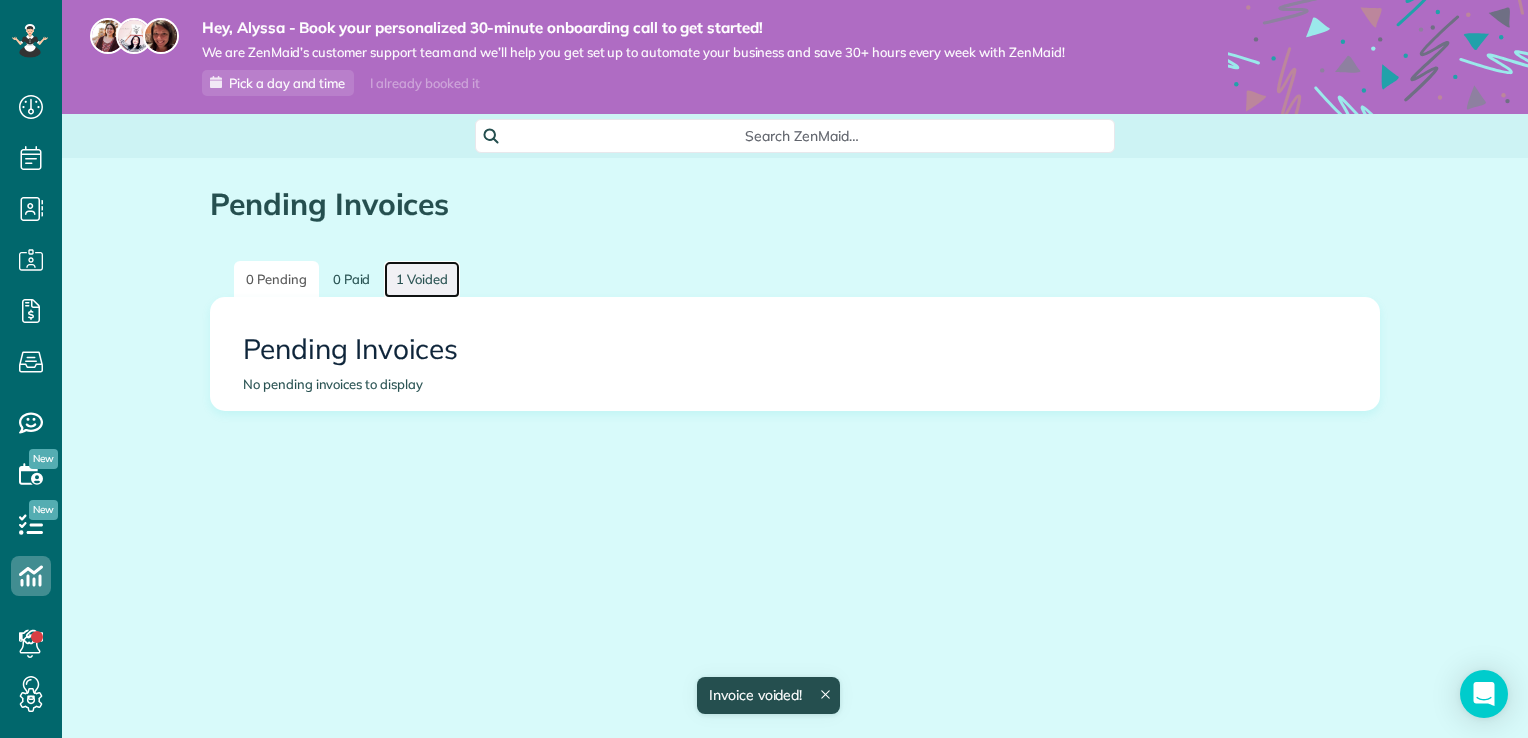 click on "1 Voided" at bounding box center [422, 279] 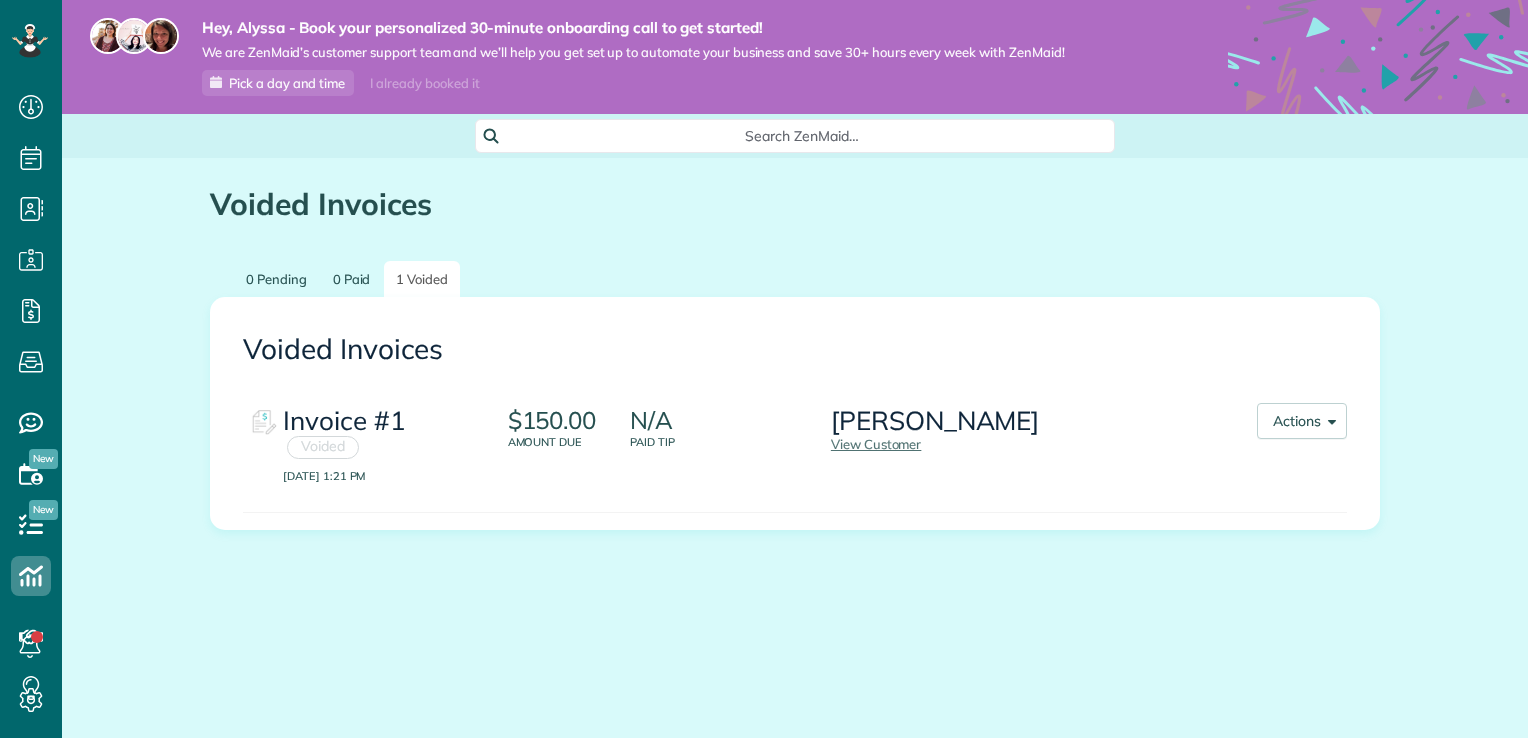 scroll, scrollTop: 0, scrollLeft: 0, axis: both 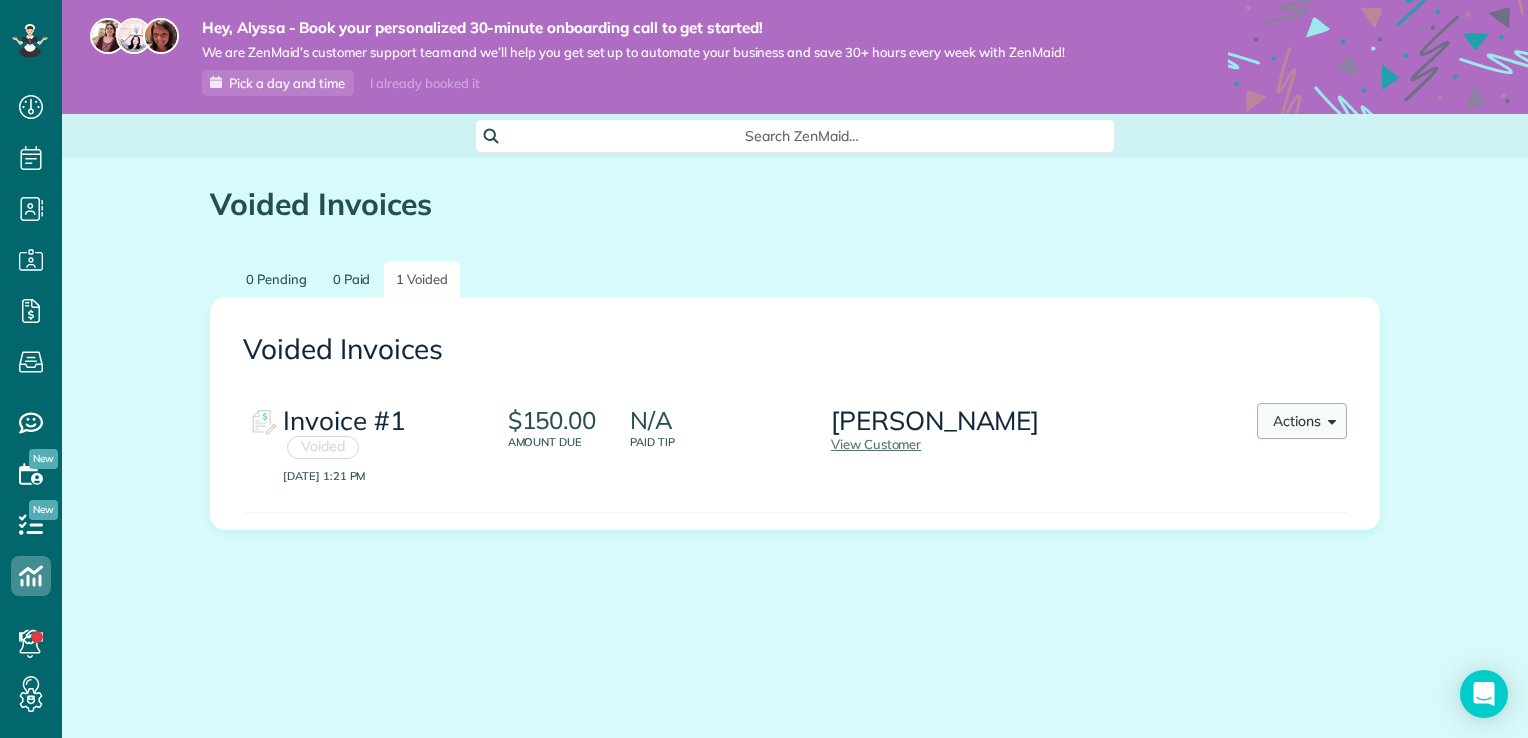 click on "Actions" at bounding box center (1302, 421) 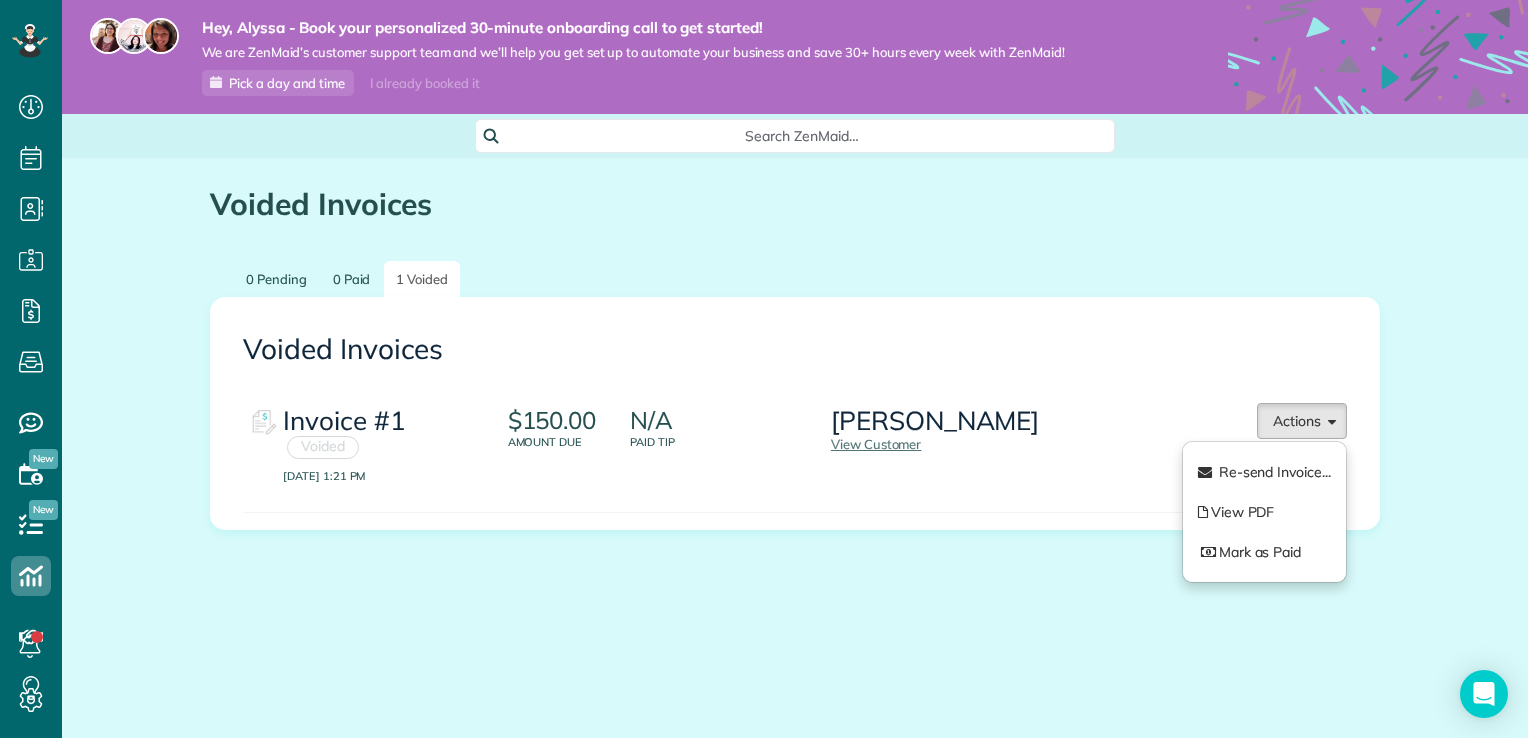 click on "Voided Invoices
0 Pending
0 Paid
1 Voided
Voided Invoices
Invoice #1
Voided
[DATE]  1:21 PM
$150.00
Amount due
N/A
Paid Tip
[PERSON_NAME]
View Customer
Actions
Re-send Invoice...
View PDF" at bounding box center [795, 419] 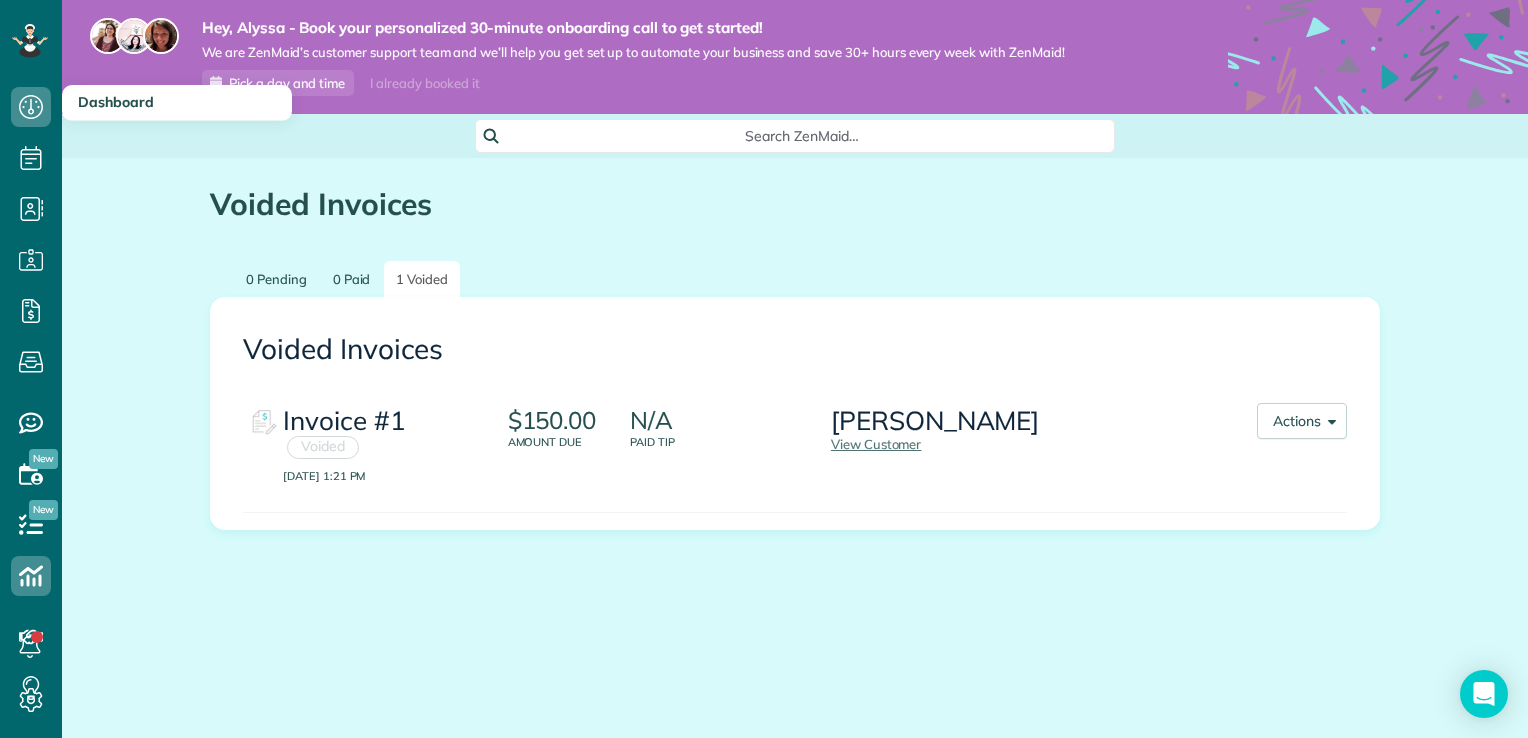 click on "Dashboard" at bounding box center [177, 103] 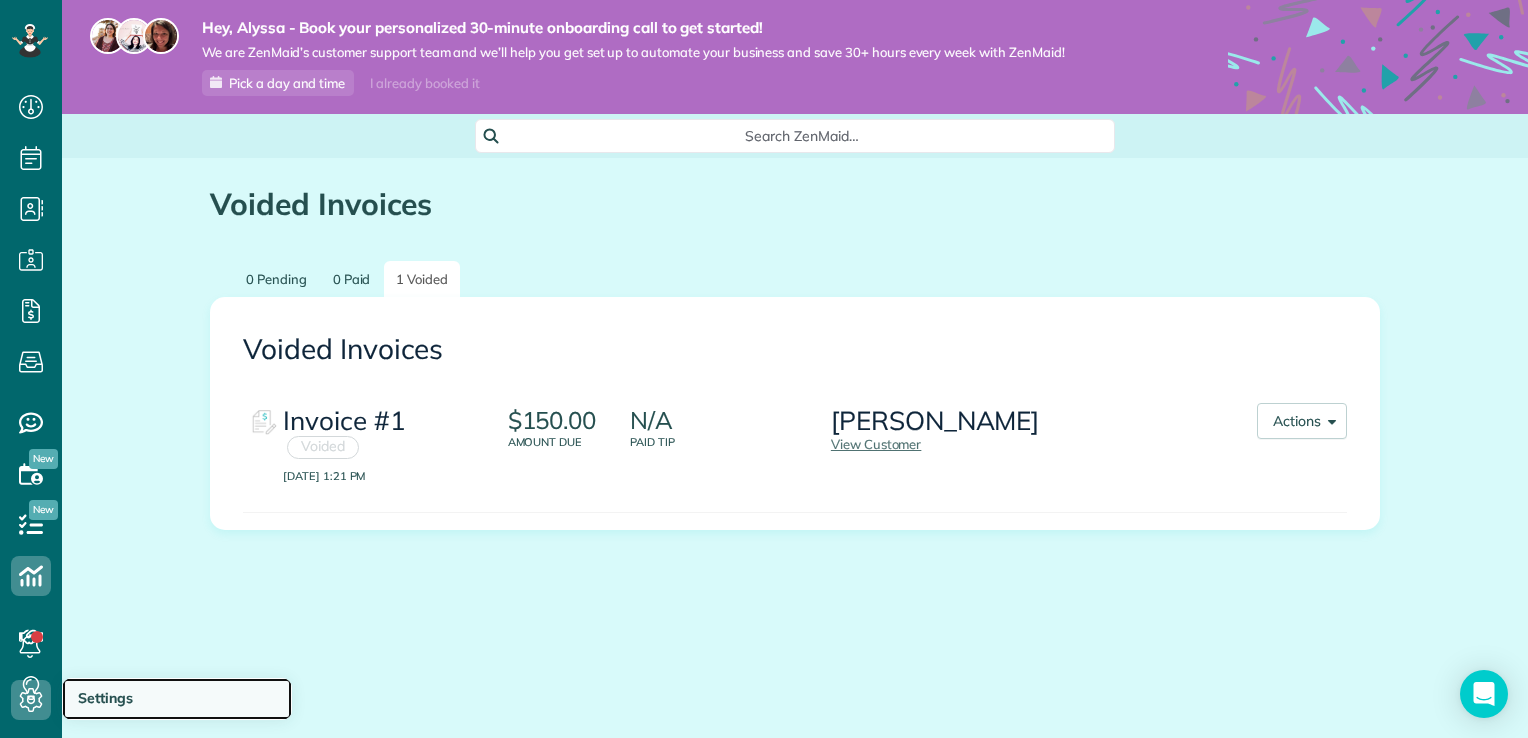click on "Settings" at bounding box center (105, 698) 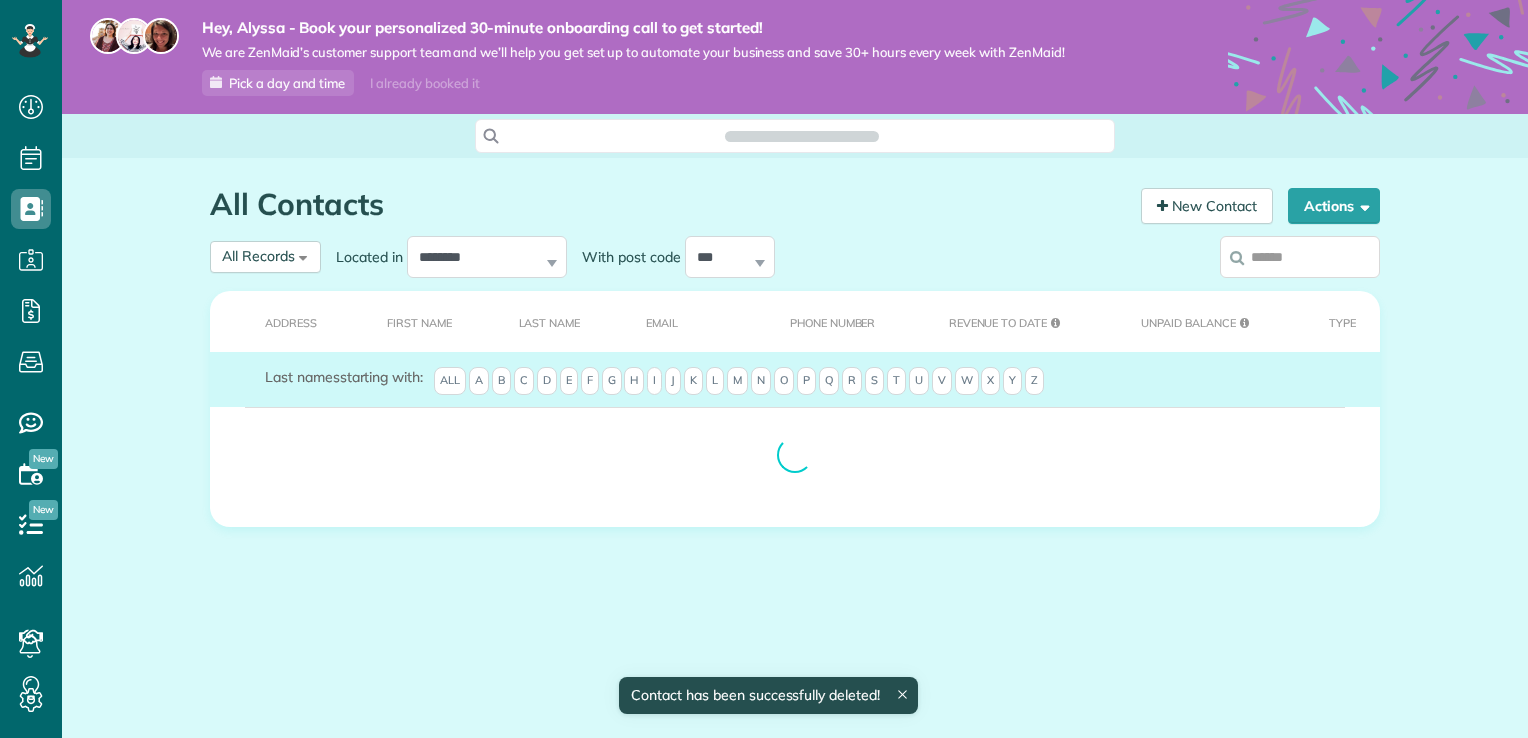 scroll, scrollTop: 0, scrollLeft: 0, axis: both 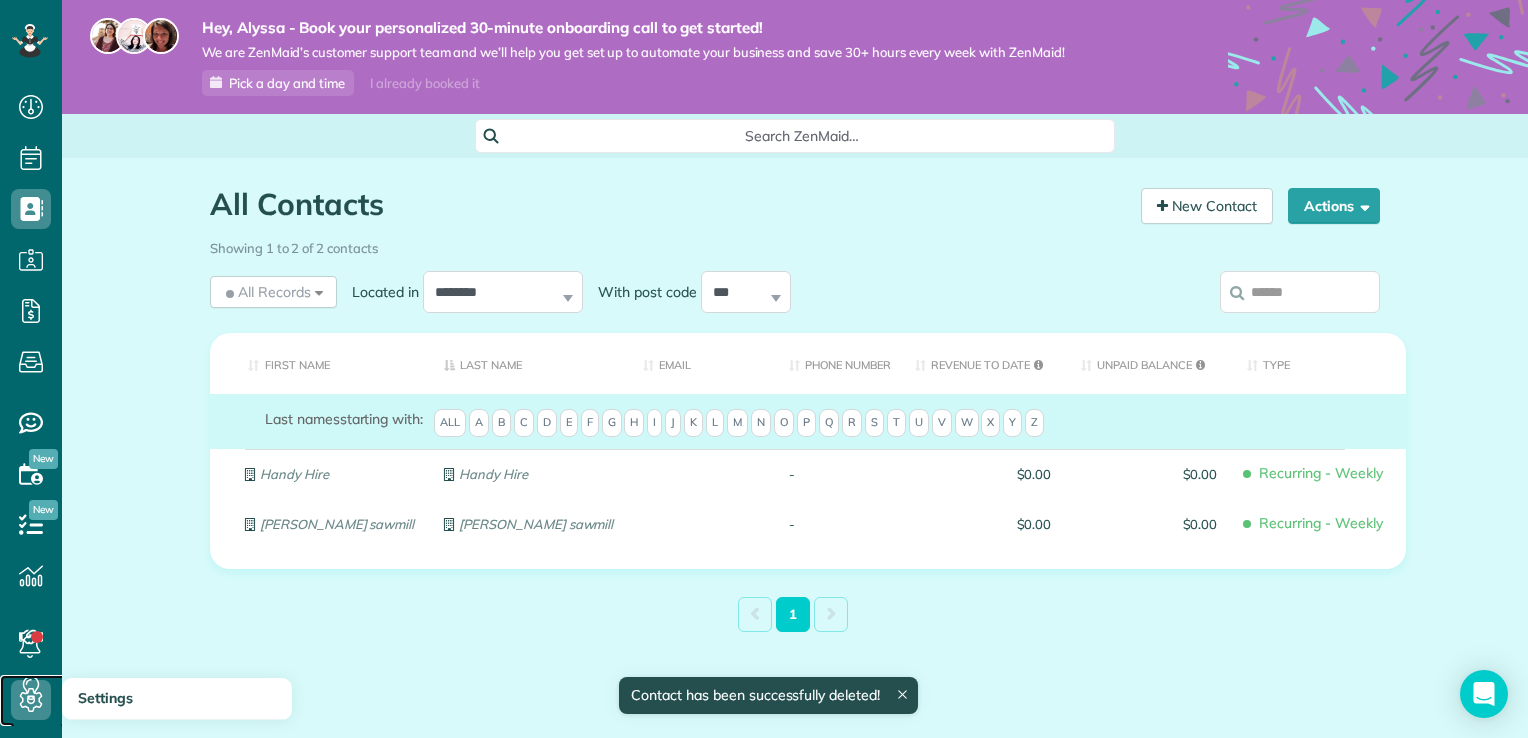 click 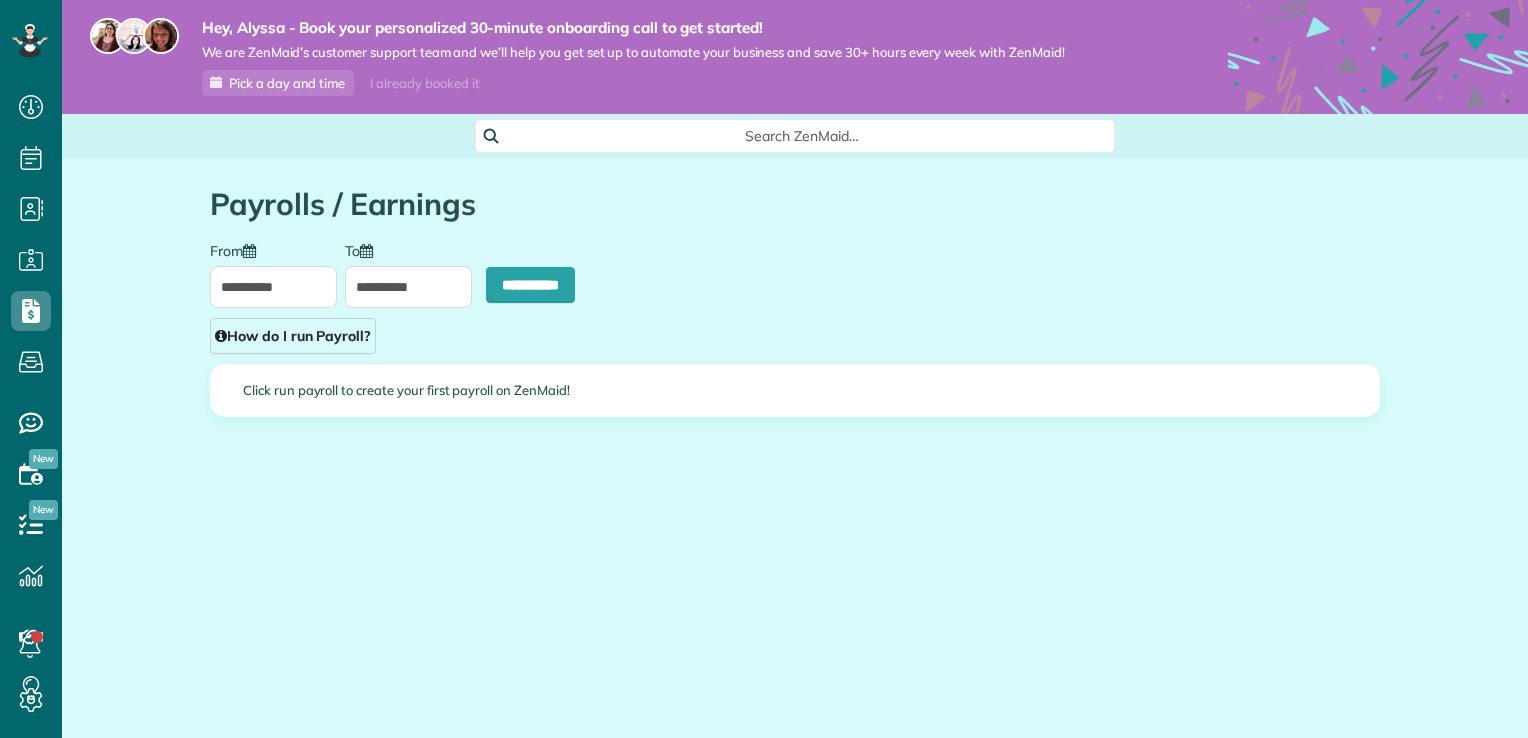 scroll, scrollTop: 0, scrollLeft: 0, axis: both 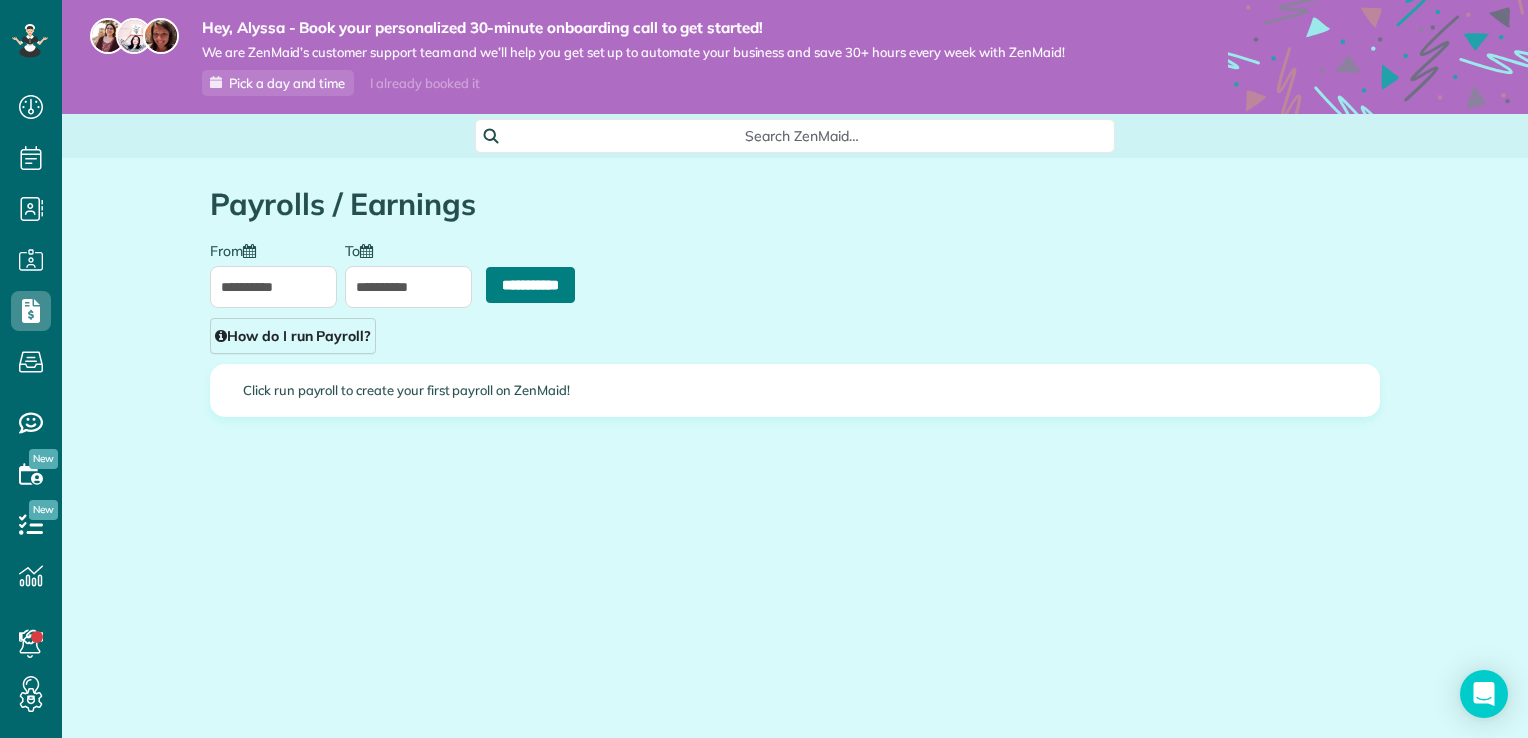 click on "**********" at bounding box center (530, 285) 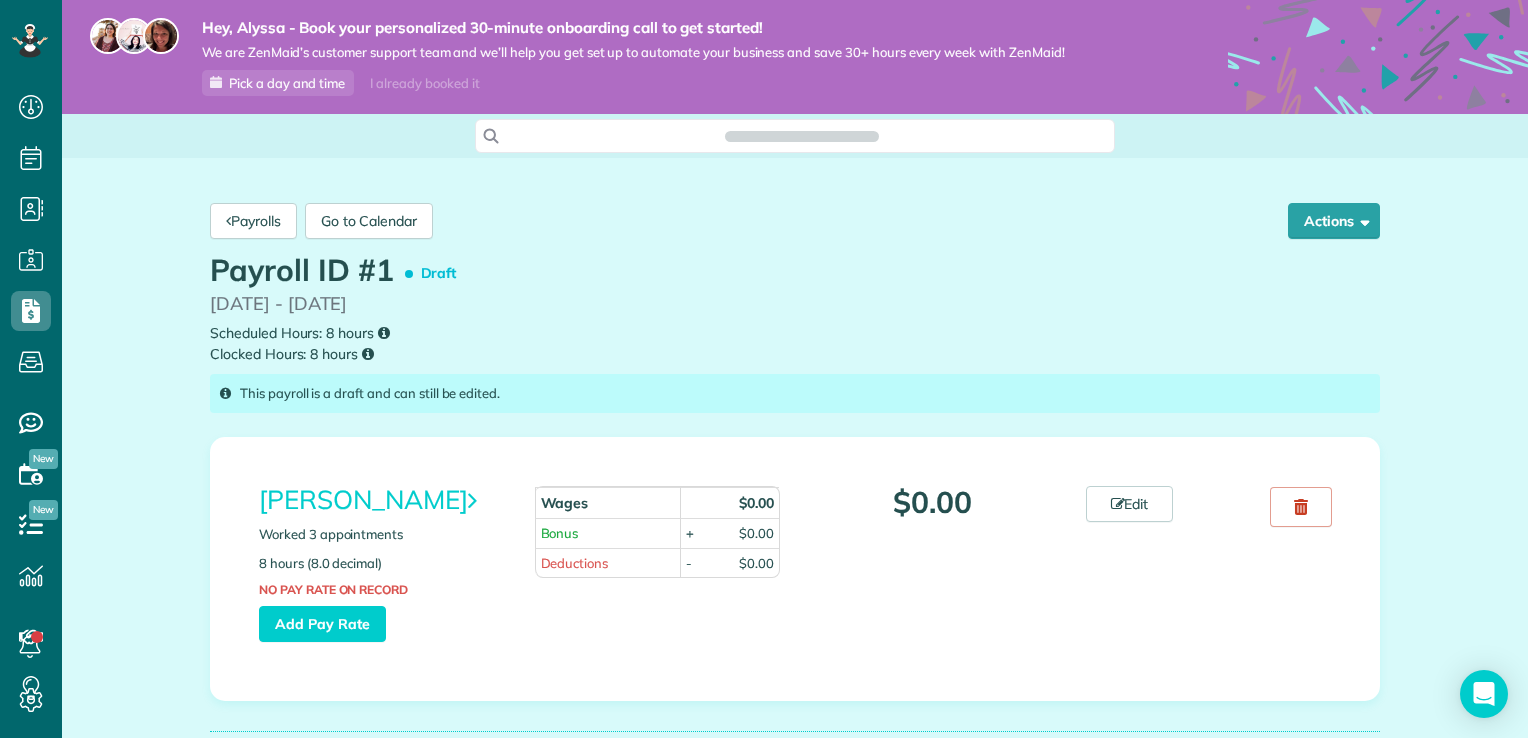scroll, scrollTop: 0, scrollLeft: 0, axis: both 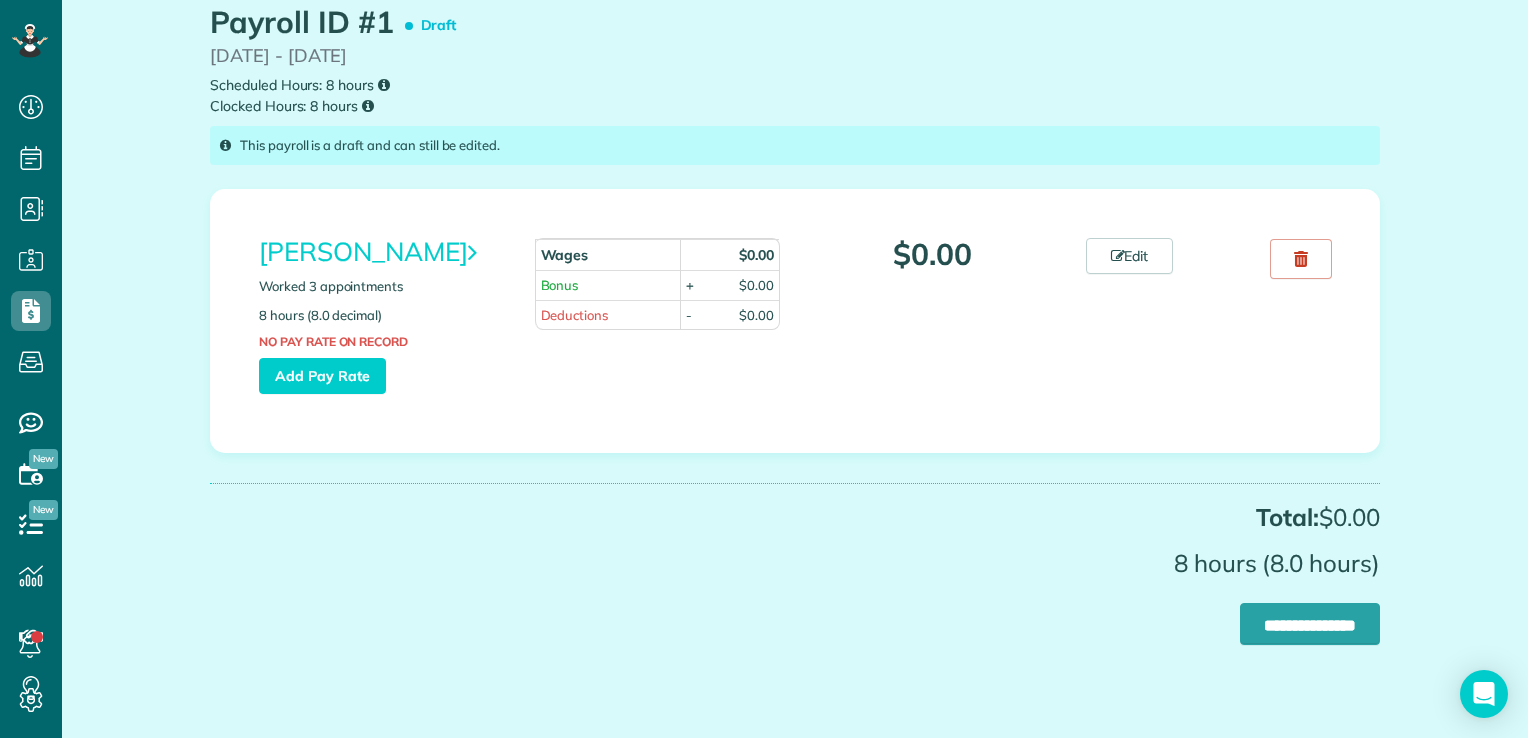 click on "$0.00" at bounding box center (756, 255) 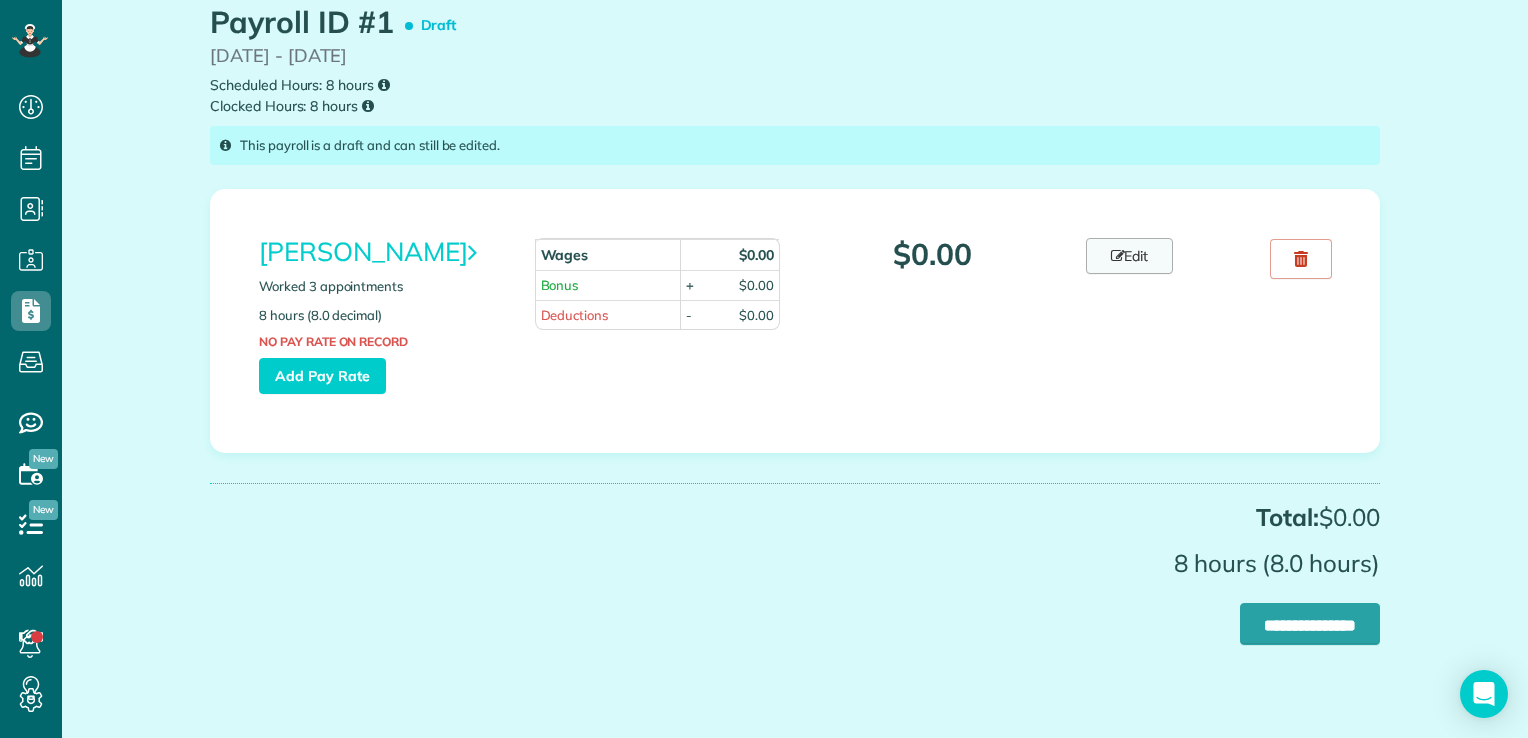 click on "Edit" at bounding box center (1130, 256) 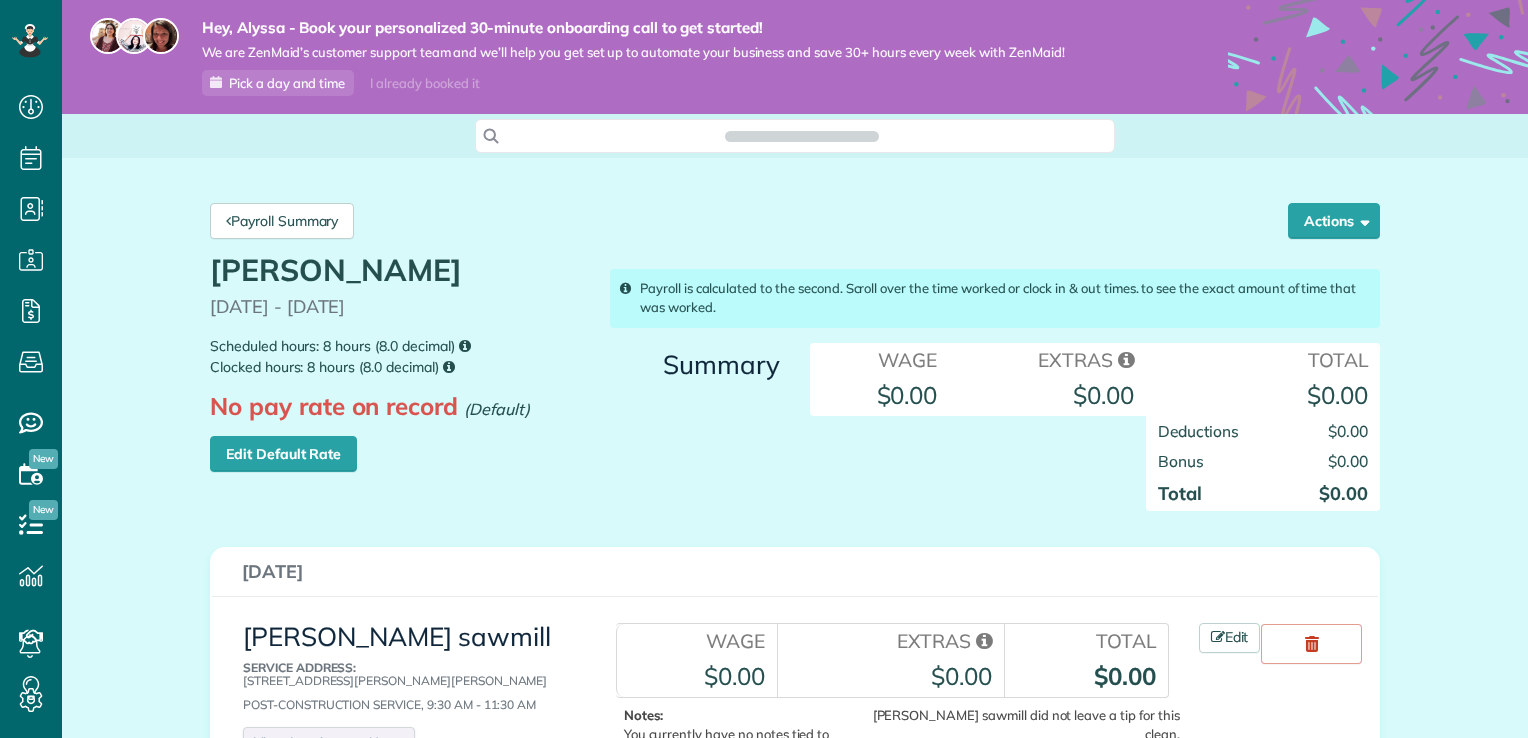 scroll, scrollTop: 0, scrollLeft: 0, axis: both 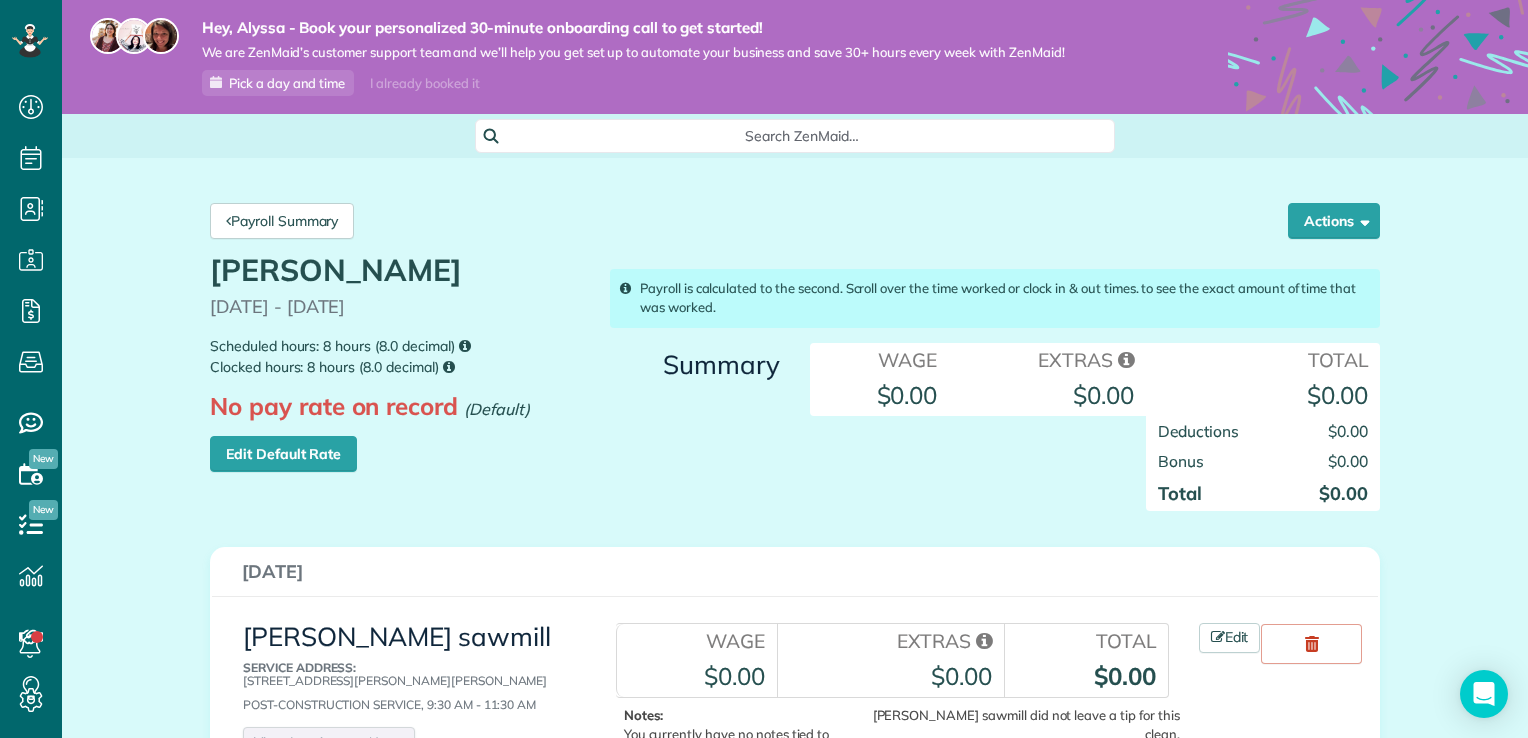 click on "$0.00" at bounding box center [907, 395] 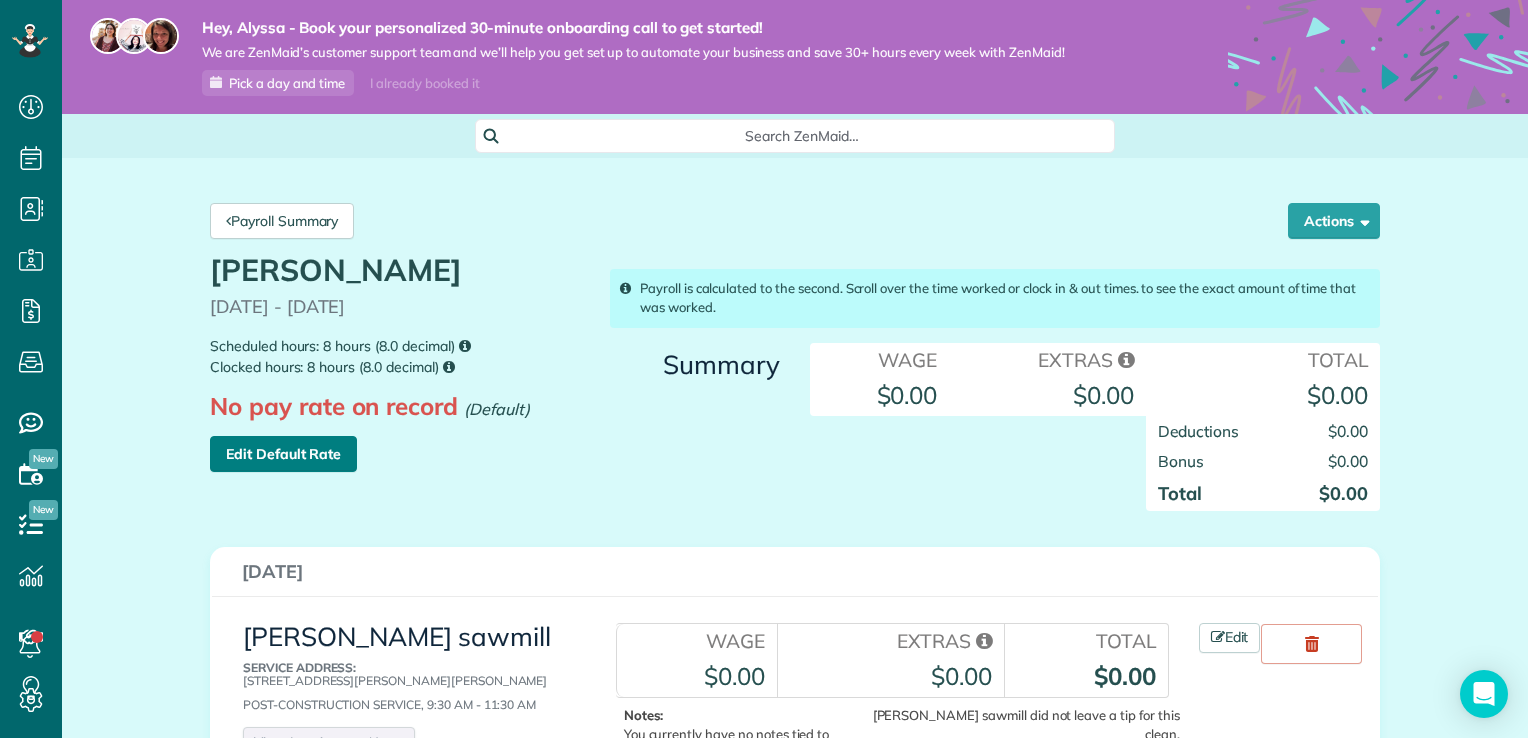 click on "Edit Default Rate" at bounding box center [283, 454] 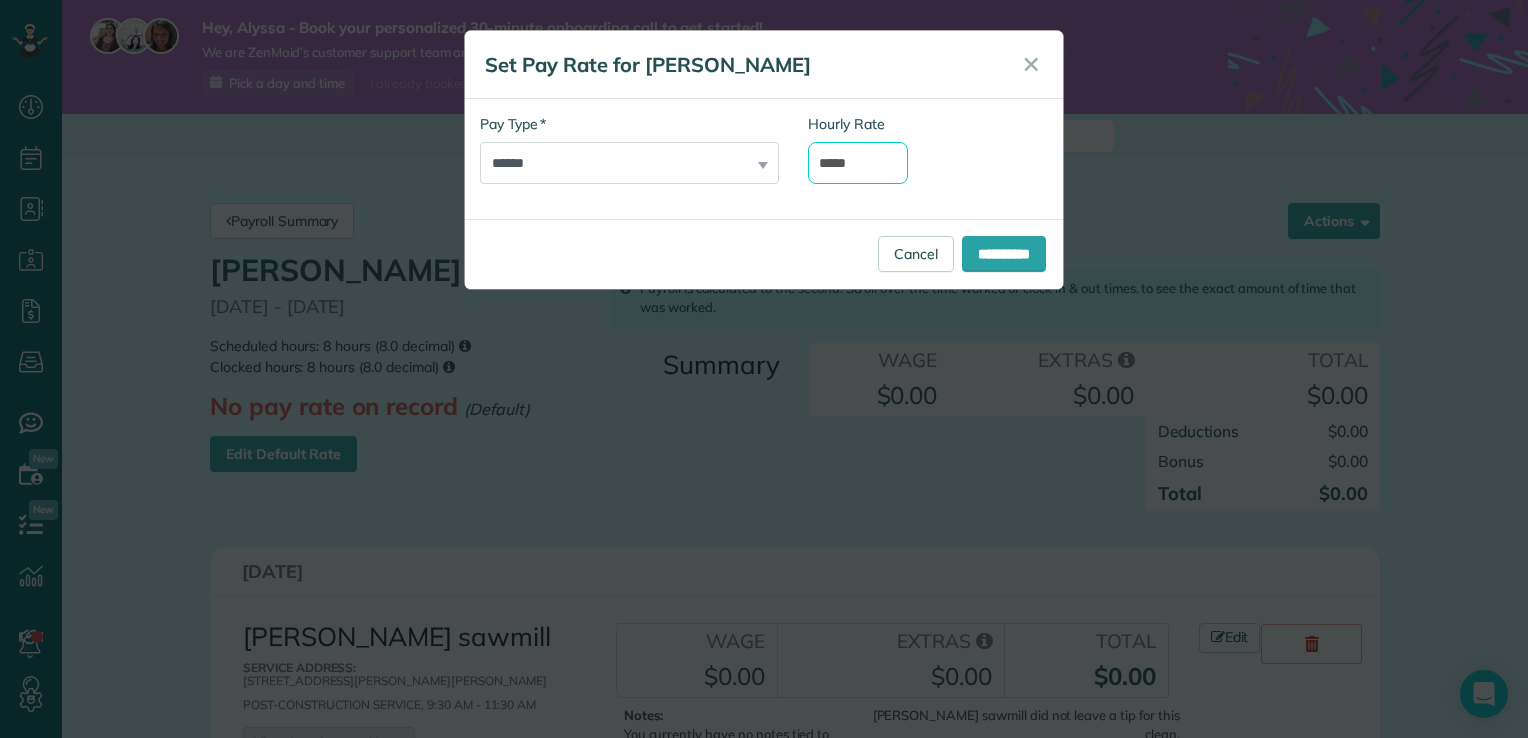 click on "*****" at bounding box center (858, 163) 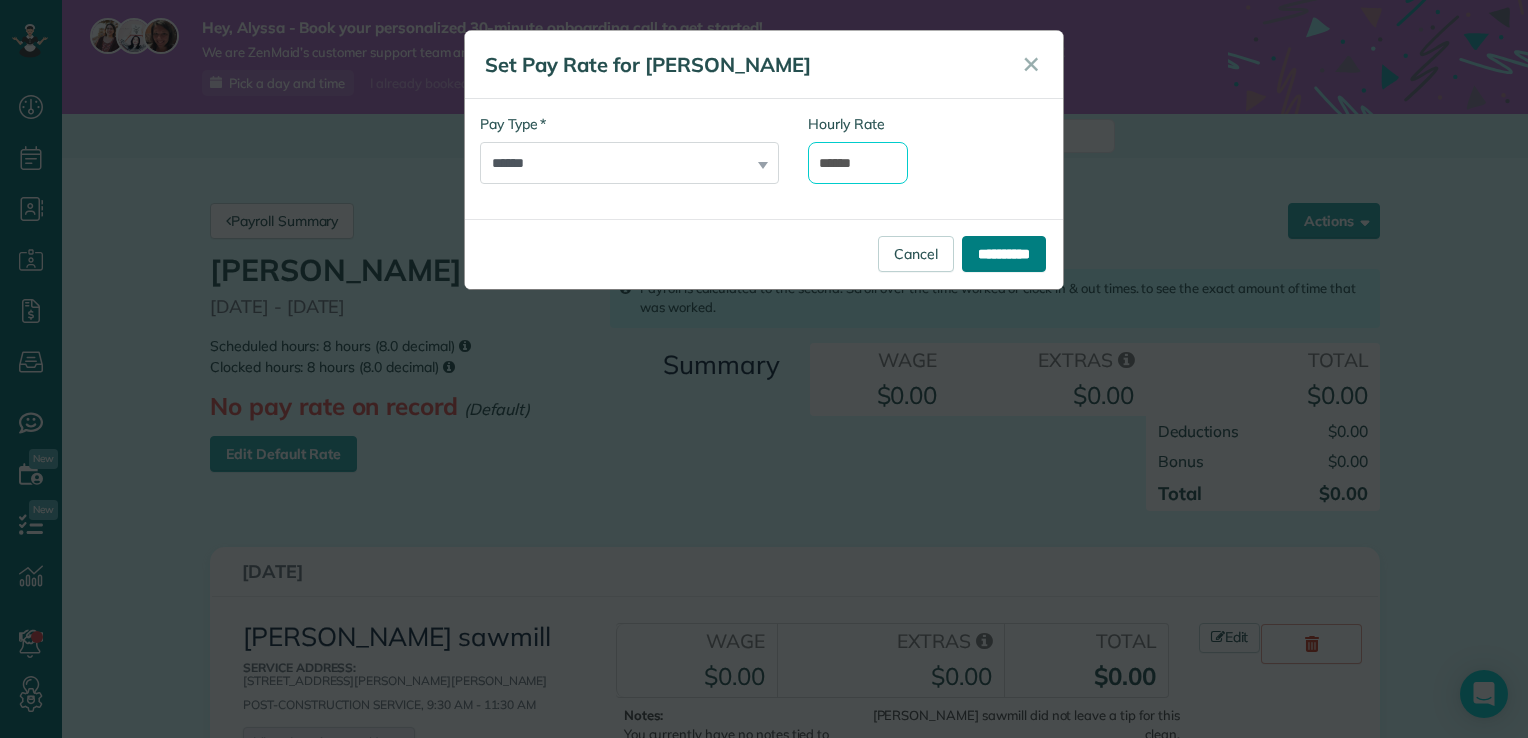 type on "******" 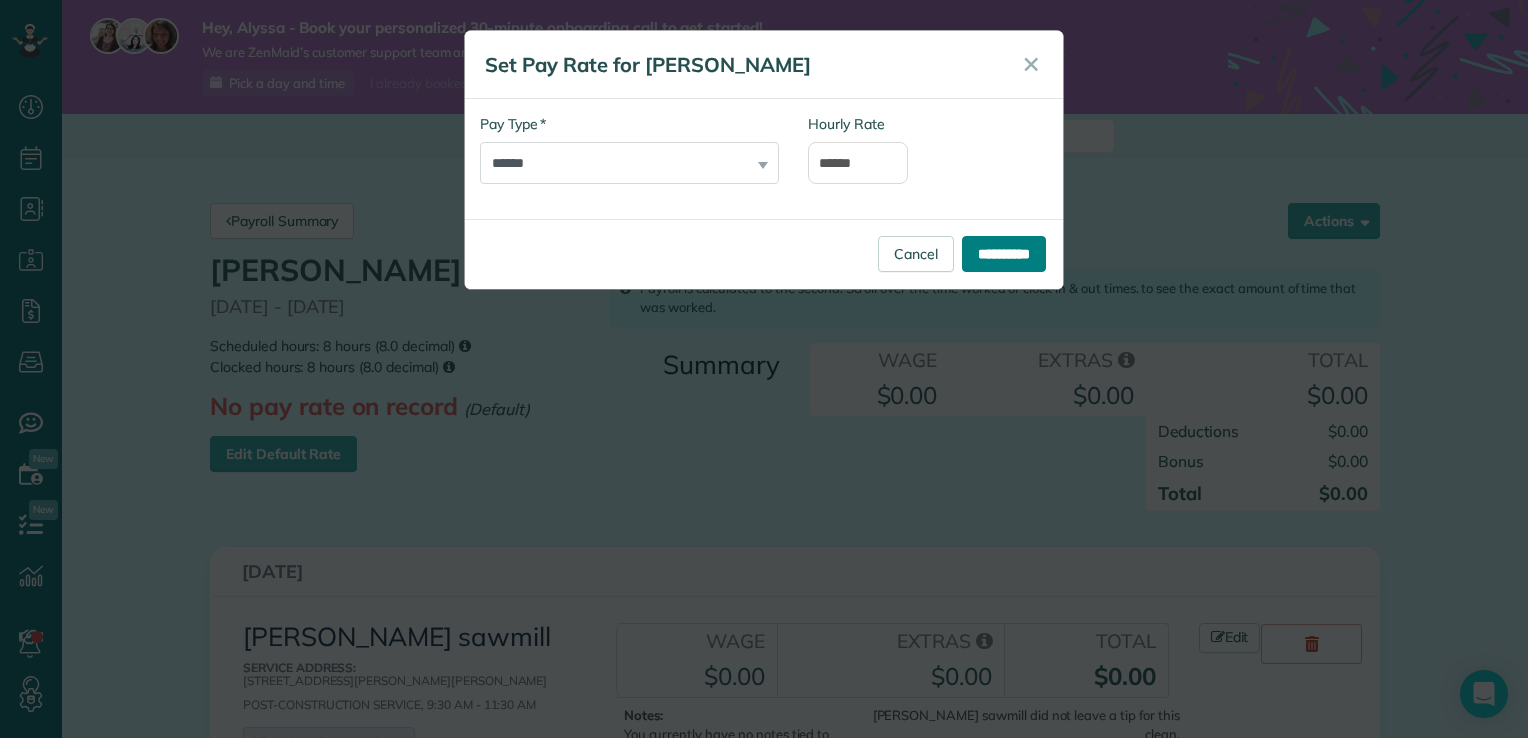 click on "**********" at bounding box center (1004, 254) 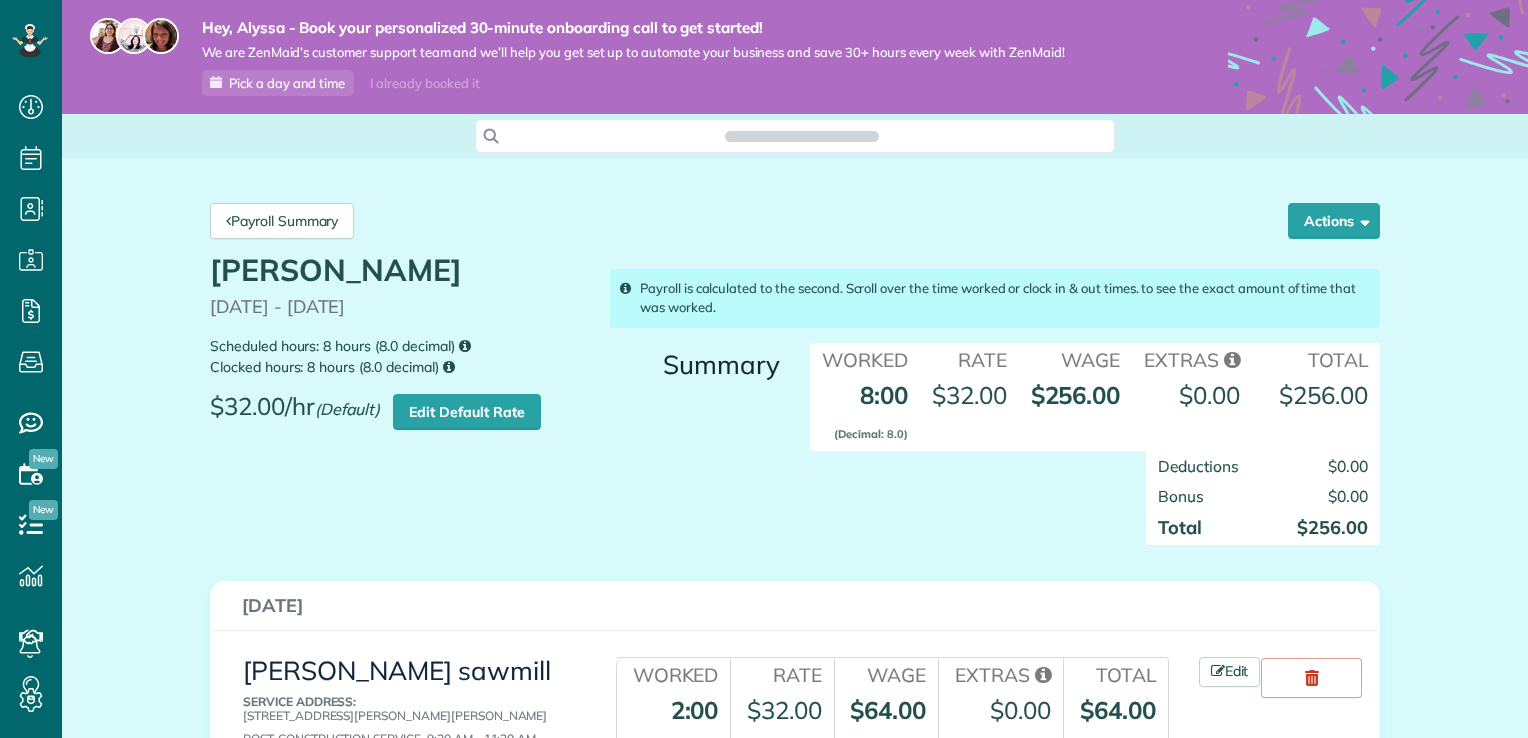 scroll, scrollTop: 0, scrollLeft: 0, axis: both 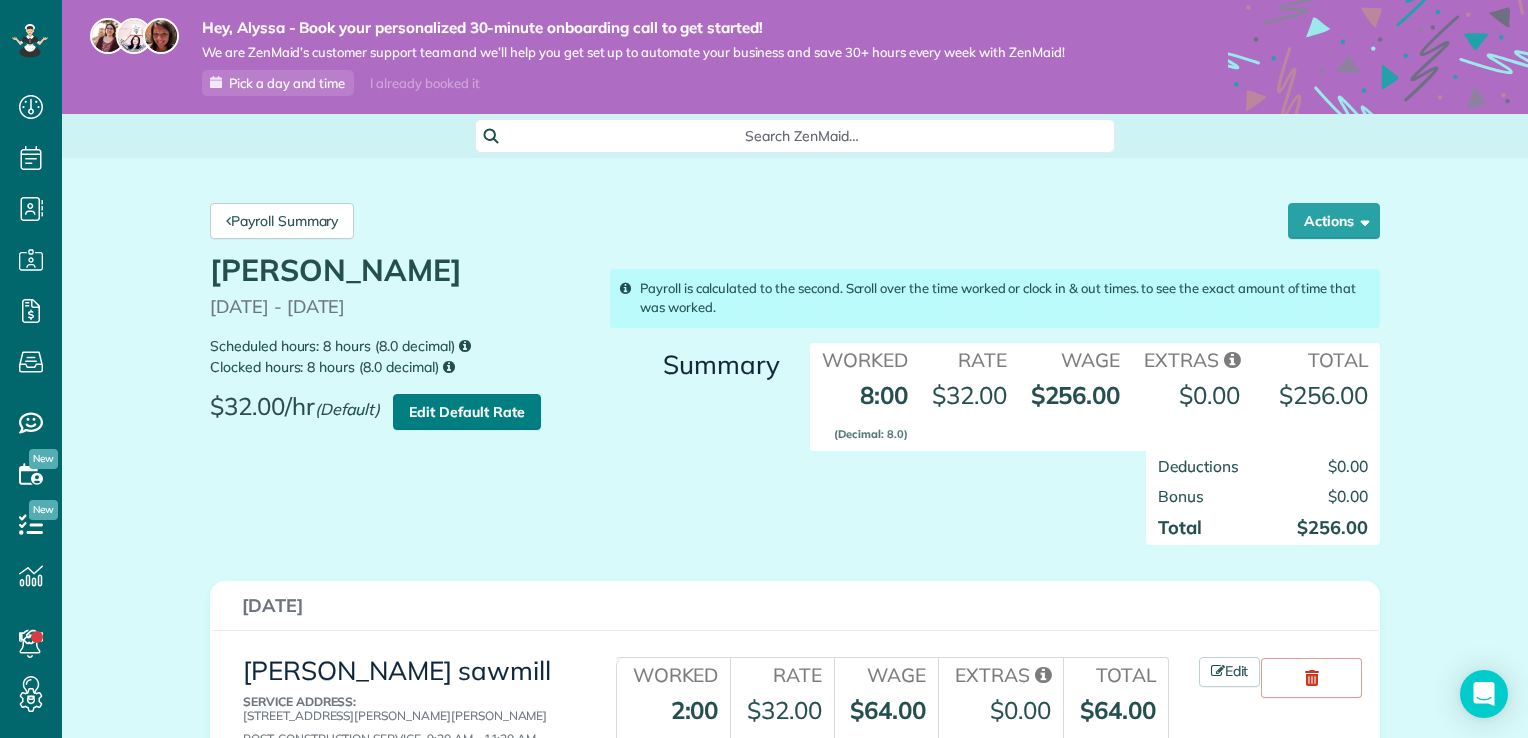 click on "Edit Default Rate" at bounding box center (466, 412) 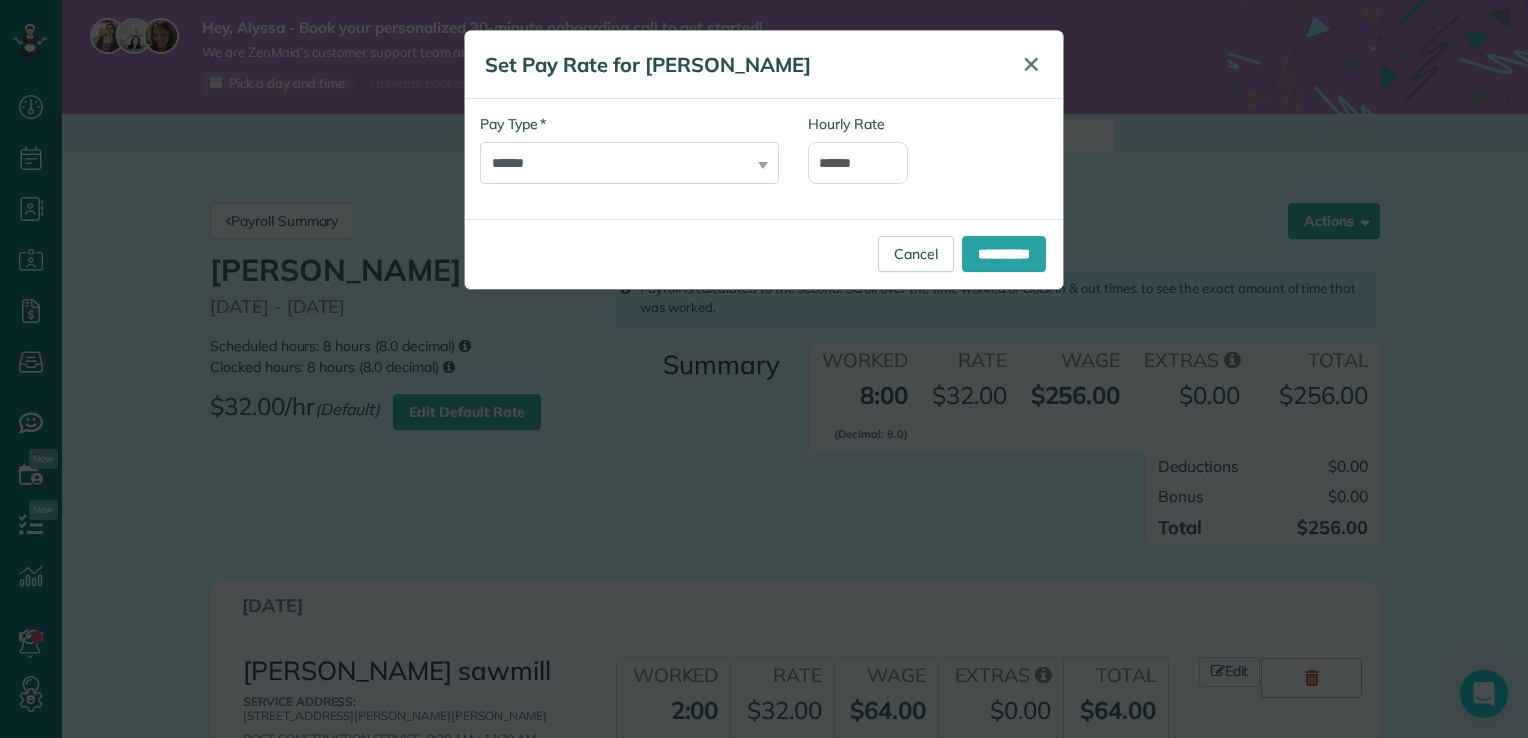 click on "✕" at bounding box center [1031, 64] 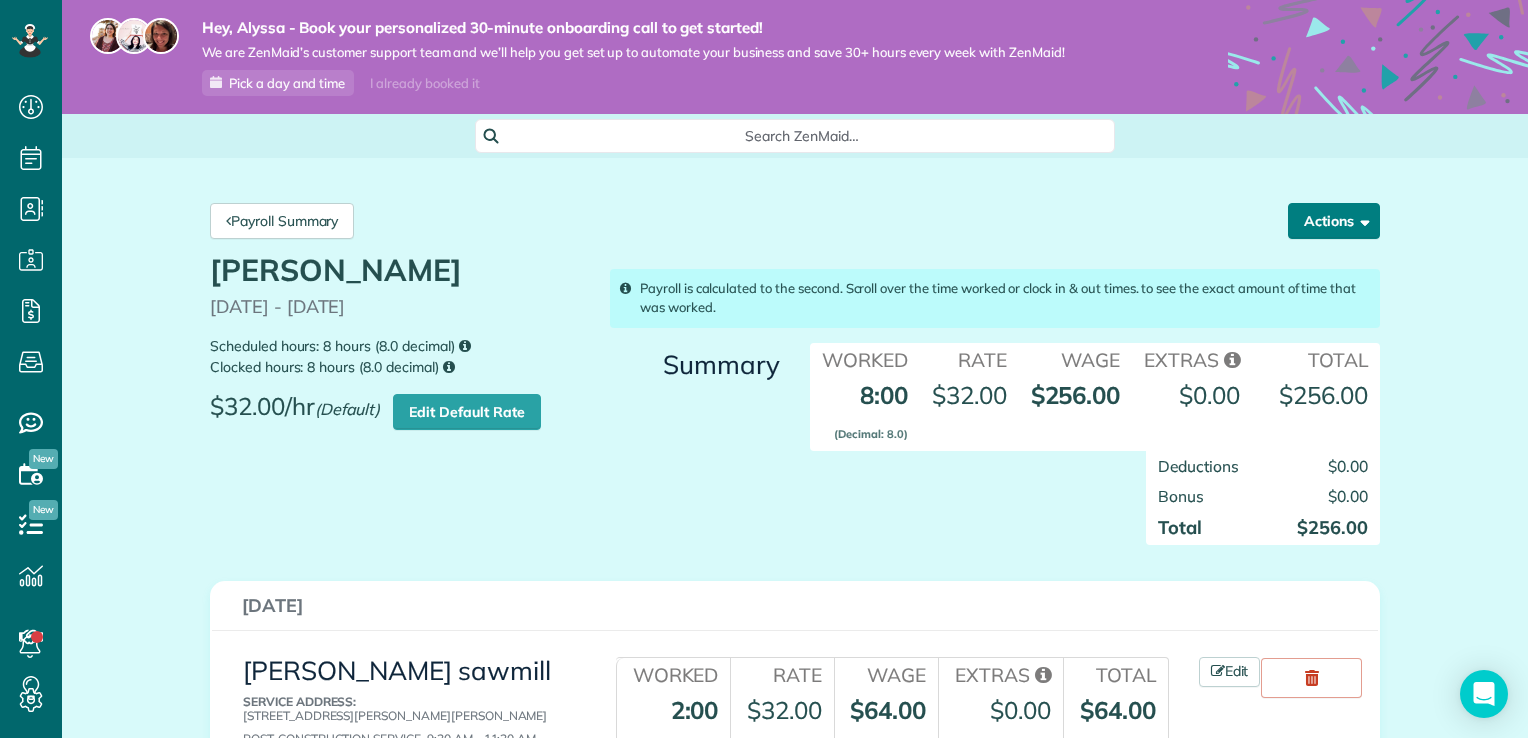 click on "Actions" at bounding box center [1334, 221] 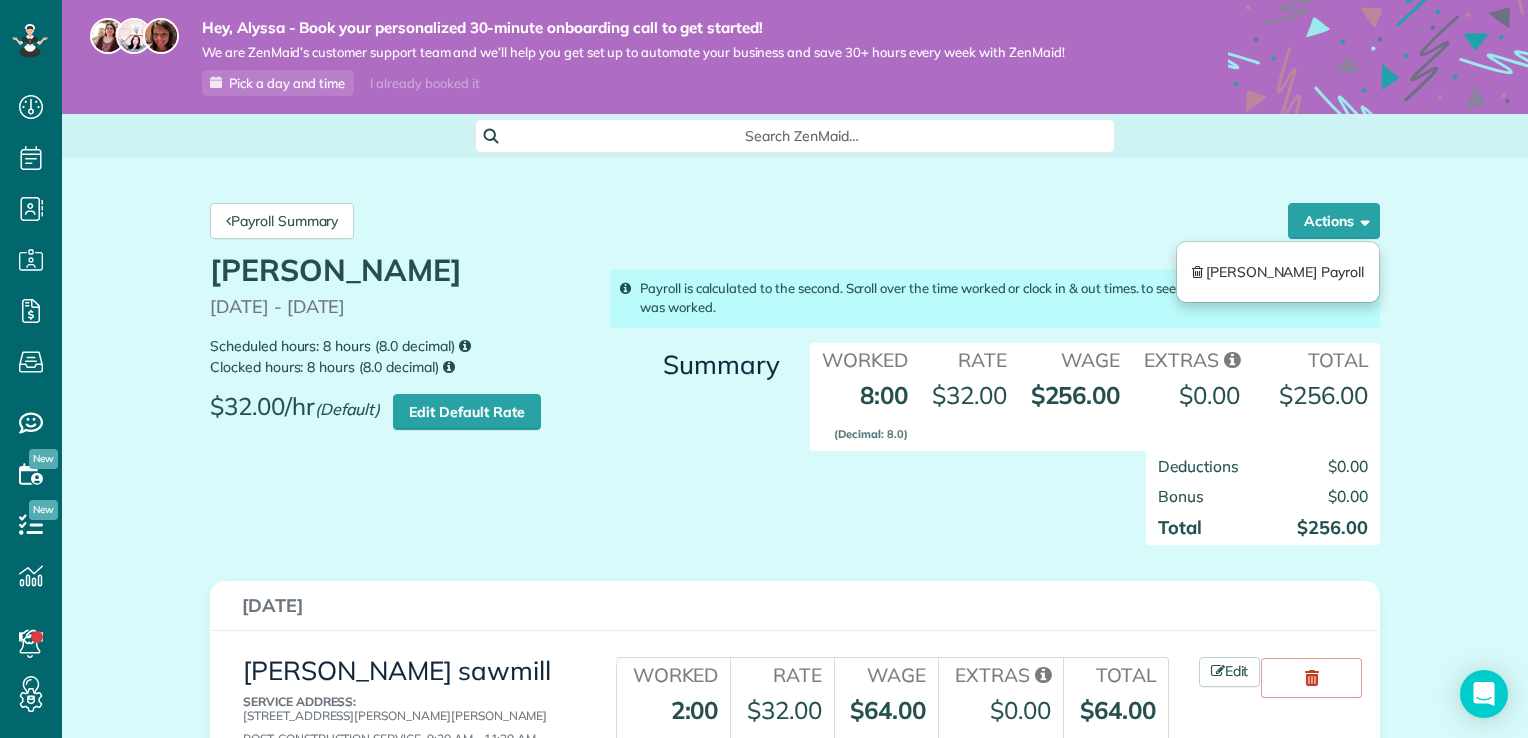 click on "Payroll Summary
Actions
Delete Alyssa Colley Payroll
Alyssa Colley
09/07/2025 - 16/07/2025
Scheduled hours: 8 hours  (8.0 decimal)
Clocked hours: 8 hours  (8.0 decimal)
$32.00/hr
(Default)
Edit Default Rate
Summary
Worked Rate" at bounding box center [795, 1216] 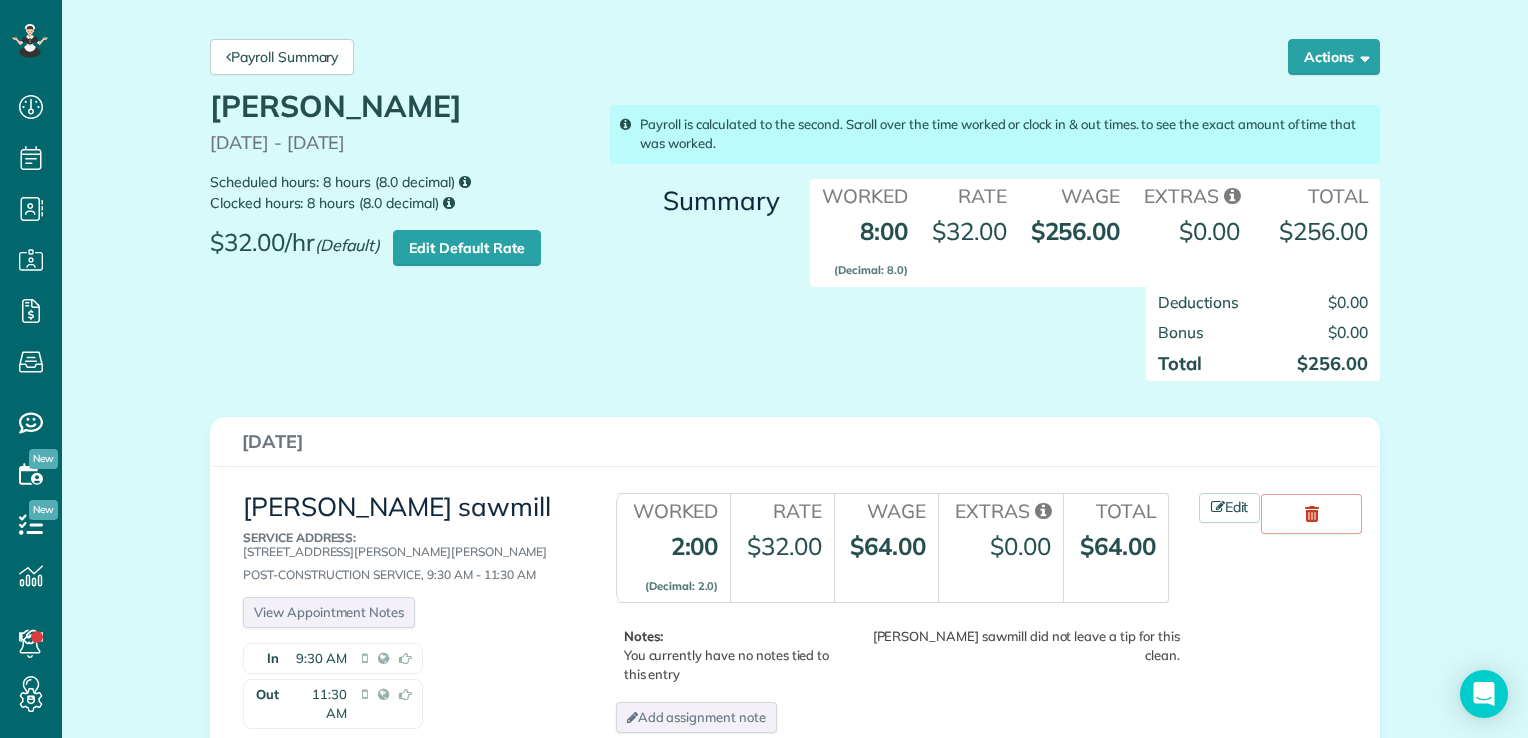 scroll, scrollTop: 0, scrollLeft: 0, axis: both 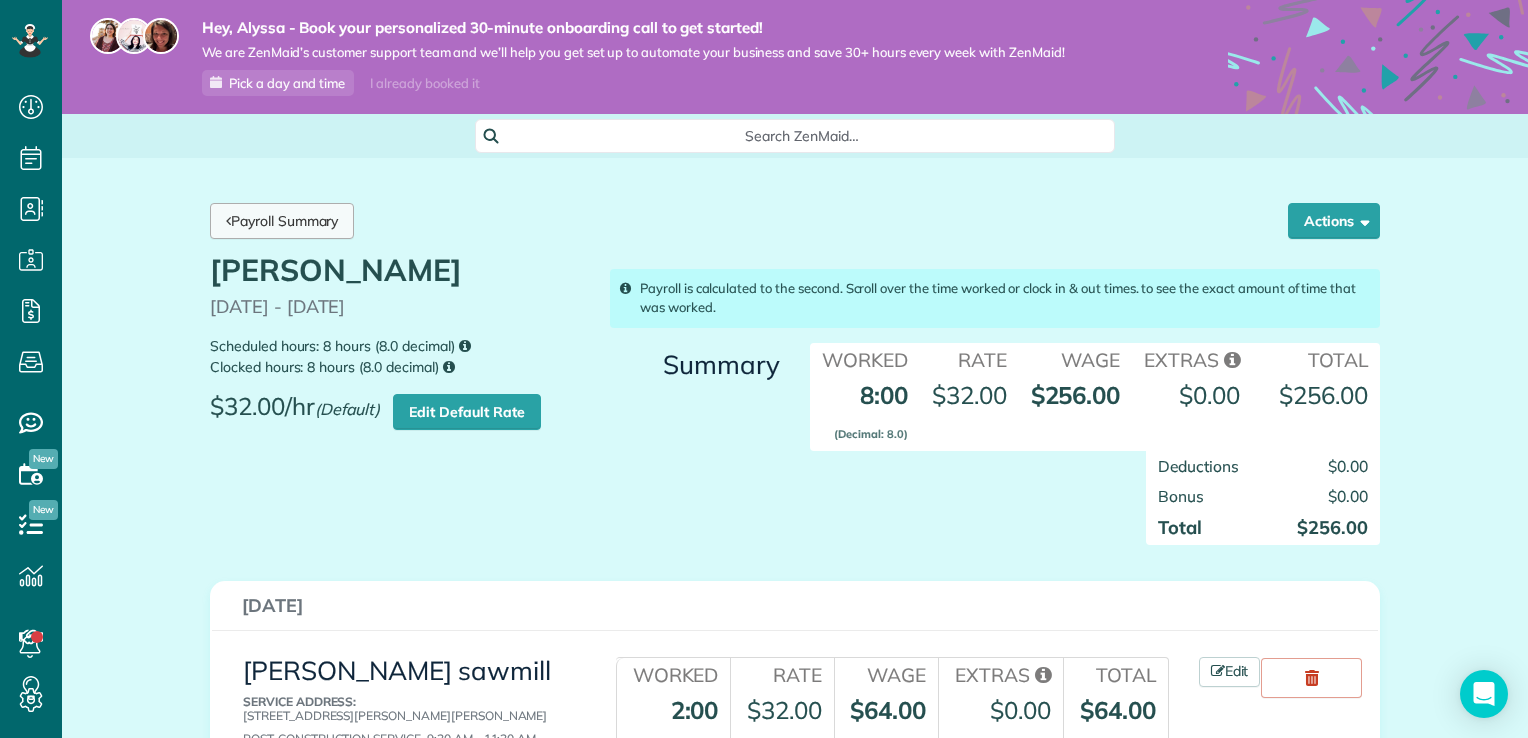 click on "Payroll Summary" at bounding box center (282, 221) 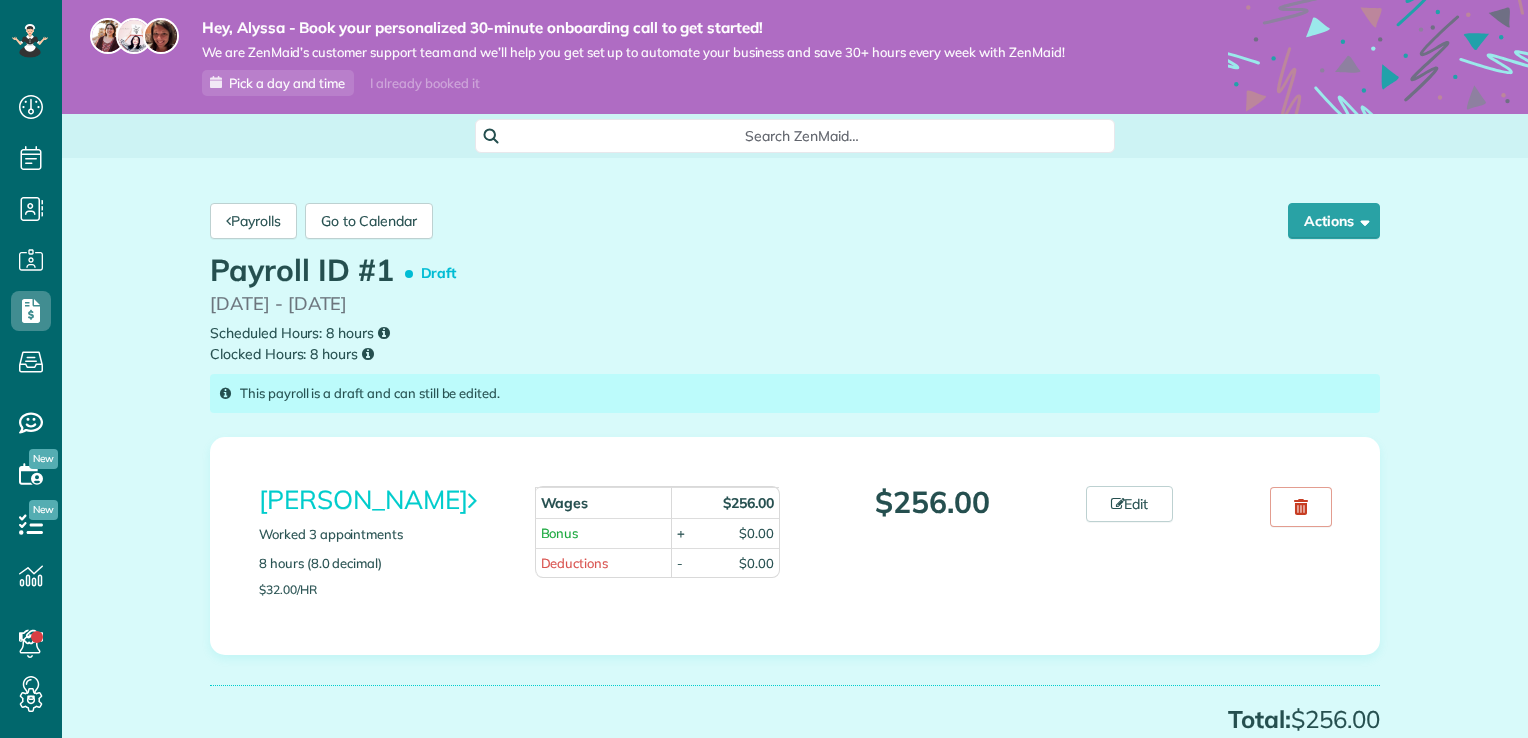 scroll, scrollTop: 0, scrollLeft: 0, axis: both 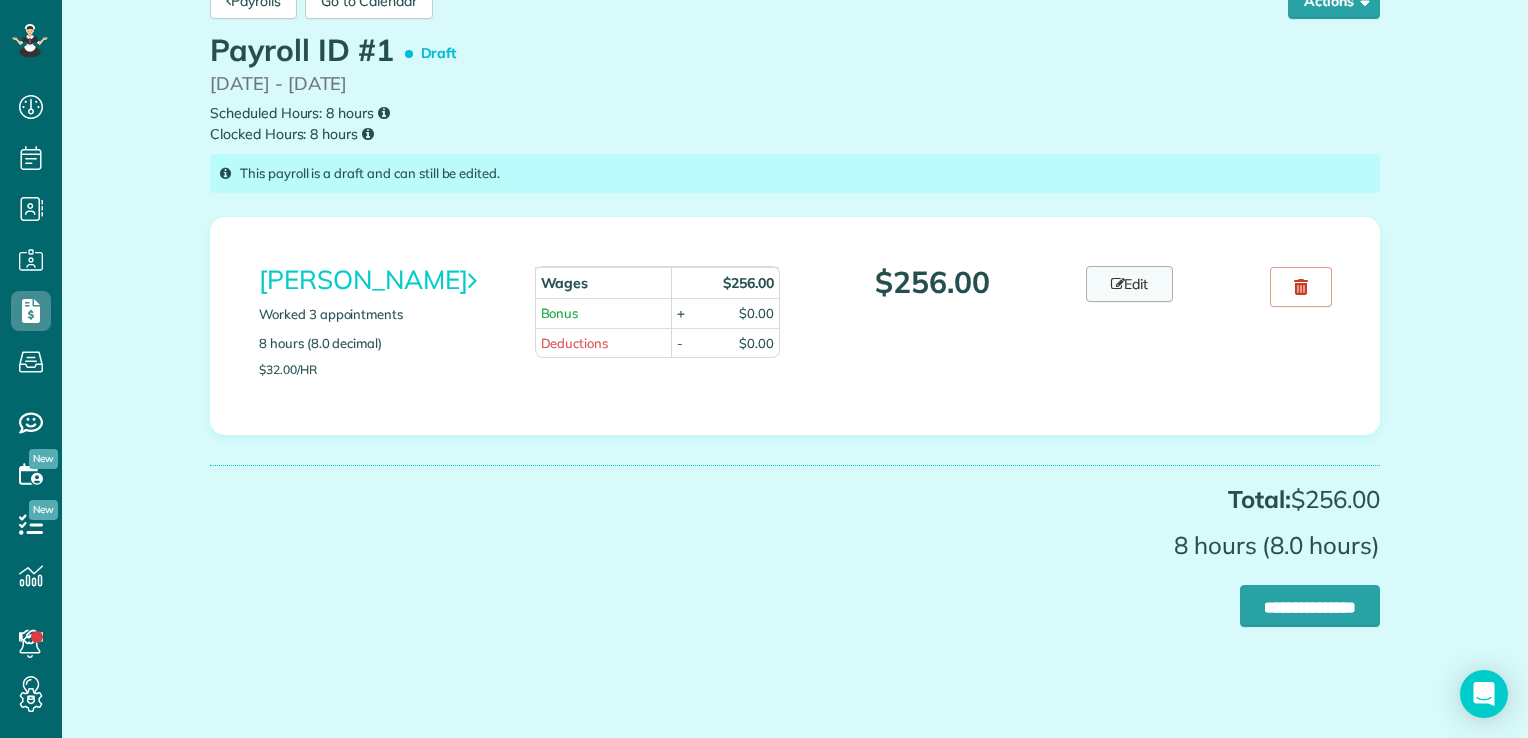 click on "Edit" at bounding box center [1130, 284] 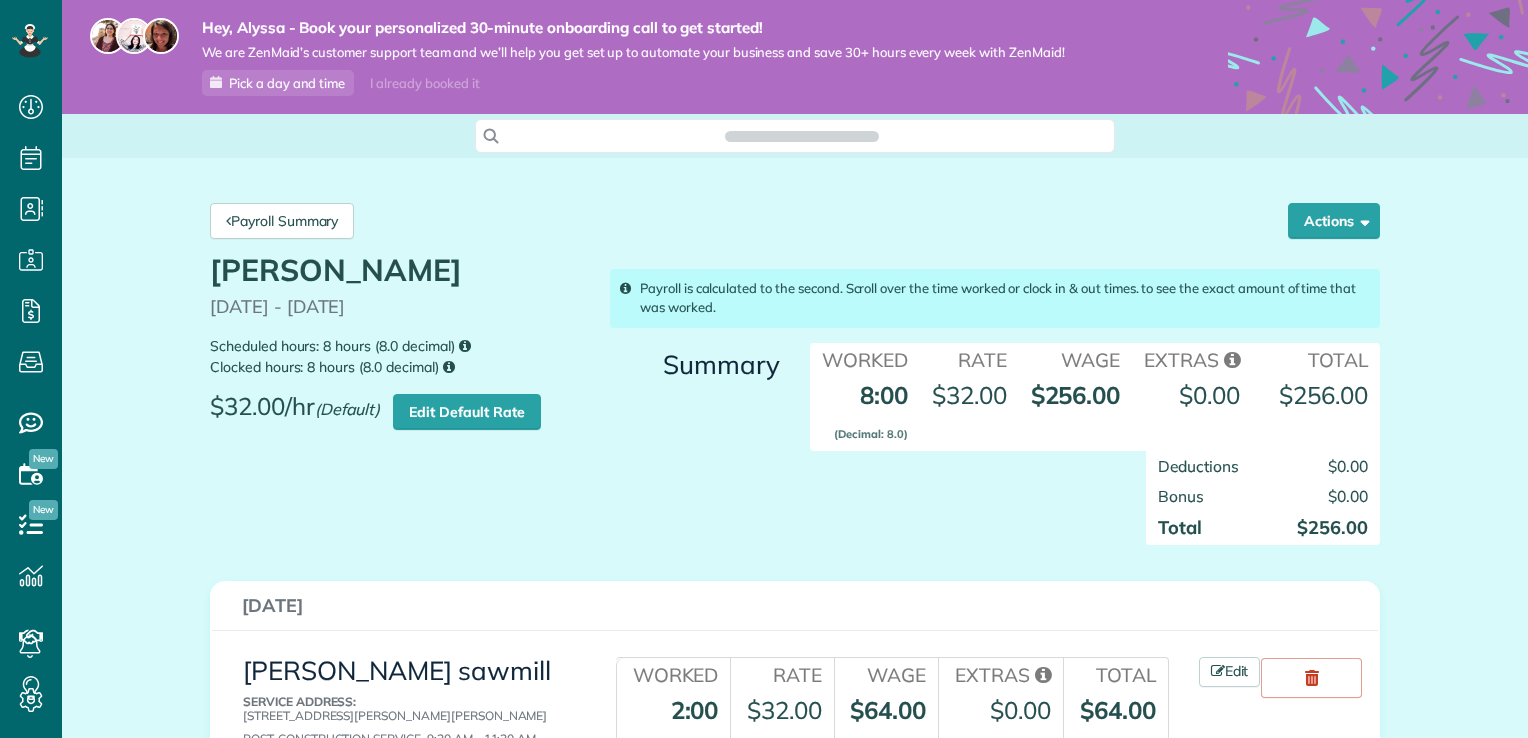 scroll, scrollTop: 0, scrollLeft: 0, axis: both 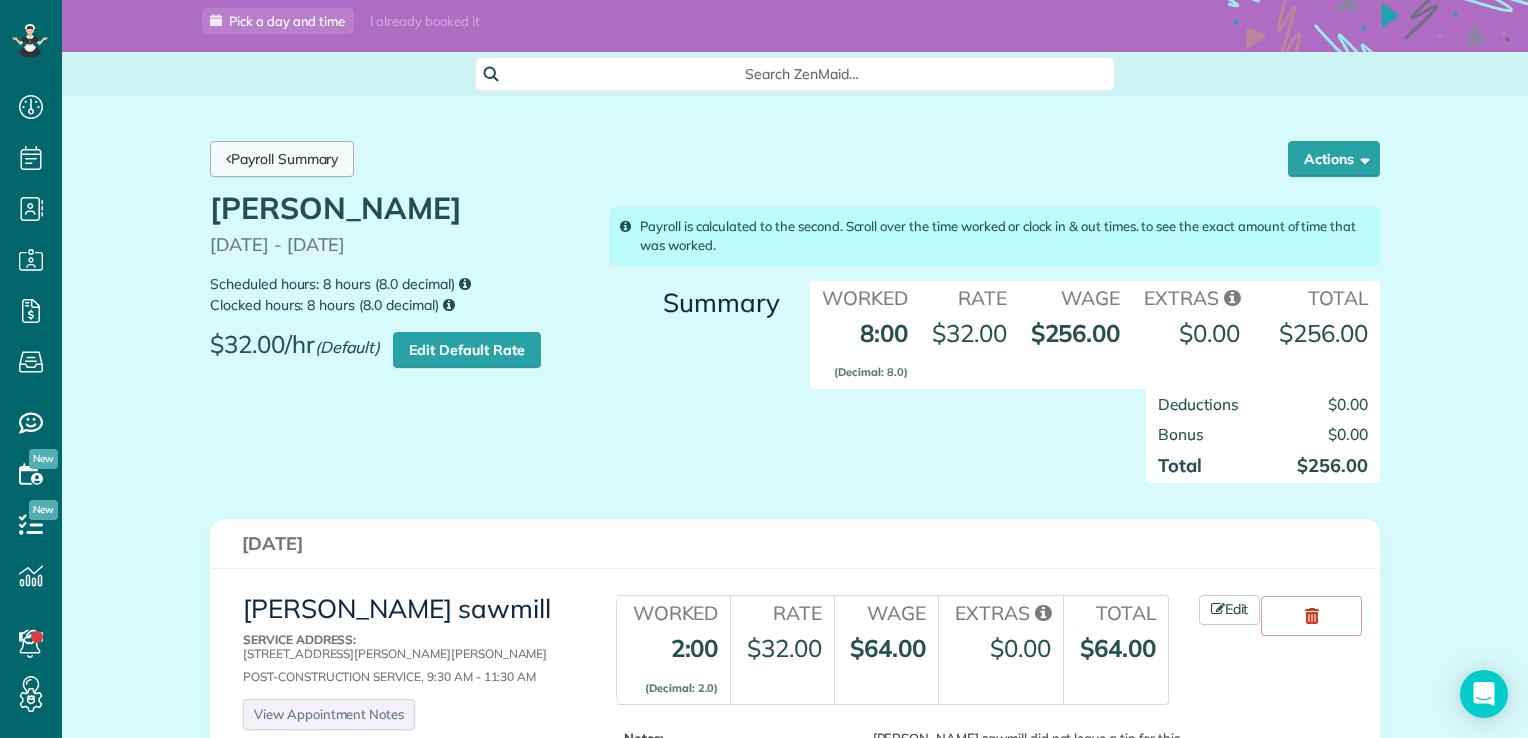 click on "Payroll Summary" at bounding box center [282, 159] 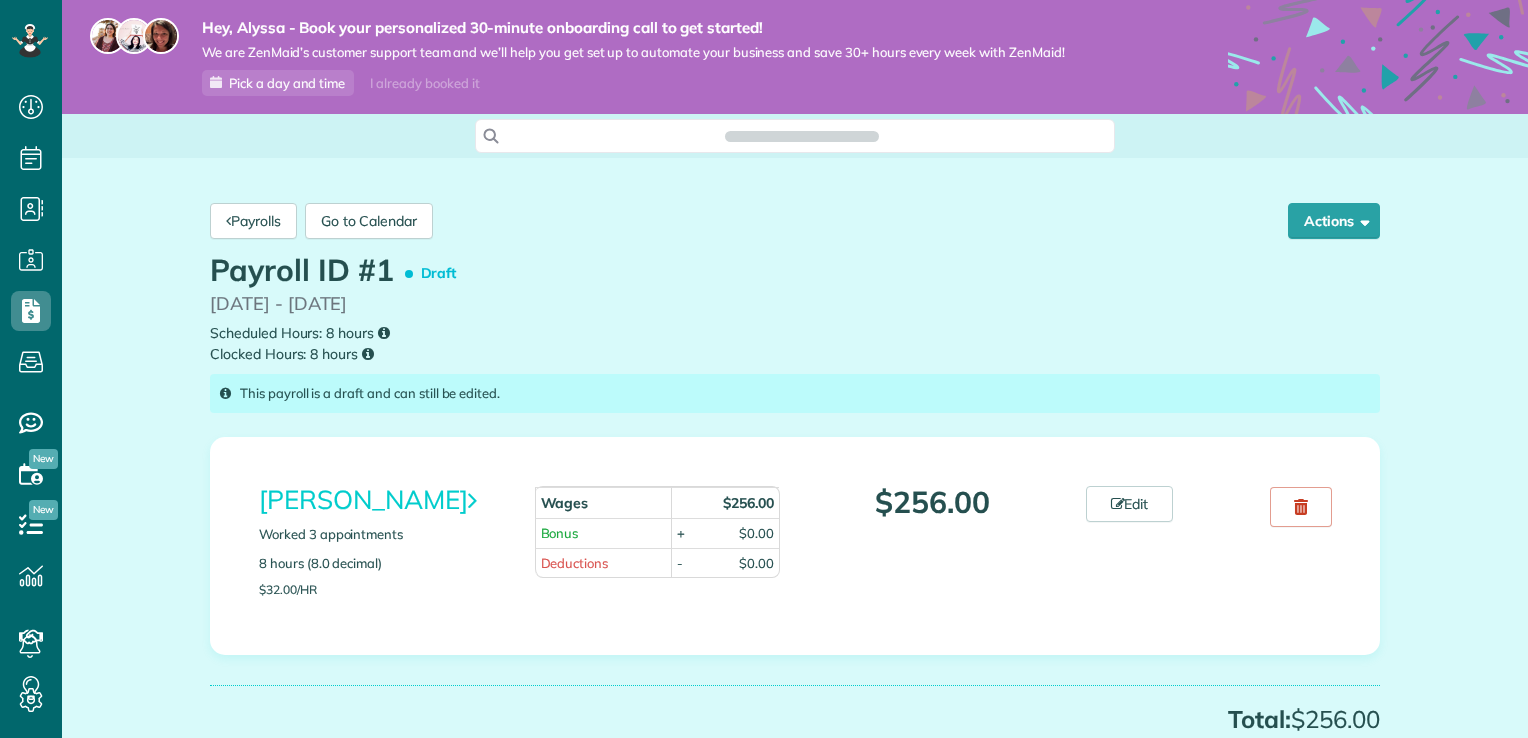 scroll, scrollTop: 0, scrollLeft: 0, axis: both 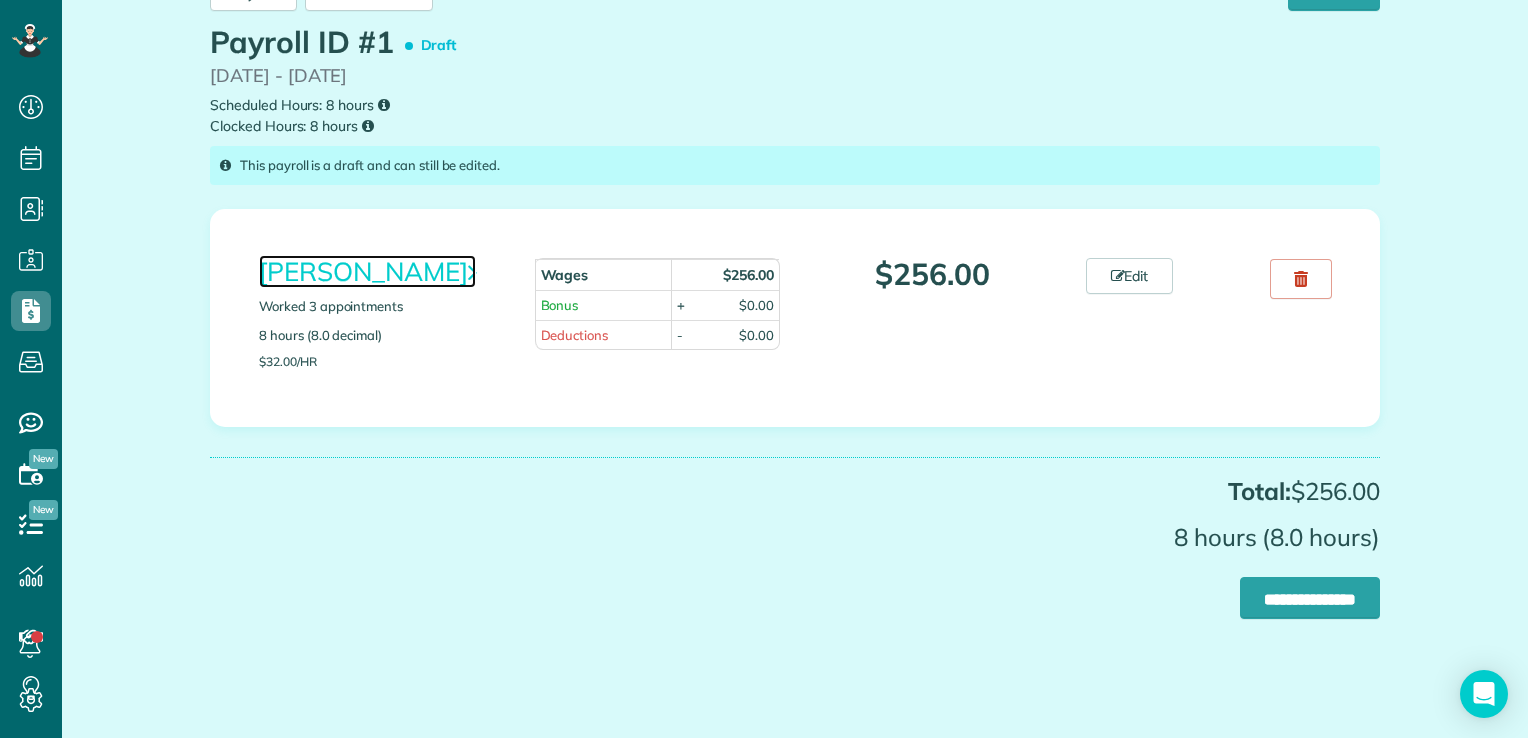 click on "[PERSON_NAME]" at bounding box center (367, 271) 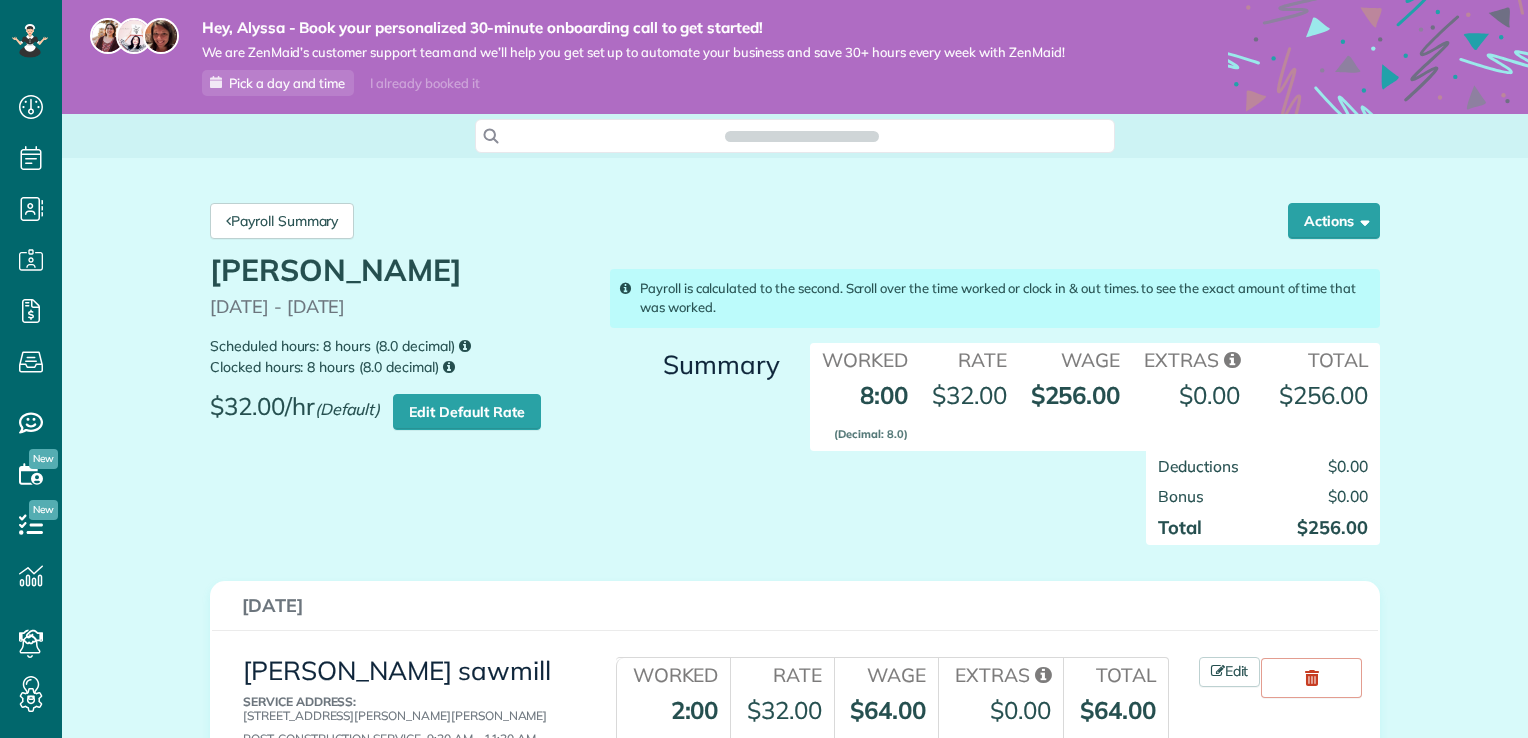 scroll, scrollTop: 0, scrollLeft: 0, axis: both 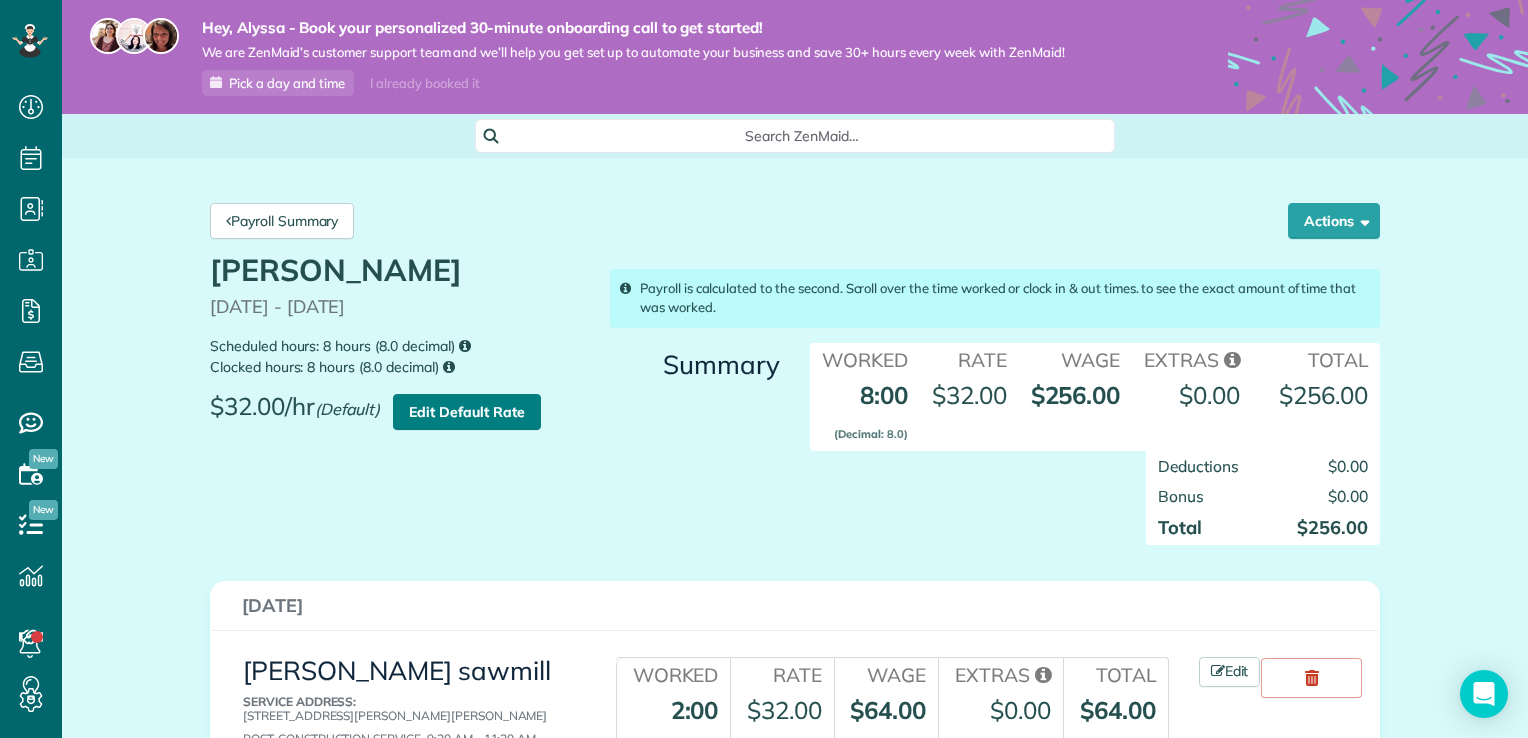 click on "Edit Default Rate" at bounding box center [466, 412] 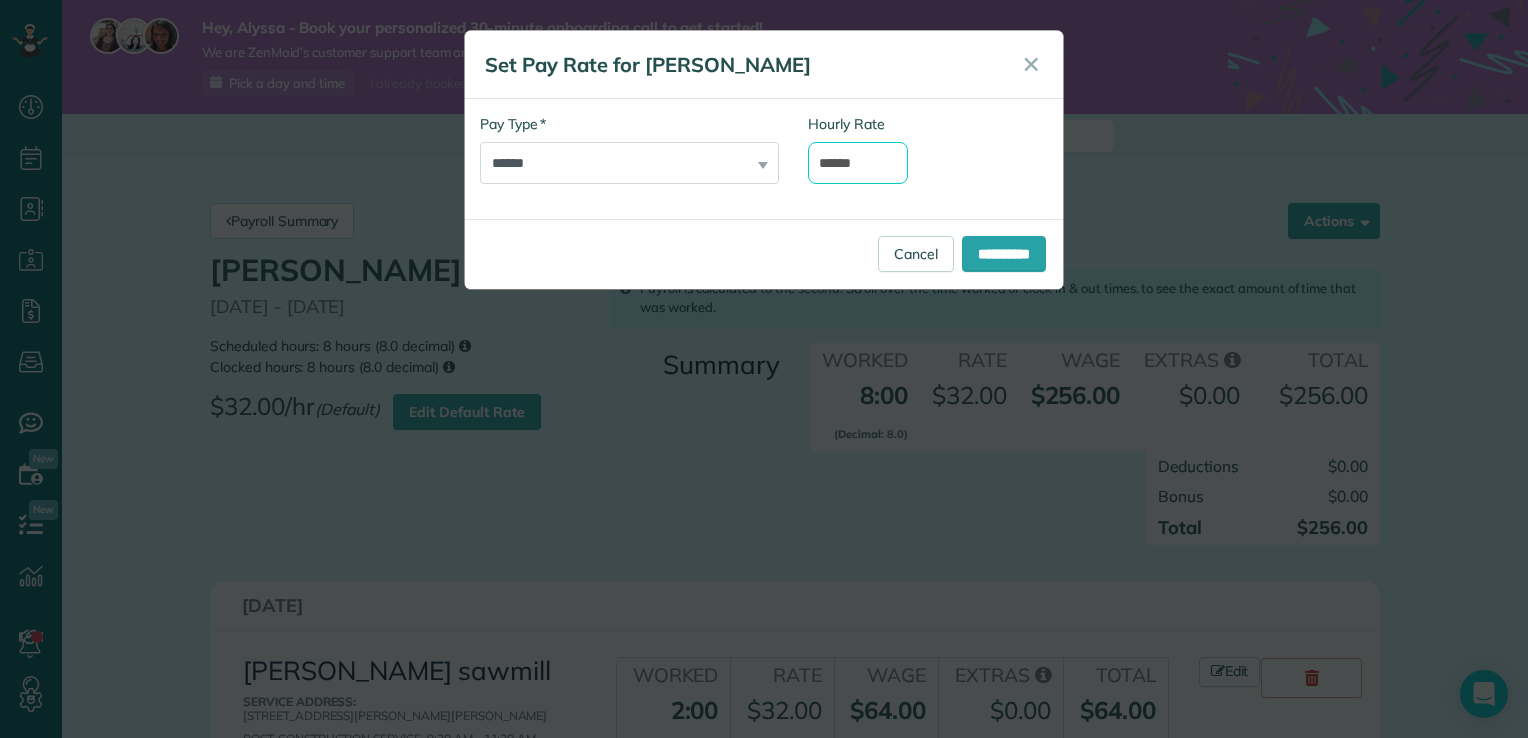 click on "******" at bounding box center [858, 163] 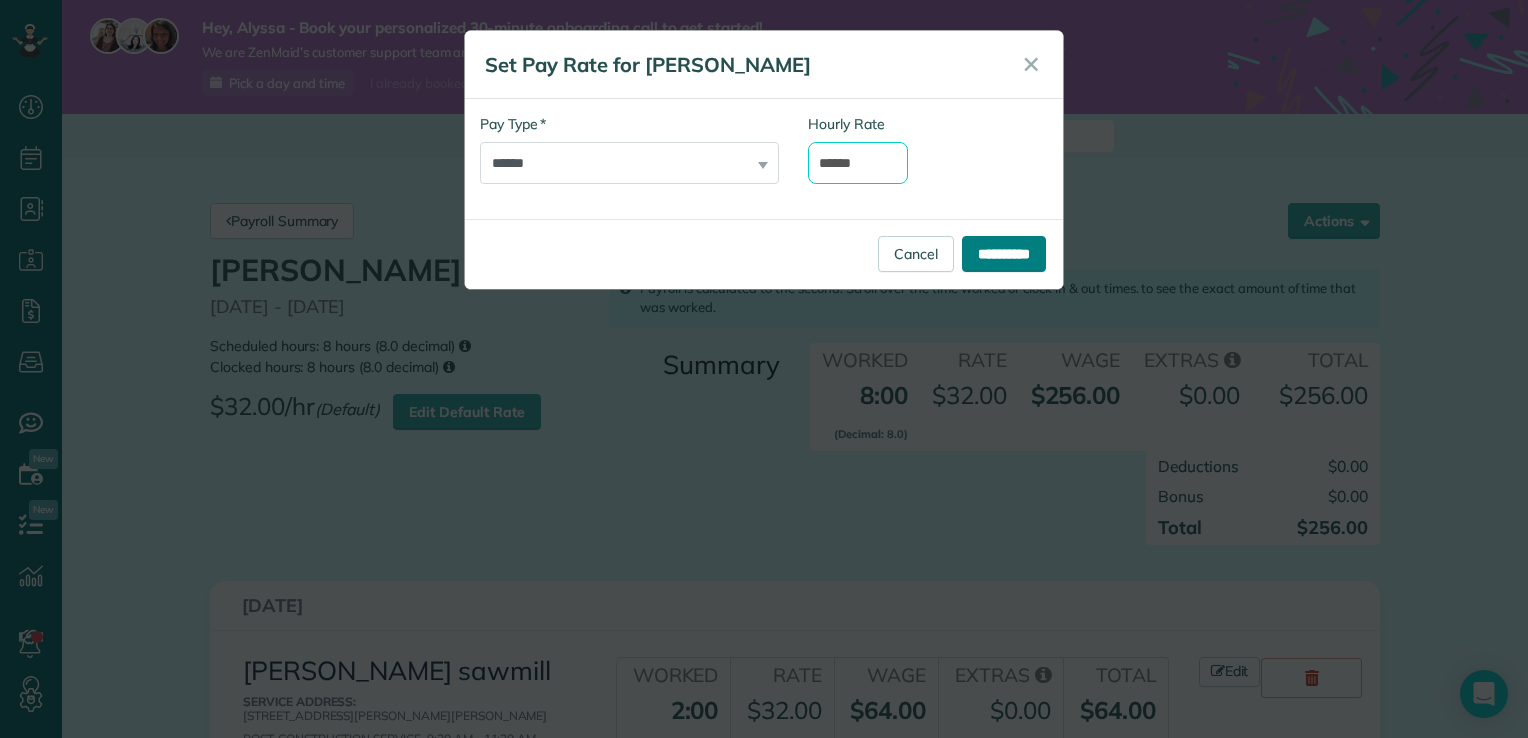 type on "******" 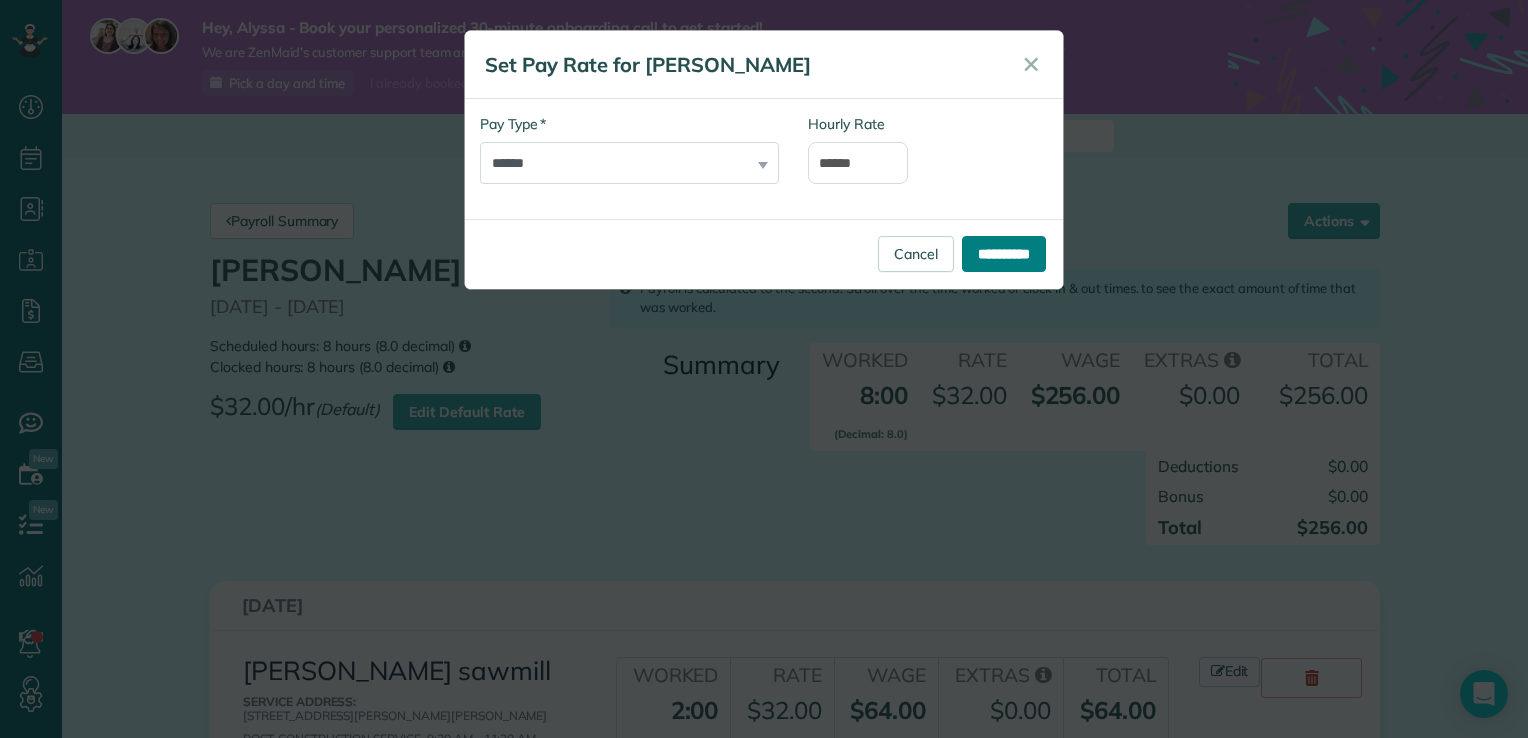 click on "**********" at bounding box center [1004, 254] 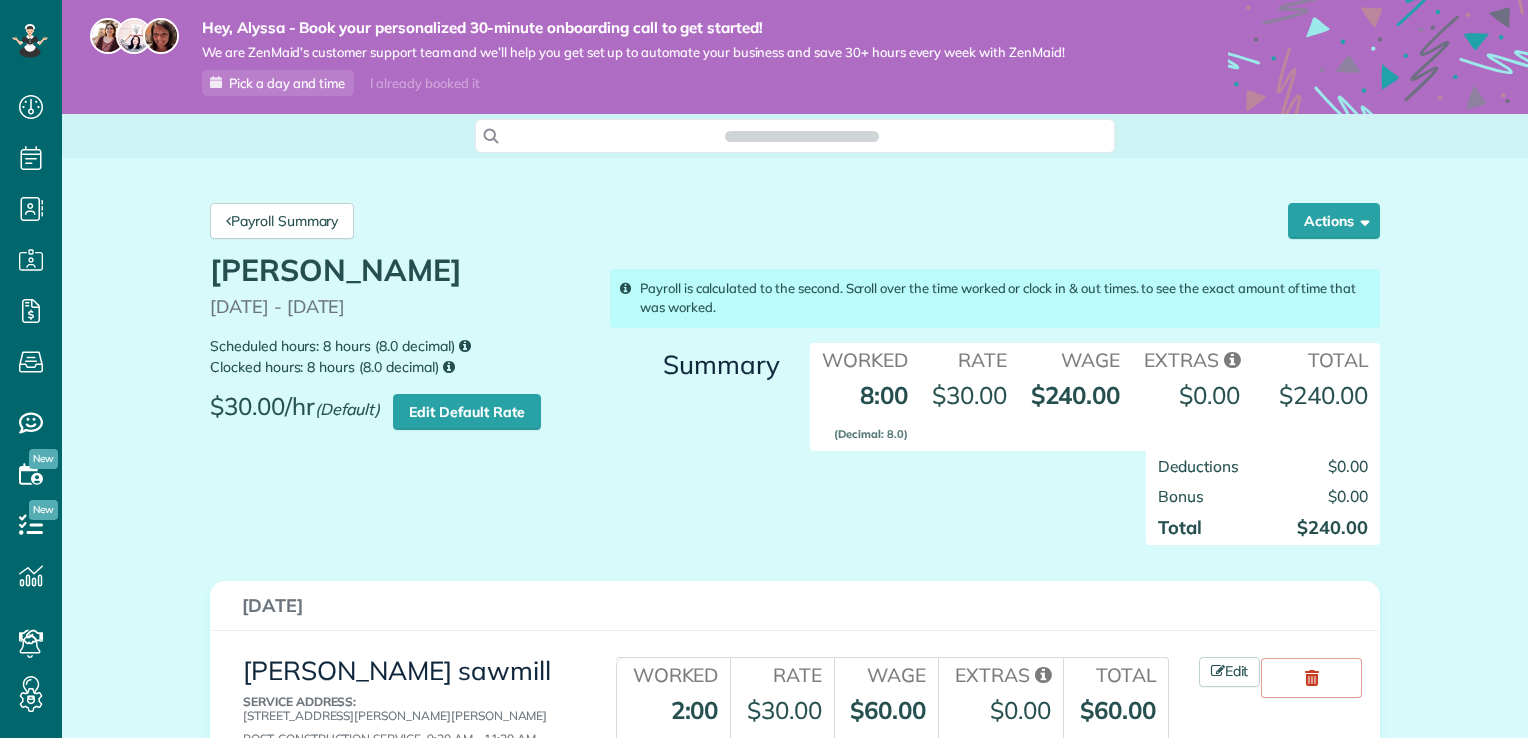 scroll, scrollTop: 0, scrollLeft: 0, axis: both 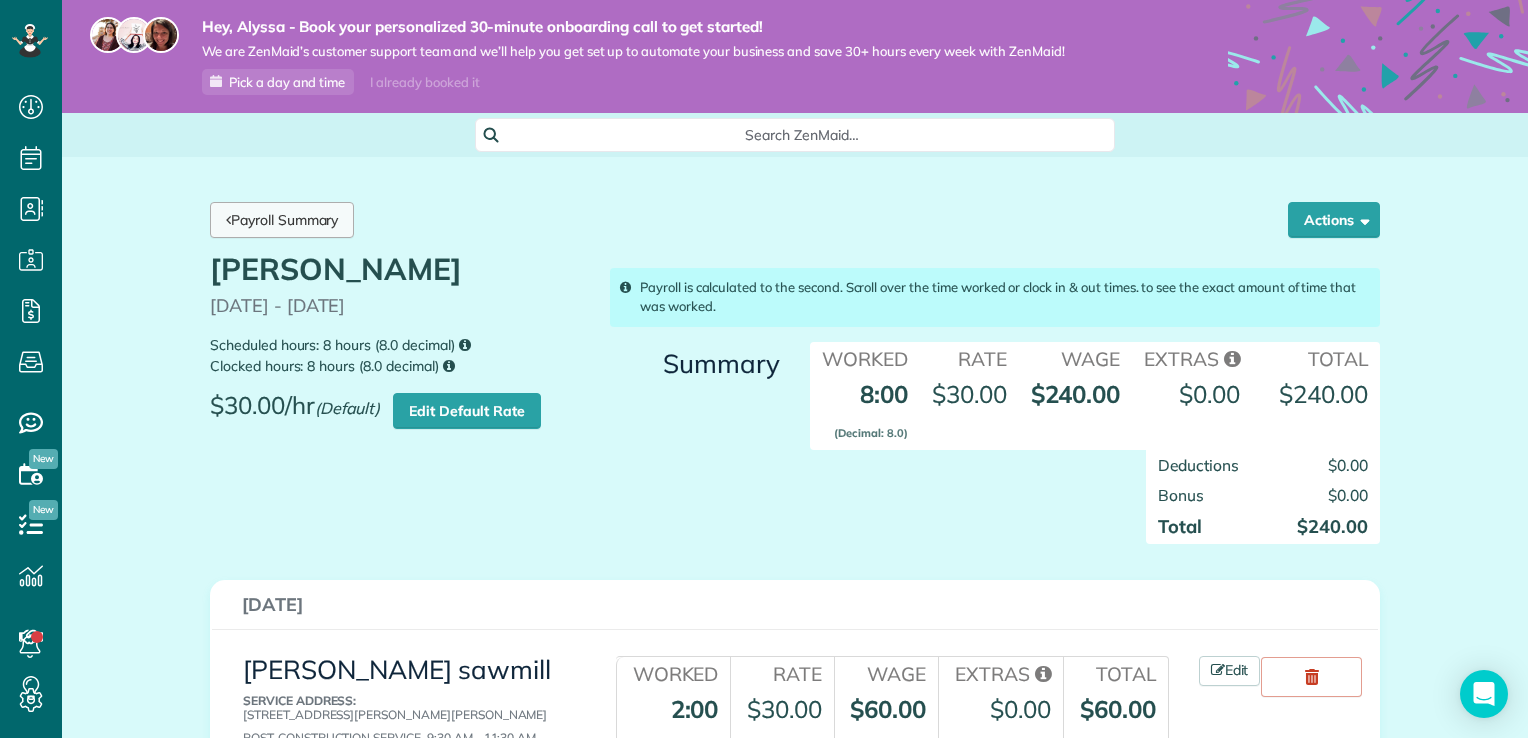 click on "Payroll Summary" at bounding box center [282, 220] 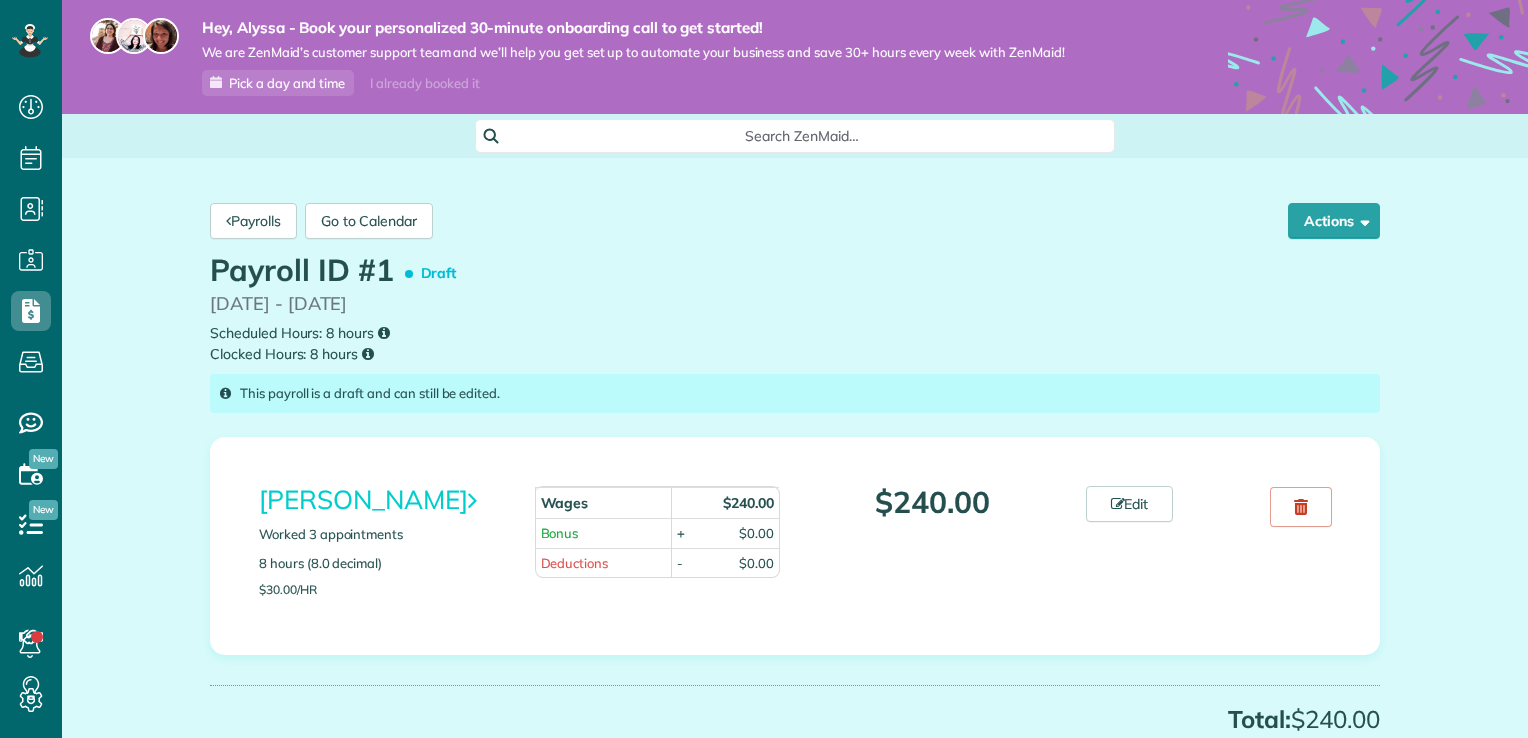 scroll, scrollTop: 0, scrollLeft: 0, axis: both 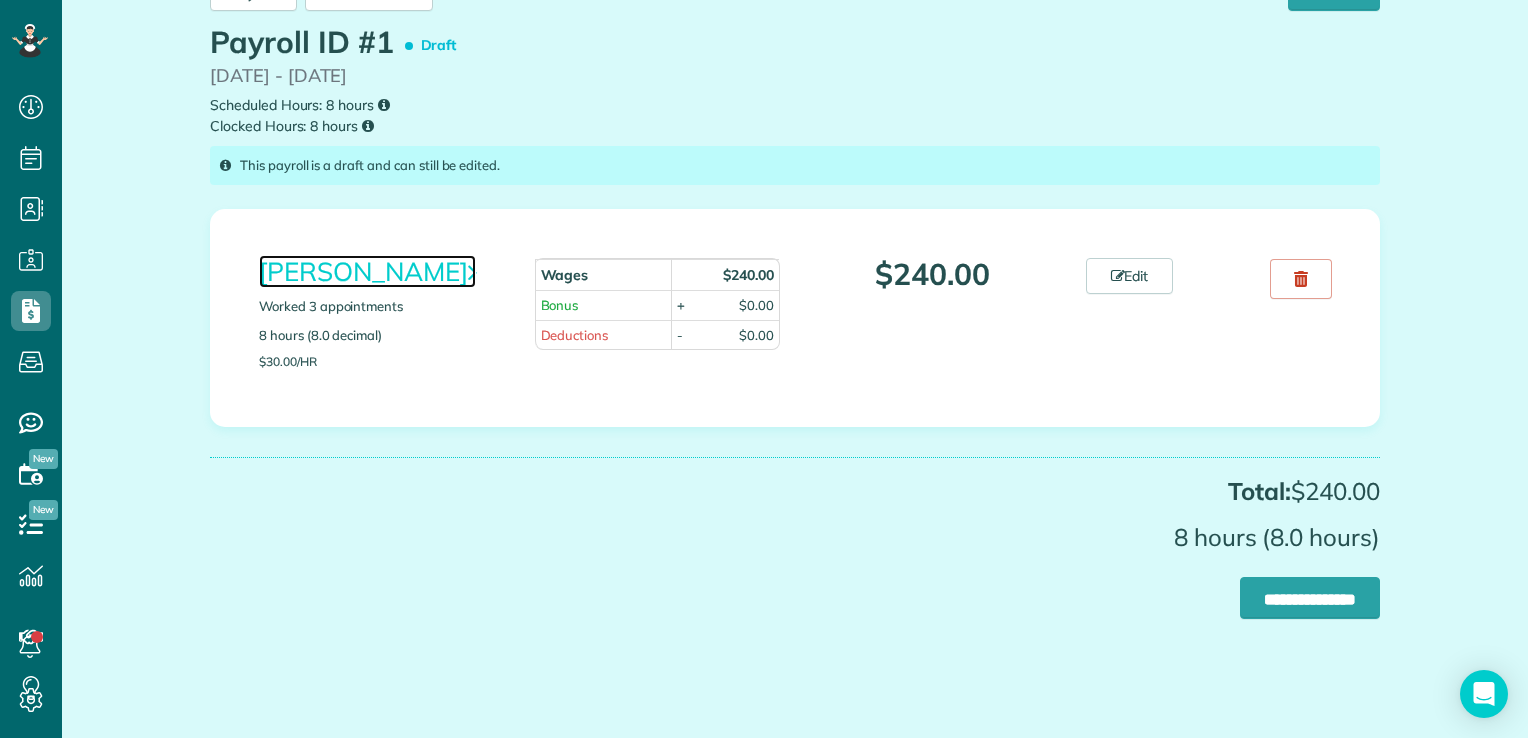 click at bounding box center (472, 272) 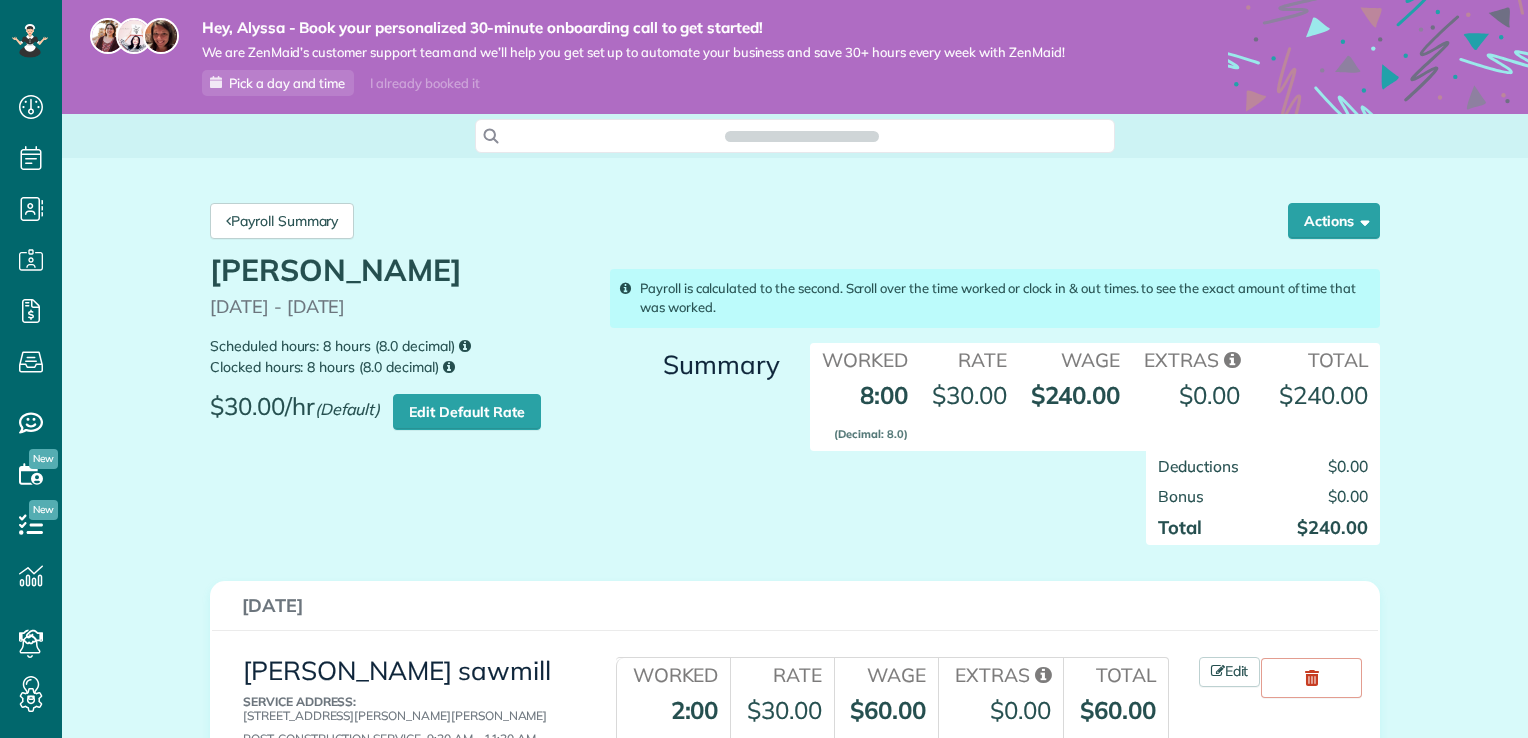 scroll, scrollTop: 0, scrollLeft: 0, axis: both 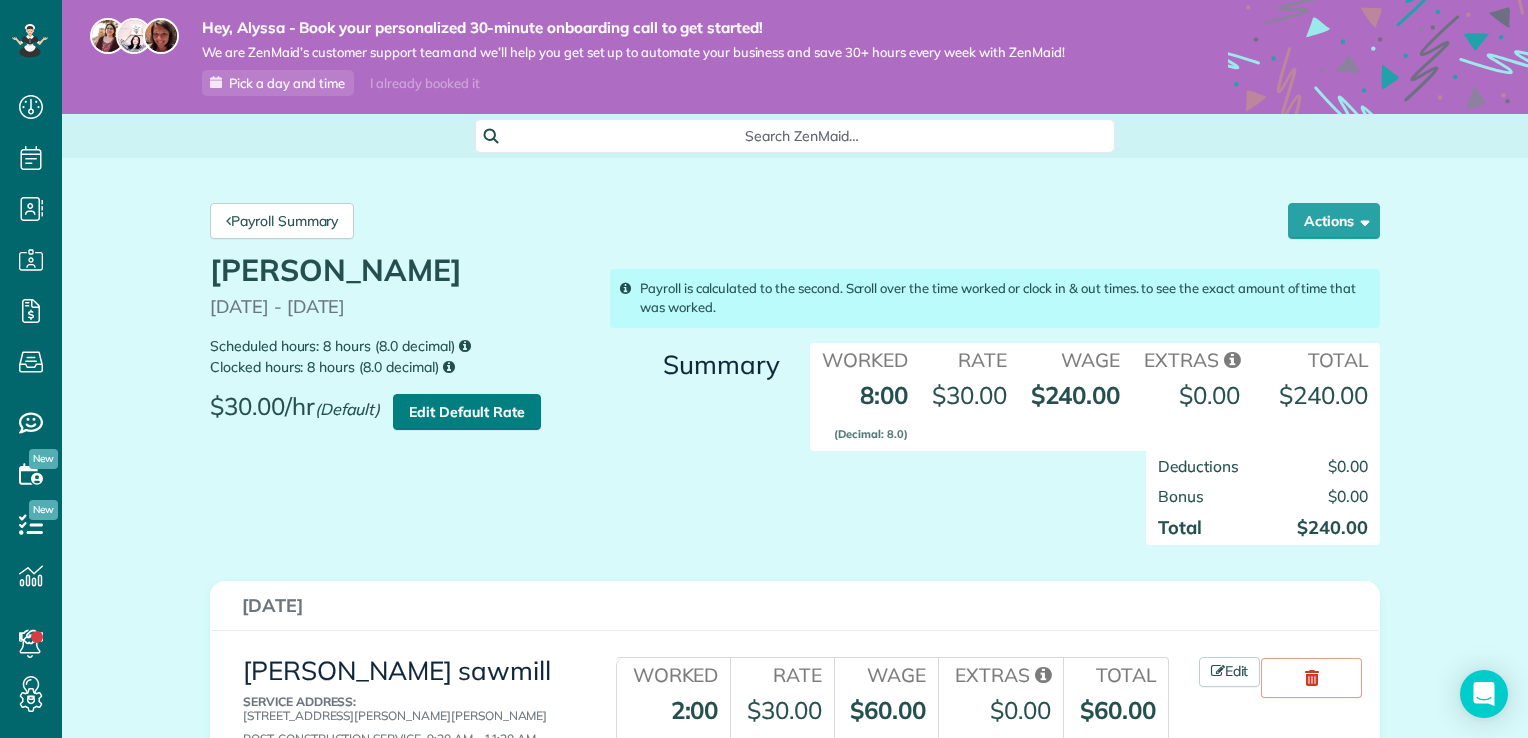 click on "Edit Default Rate" at bounding box center [466, 412] 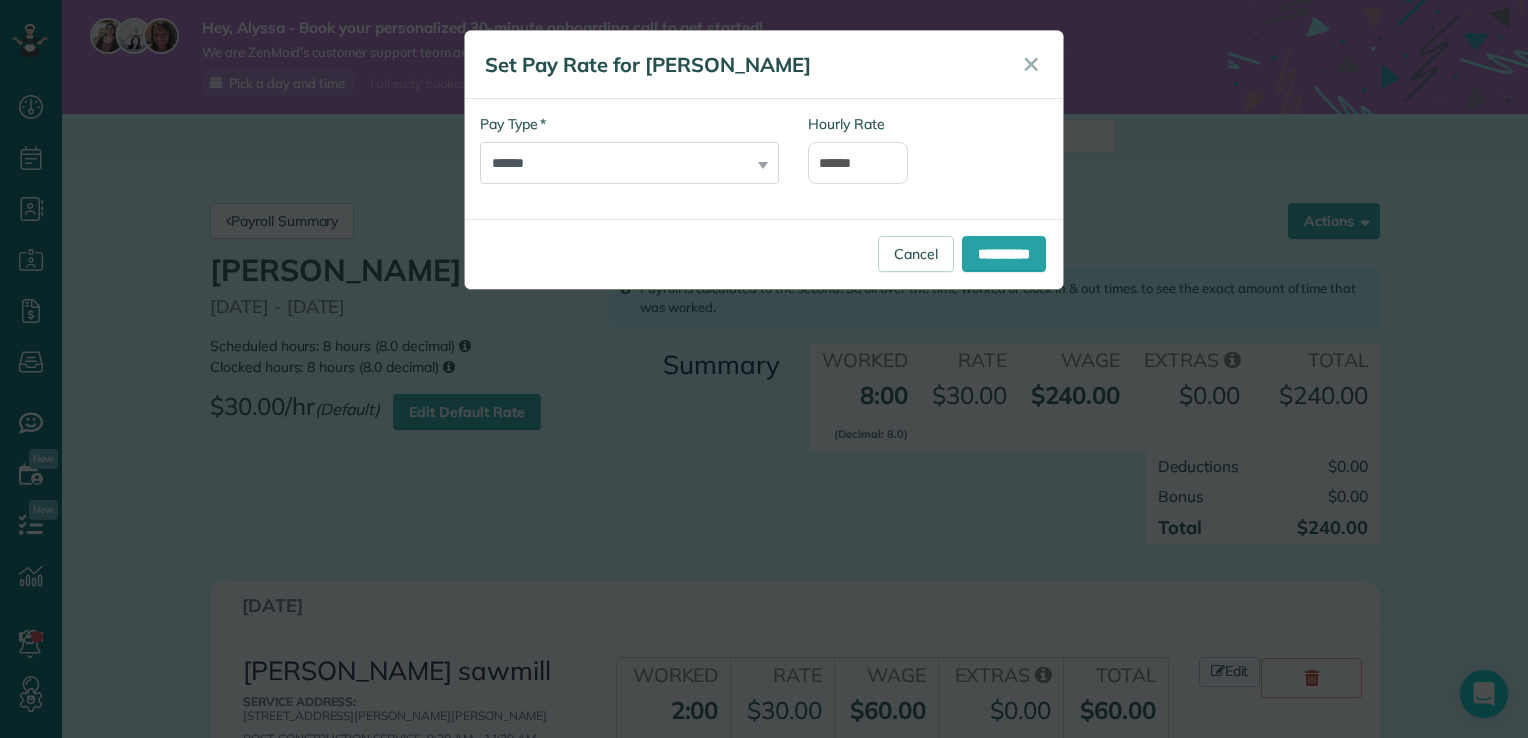 drag, startPoint x: 656, startPoint y: 193, endPoint x: 632, endPoint y: 194, distance: 24.020824 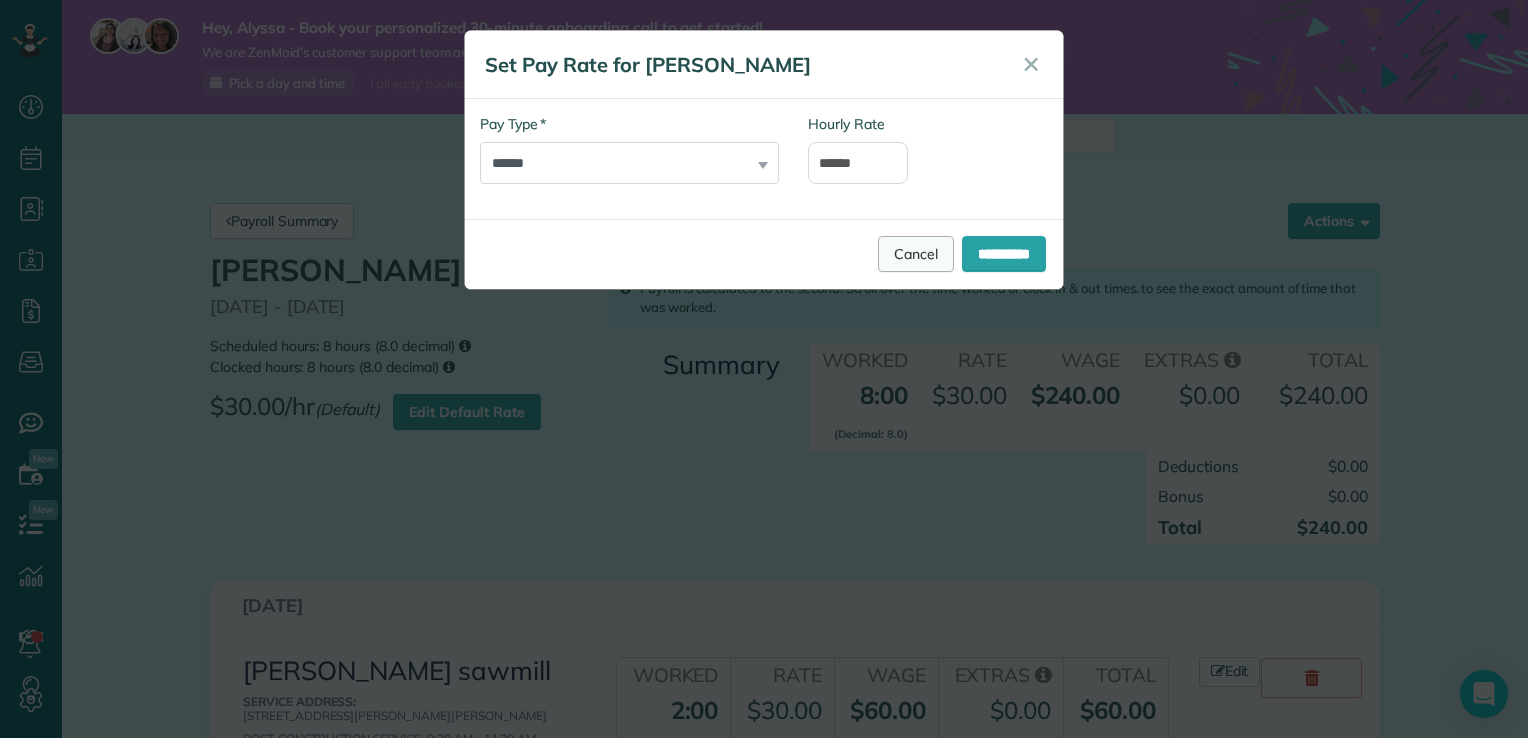 click on "Cancel" at bounding box center (916, 254) 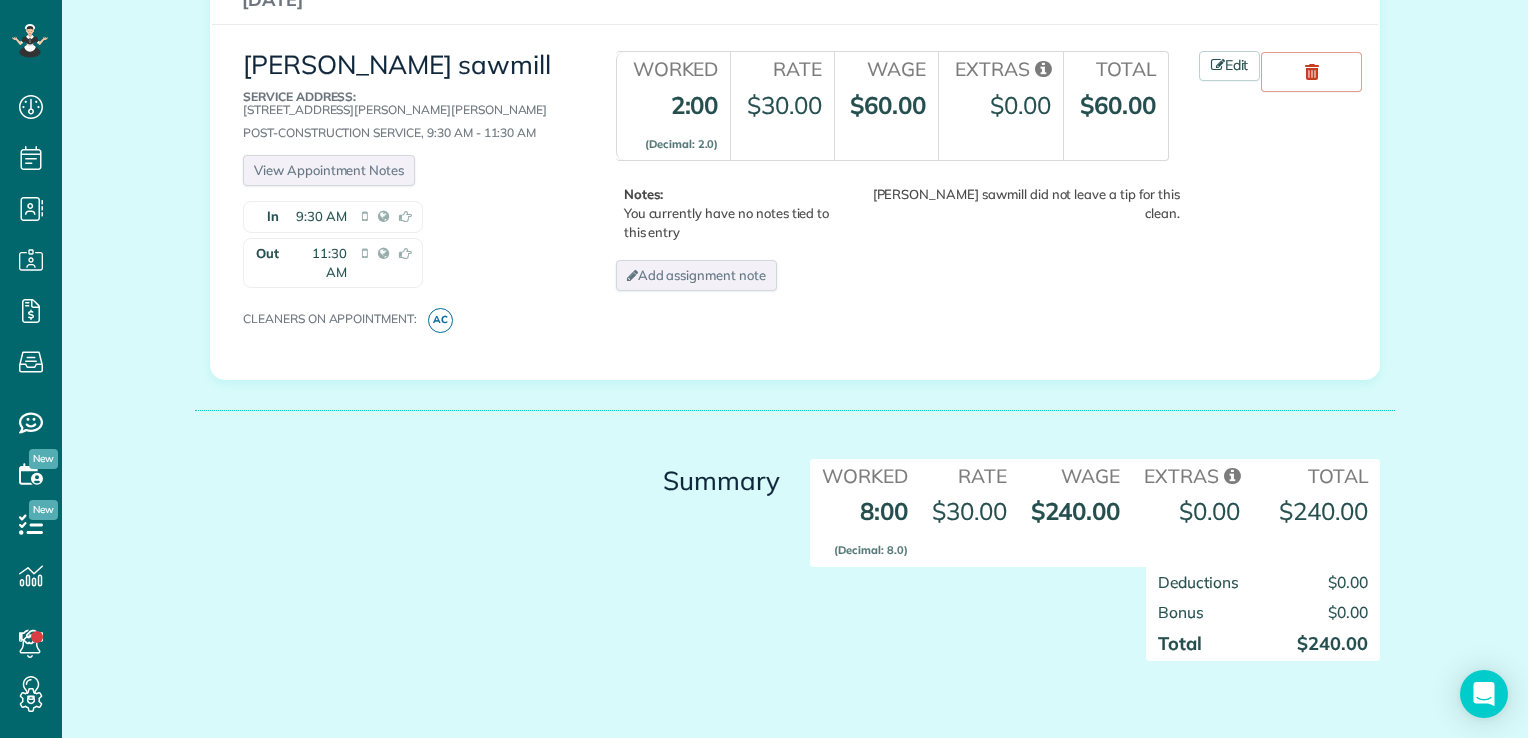 scroll, scrollTop: 0, scrollLeft: 0, axis: both 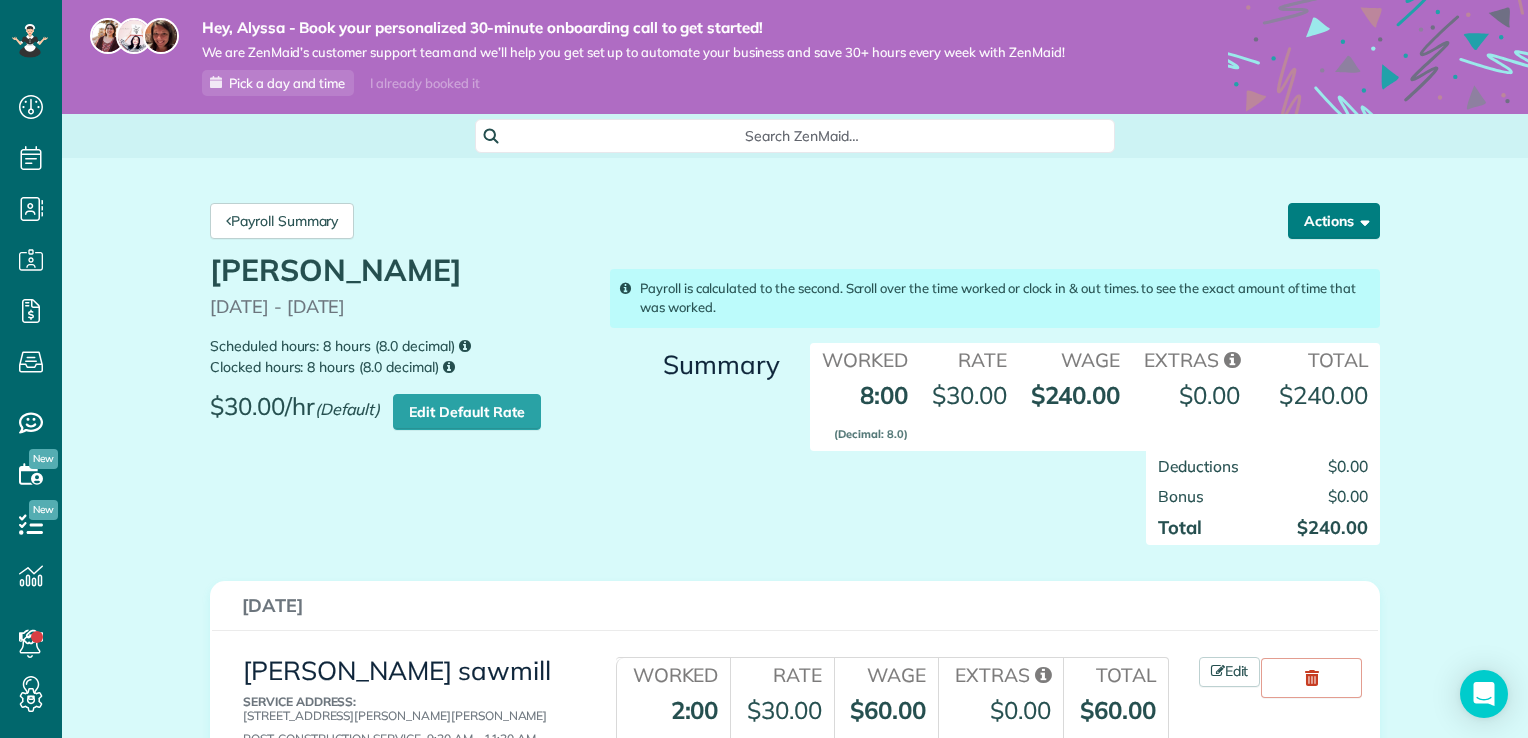 click on "Actions" at bounding box center [1334, 221] 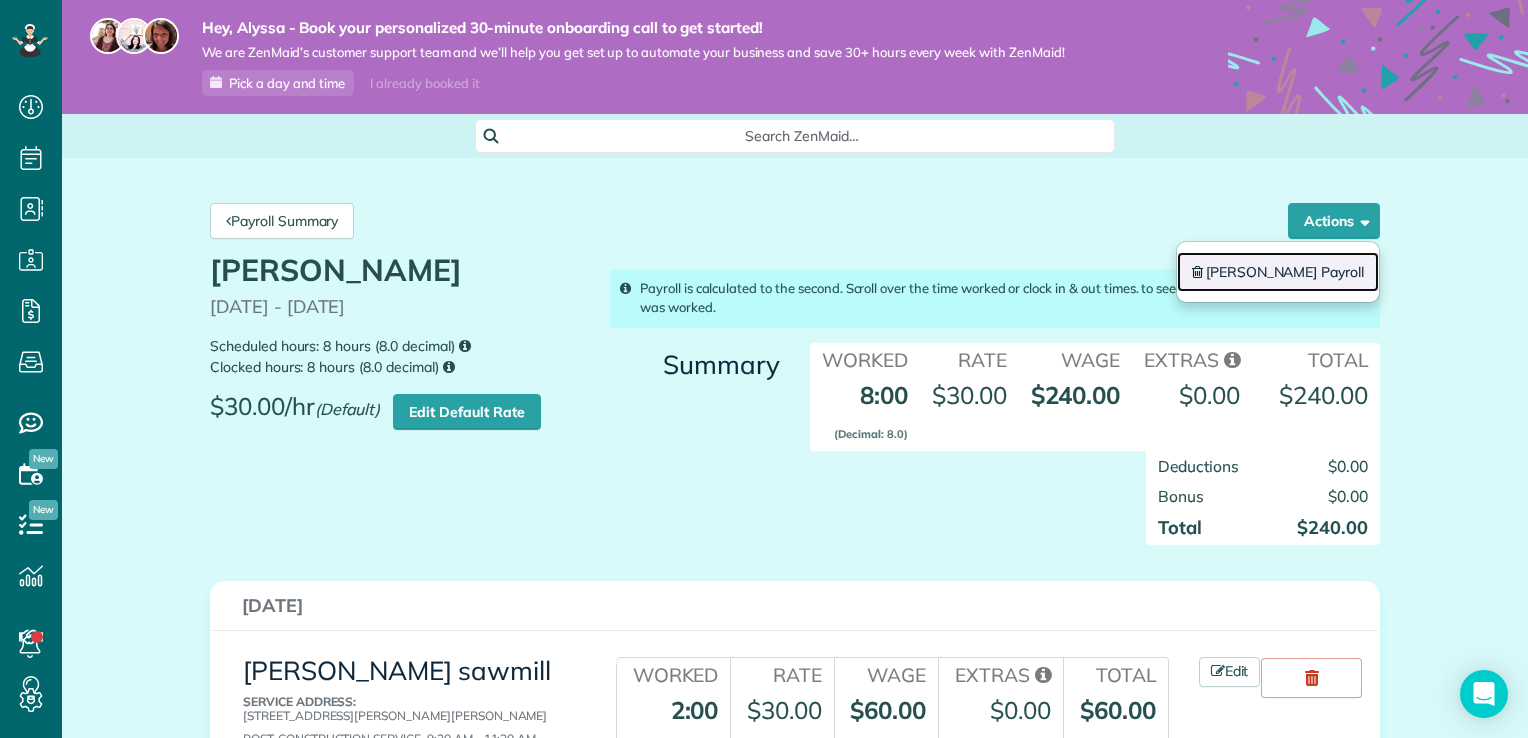 click on "Delete Alyssa Colley Payroll" at bounding box center [1278, 272] 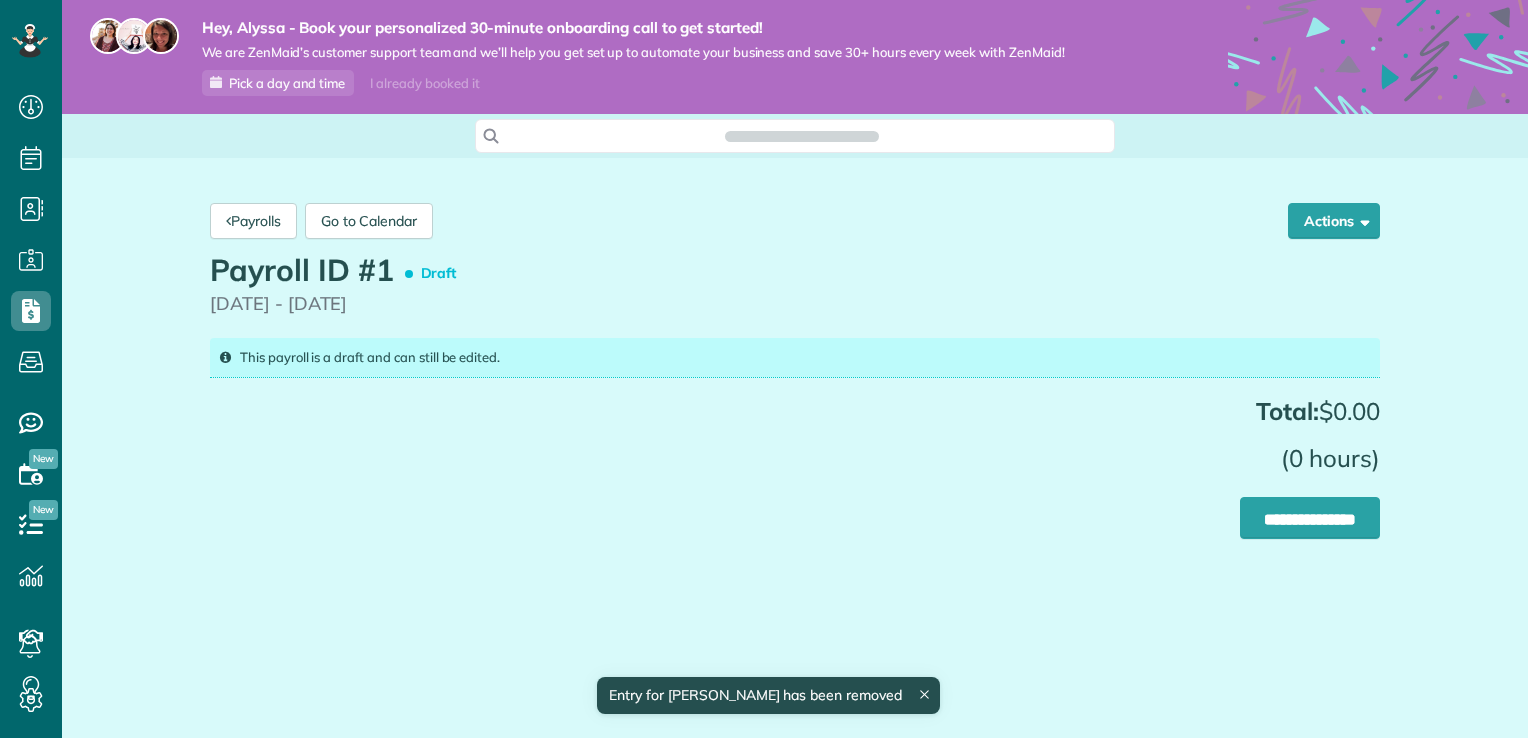 scroll, scrollTop: 0, scrollLeft: 0, axis: both 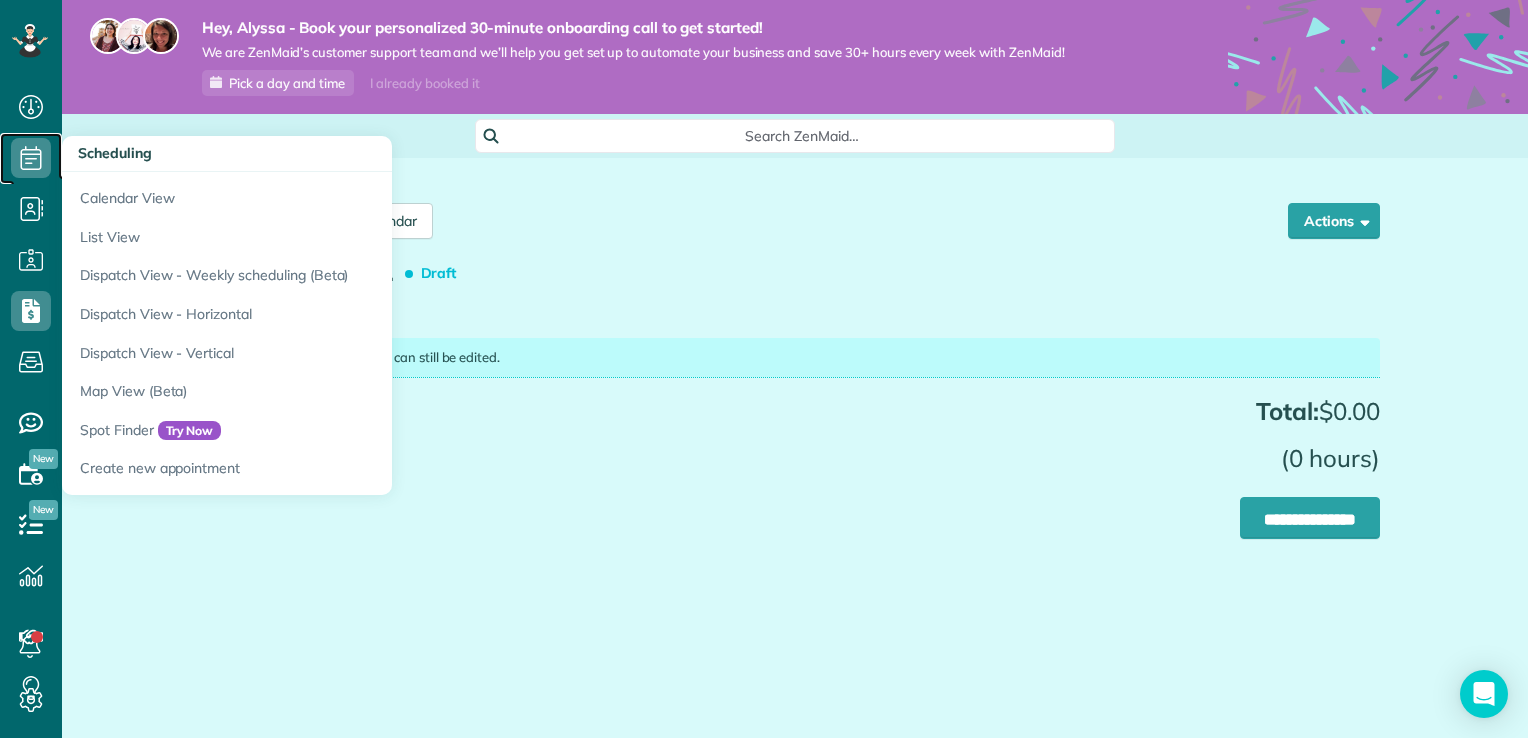 click 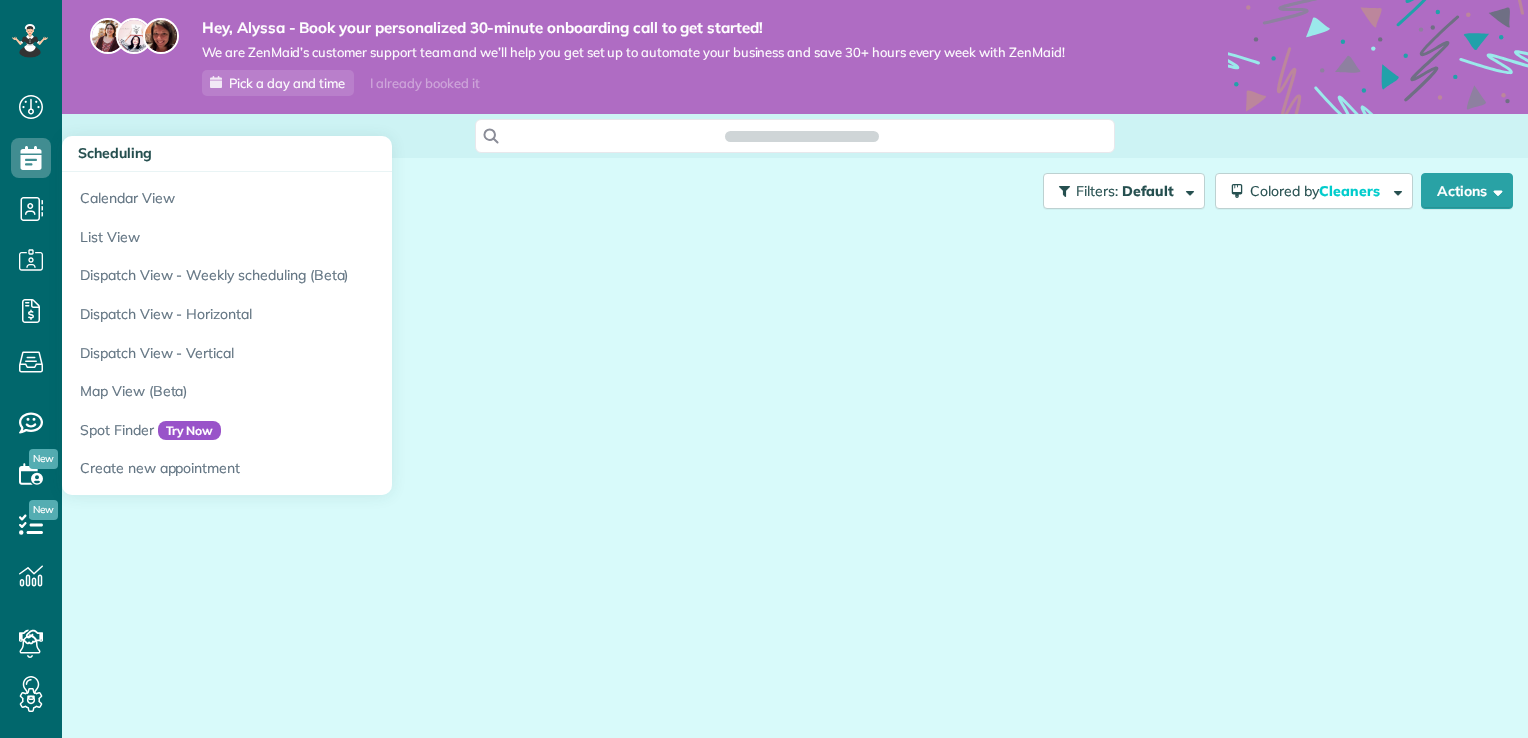 scroll, scrollTop: 0, scrollLeft: 0, axis: both 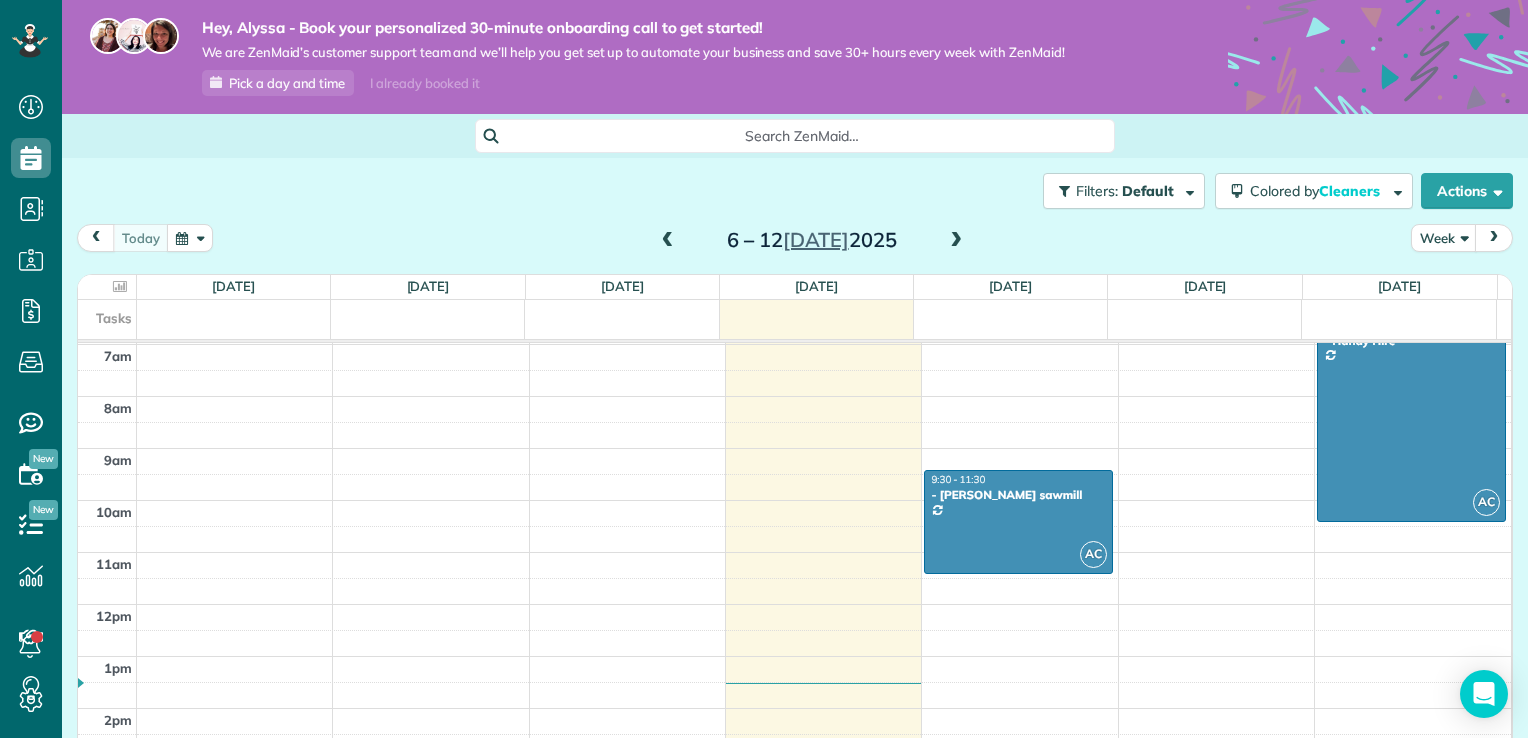 click on "Filters:   Default
Colored by  Cleaners
Color by Cleaner
Color by Team
Color by Status
Color by Recurrence
Color by Paid/Unpaid
Filters  Default
Schedule Changes
Actions
Create Appointment
Create Task
Clock In/Out
Send Work Orders
Print Route Sheets
[DATE] Emails/Texts
View Metrics" at bounding box center [795, 191] 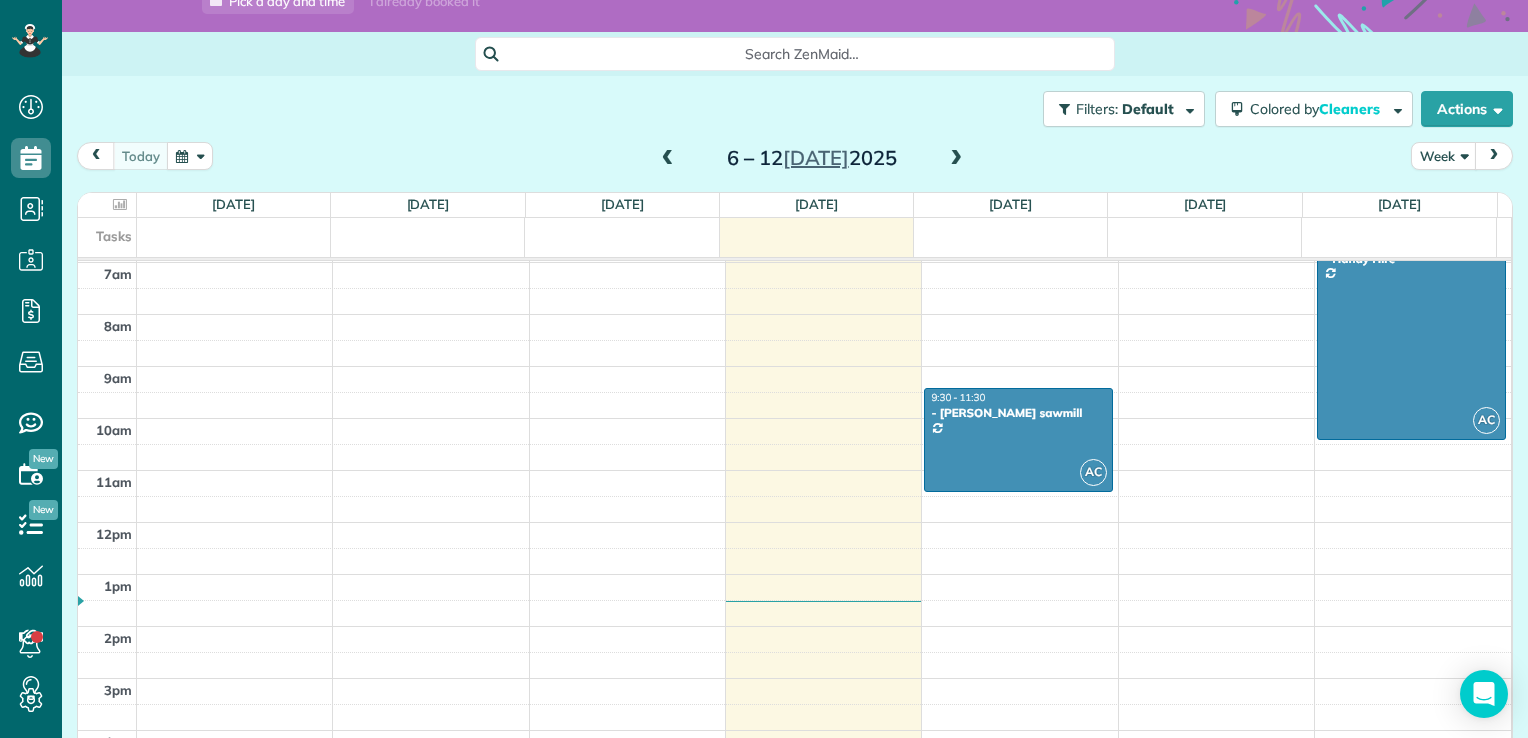 scroll, scrollTop: 140, scrollLeft: 0, axis: vertical 